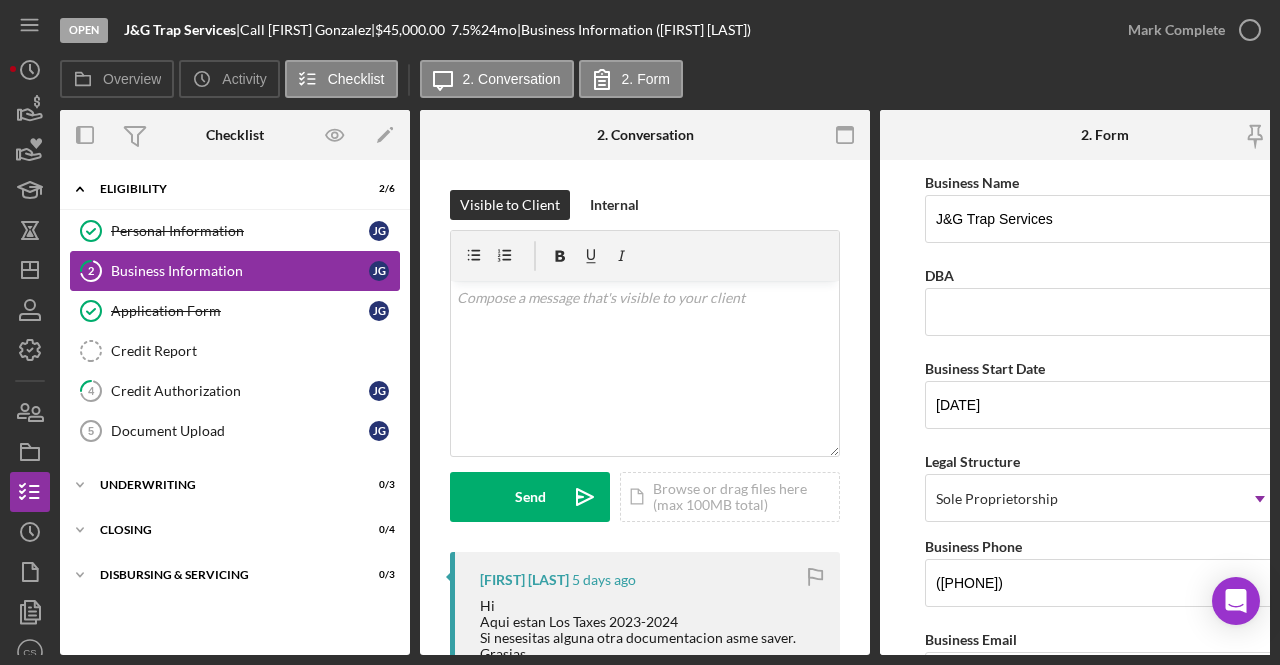 scroll, scrollTop: 0, scrollLeft: 0, axis: both 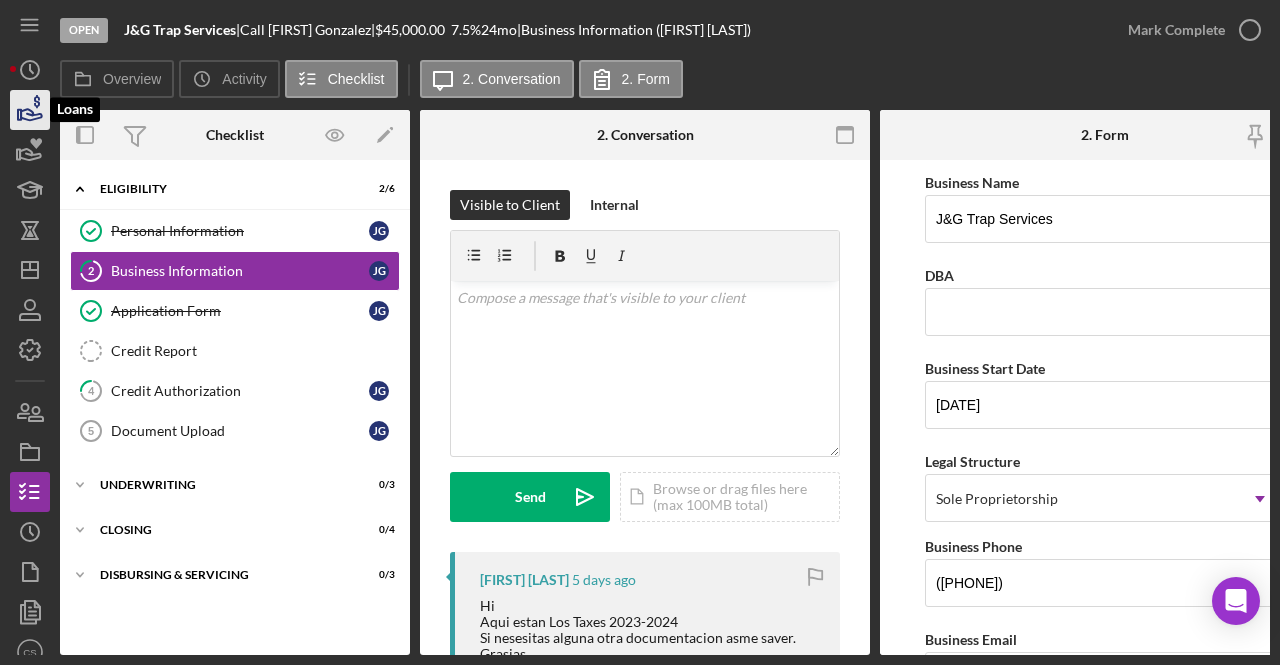 click 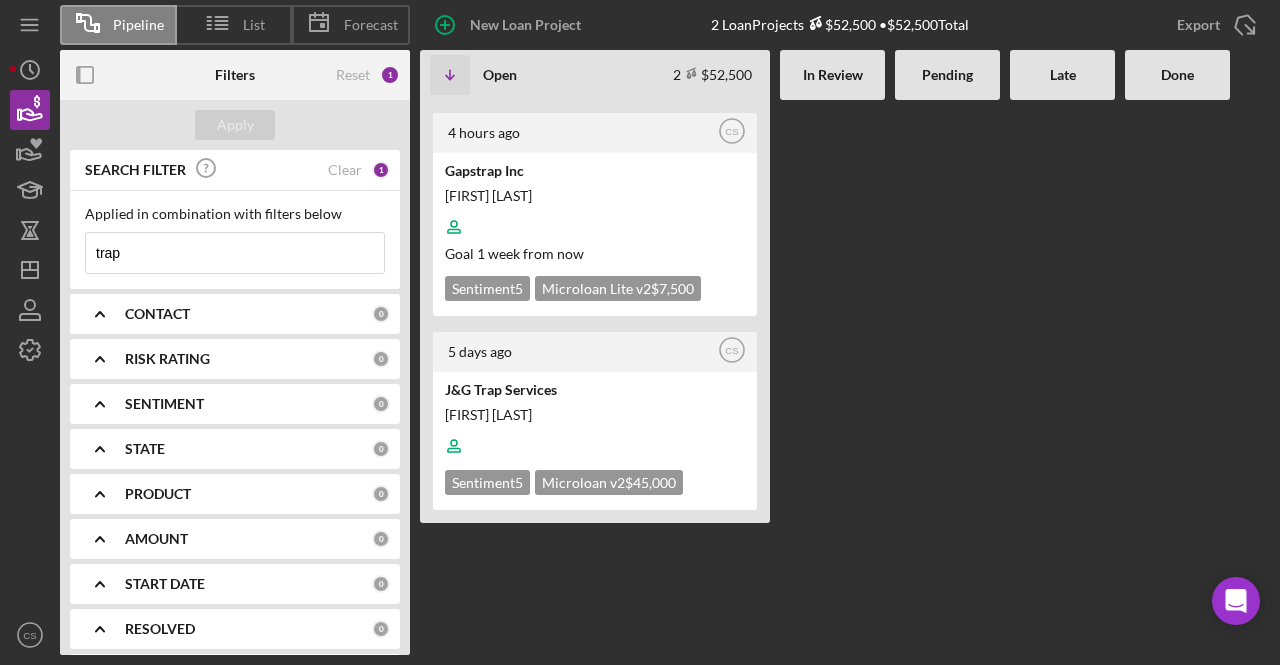 click on "trap" at bounding box center [235, 253] 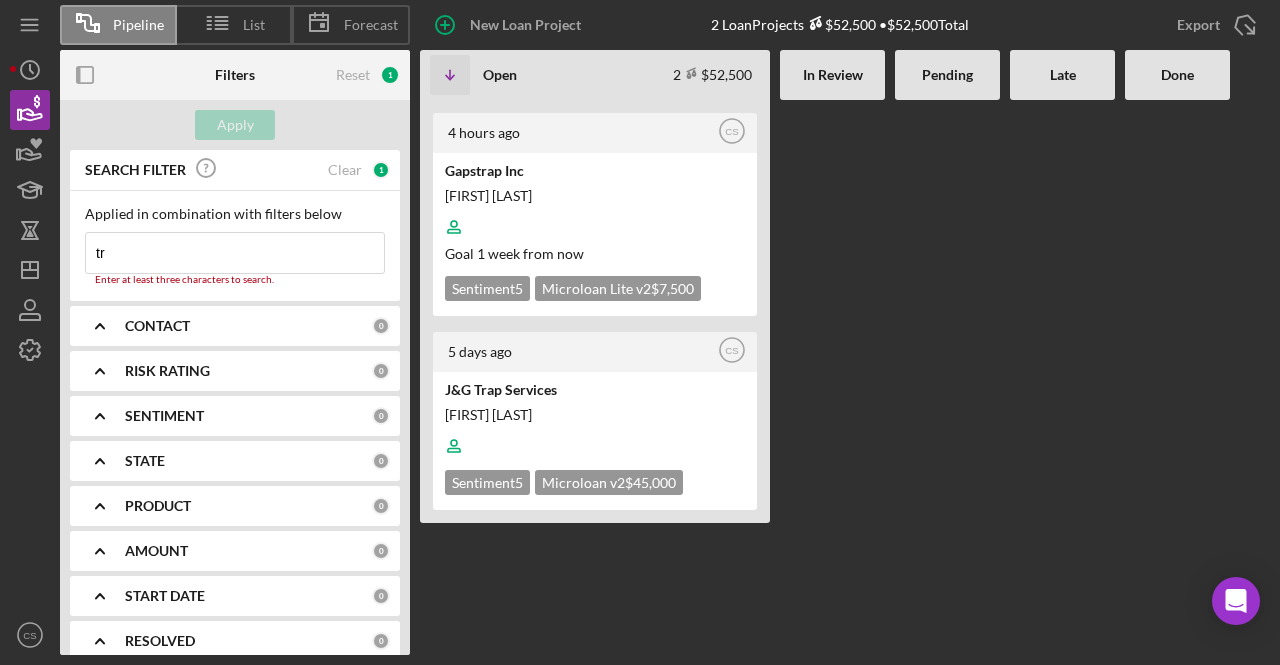type on "t" 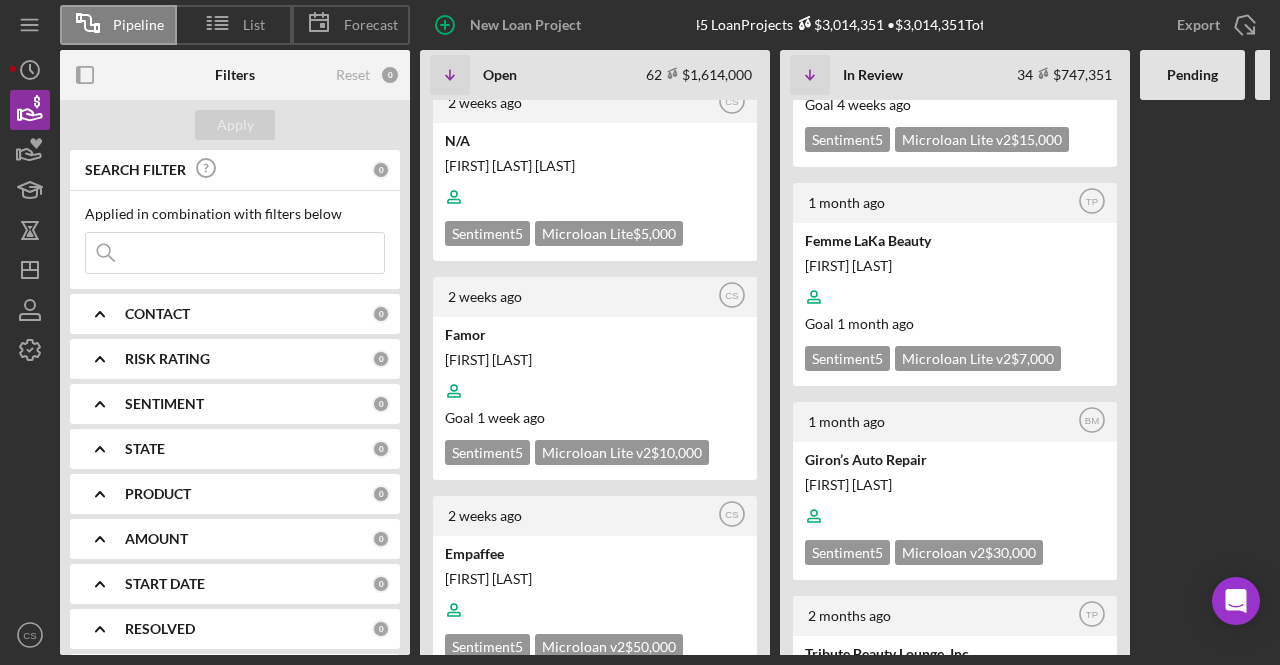 scroll, scrollTop: 5076, scrollLeft: 0, axis: vertical 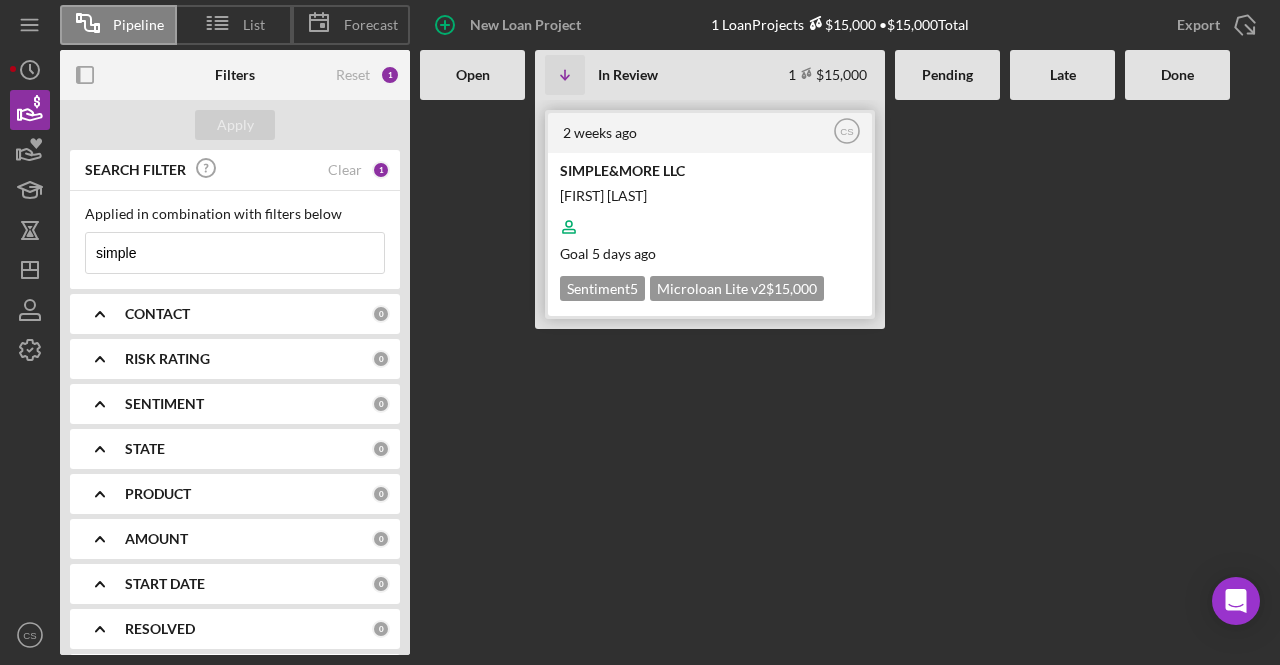 type on "simple" 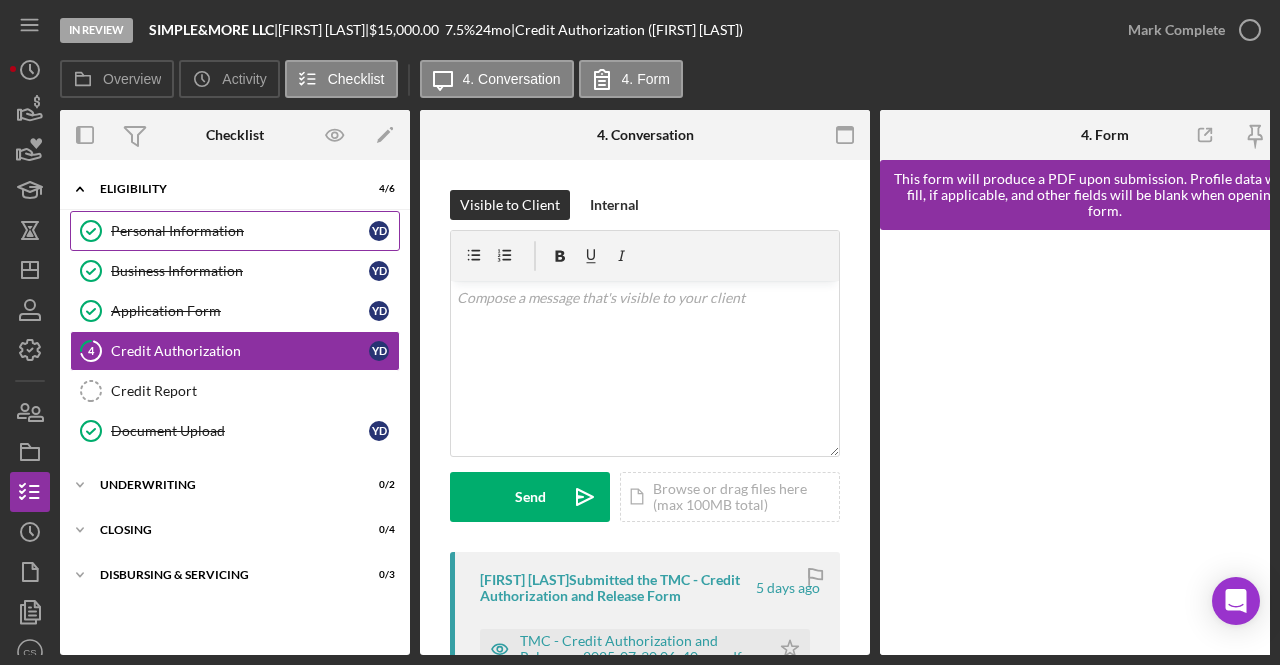 click on "Personal Information" at bounding box center (240, 231) 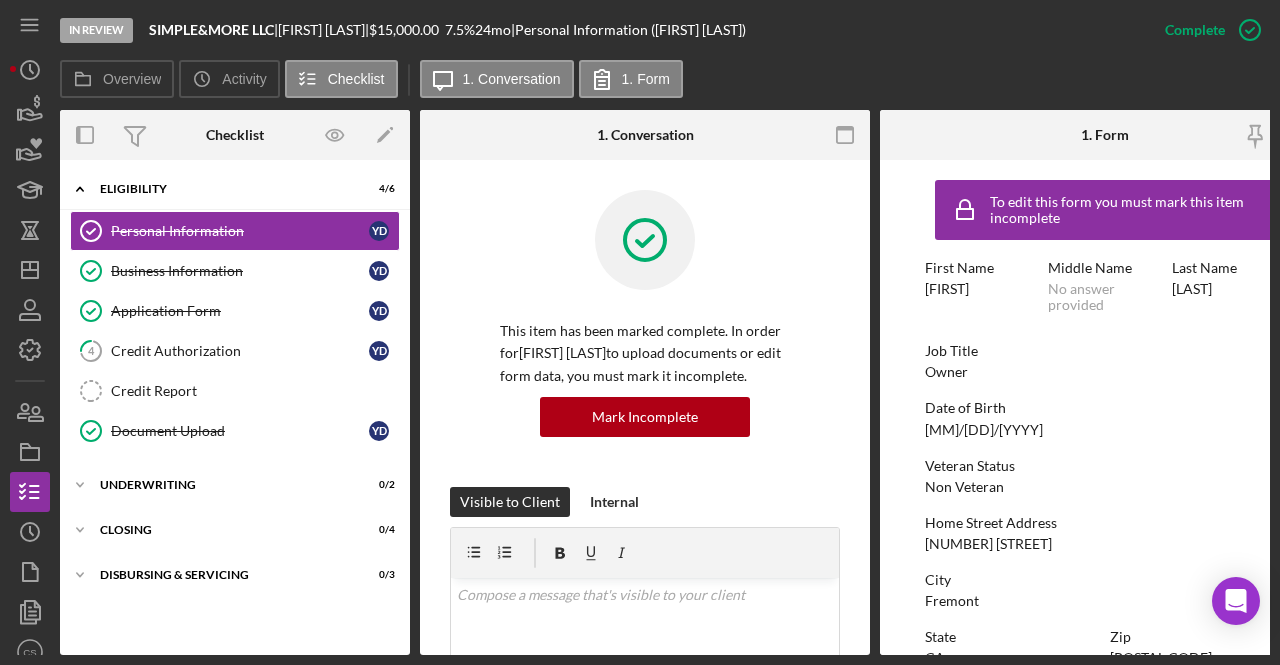 scroll, scrollTop: 0, scrollLeft: 60, axis: horizontal 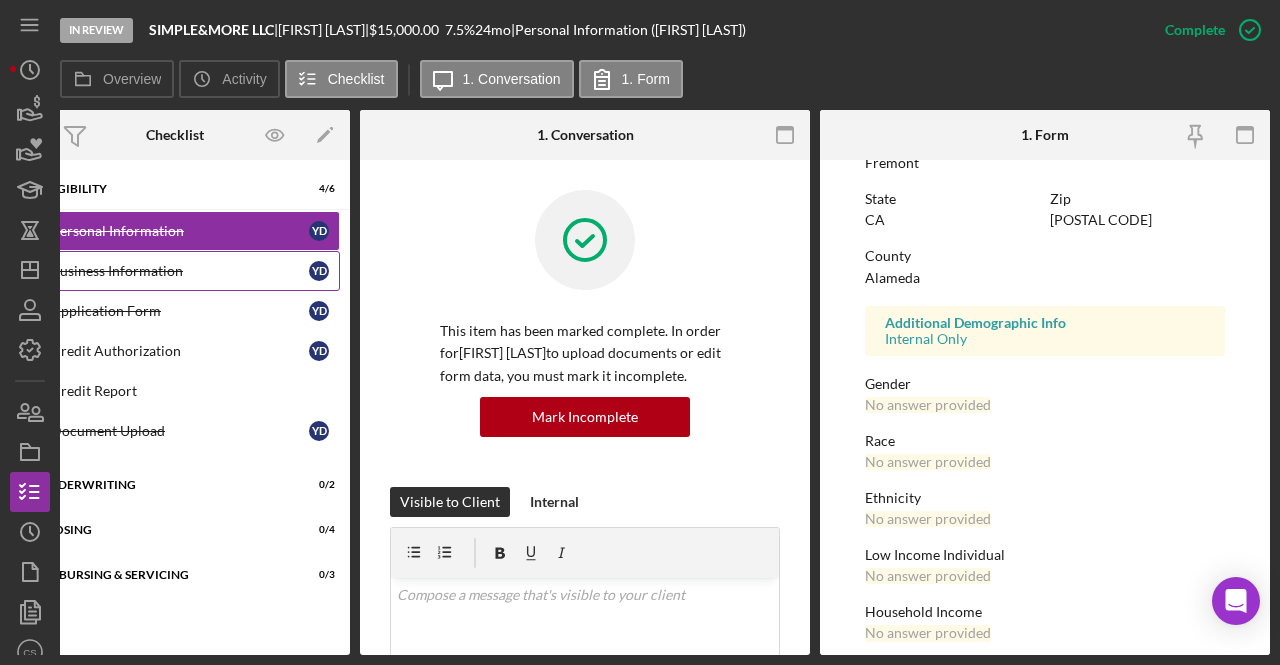 click on "Business Information" at bounding box center (180, 271) 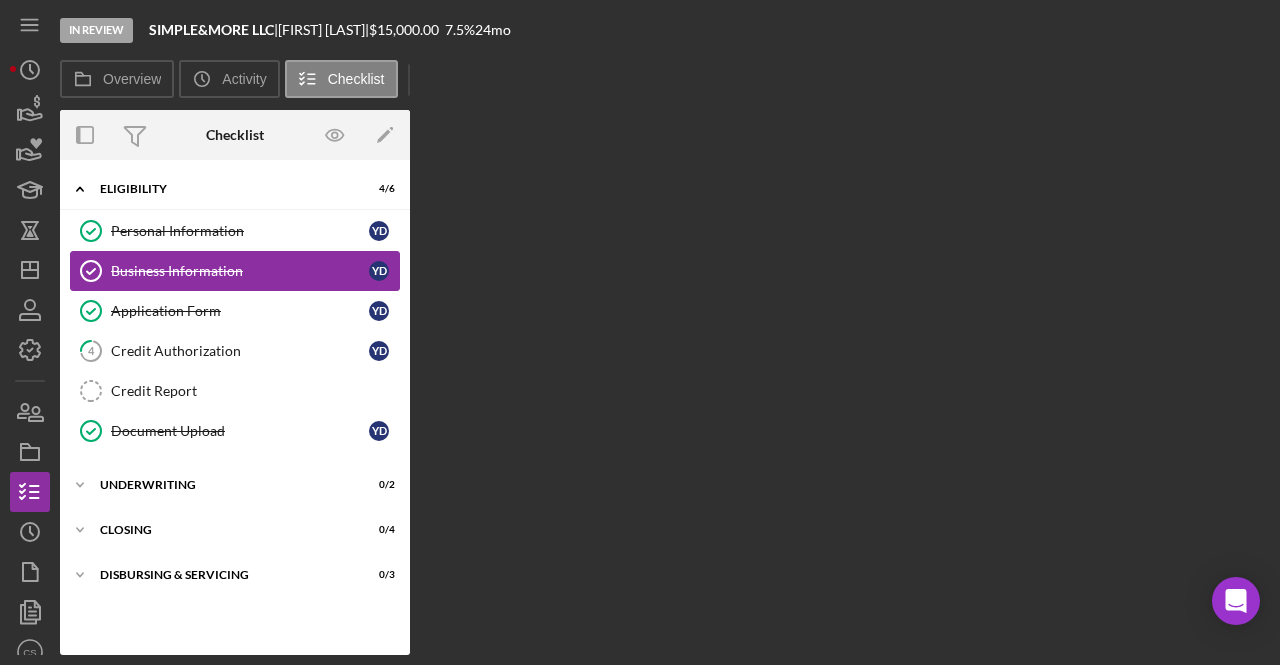 scroll, scrollTop: 0, scrollLeft: 0, axis: both 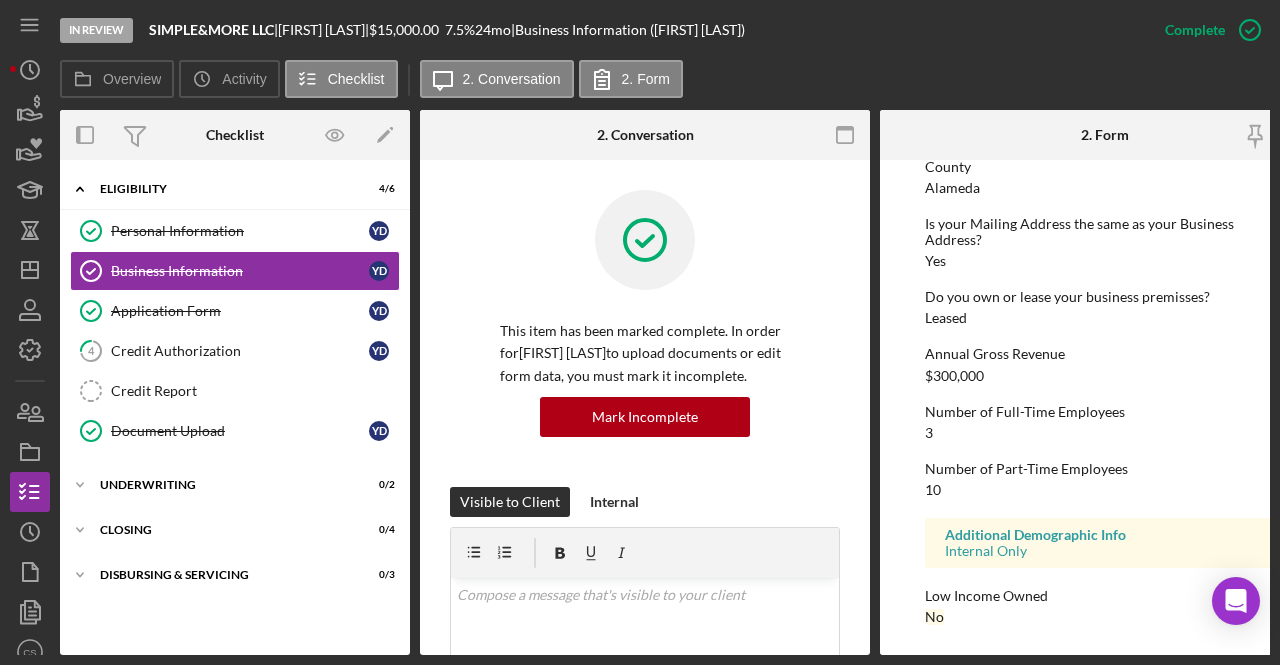 click on "Number of Full-Time Employees 3" at bounding box center (1105, 422) 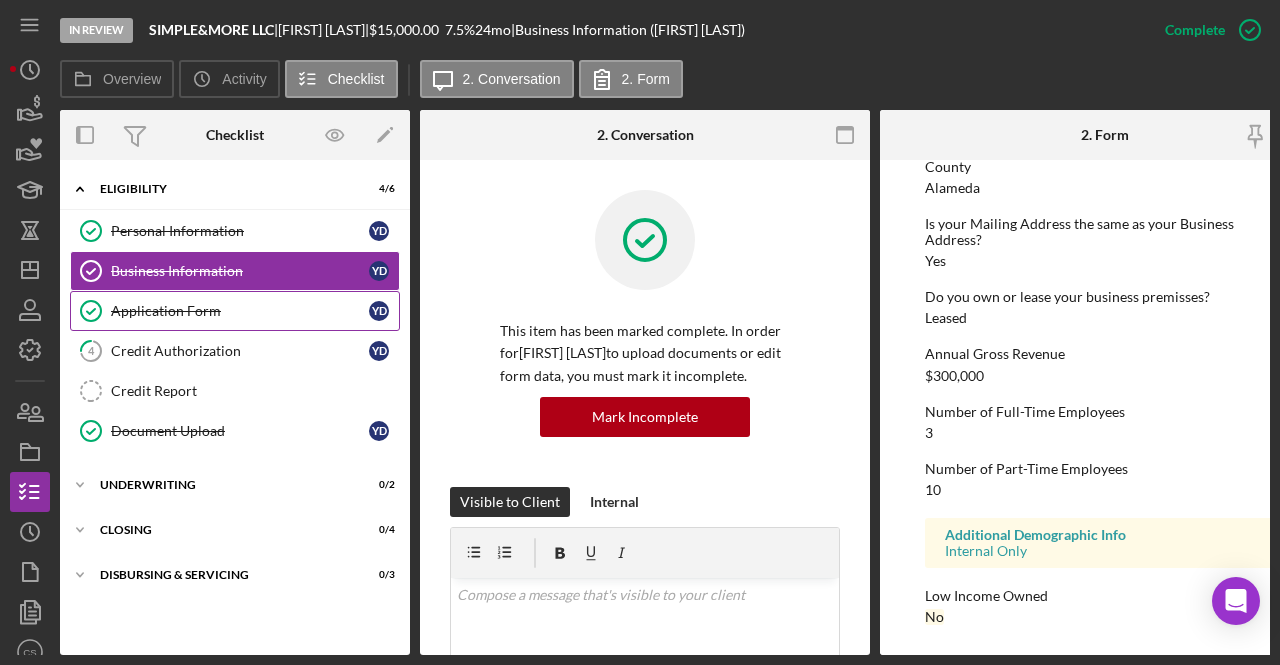 click on "Application Form" at bounding box center [240, 311] 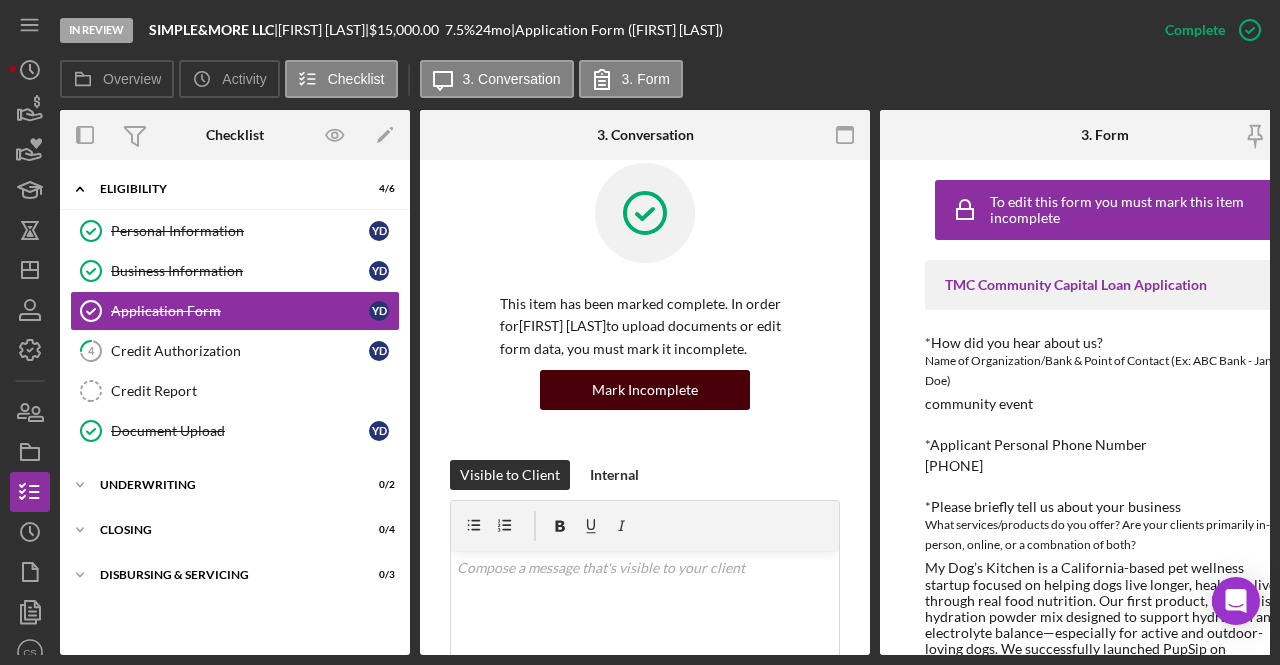 scroll, scrollTop: 28, scrollLeft: 0, axis: vertical 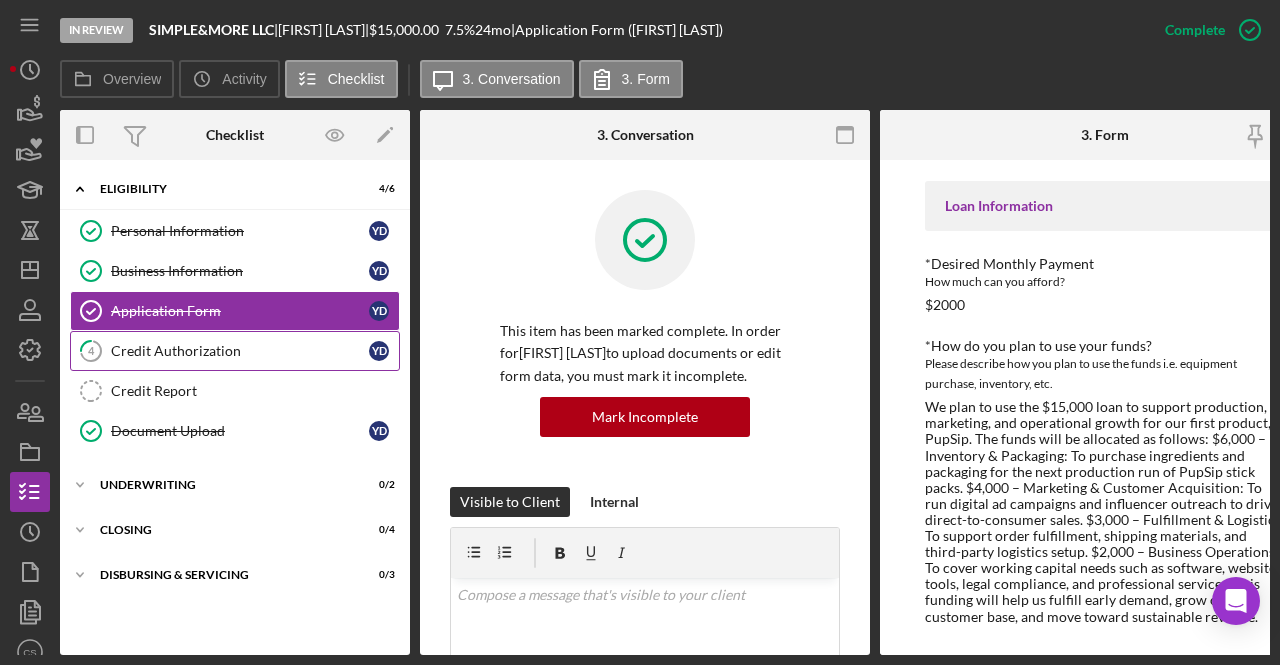 click on "4 Credit Authorization Y D" at bounding box center (235, 351) 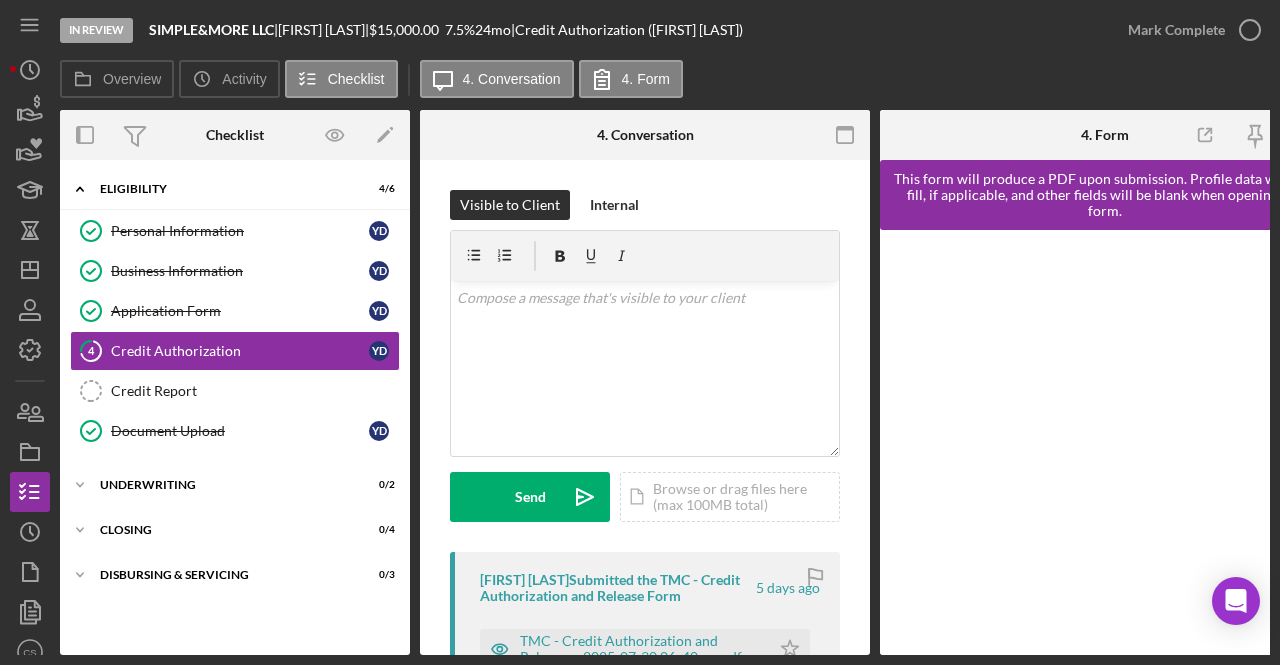 scroll, scrollTop: 0, scrollLeft: 60, axis: horizontal 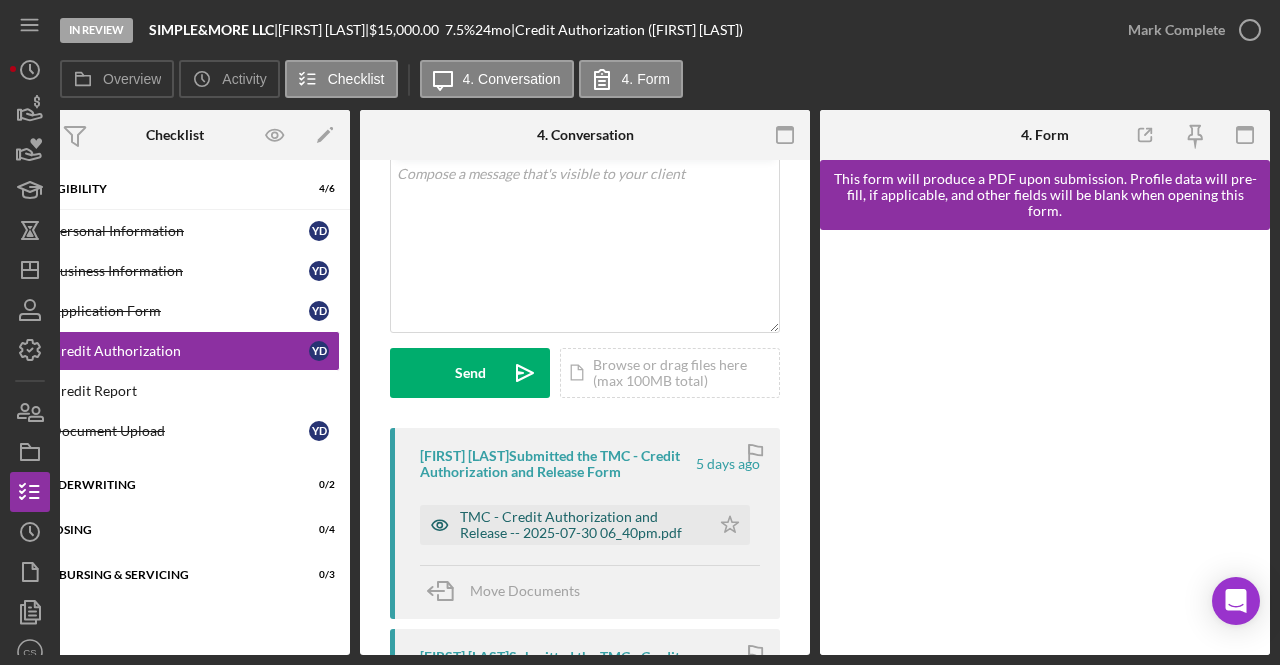 click on "TMC - Credit Authorization and Release -- 2025-07-30 06_40pm.pdf" at bounding box center [580, 525] 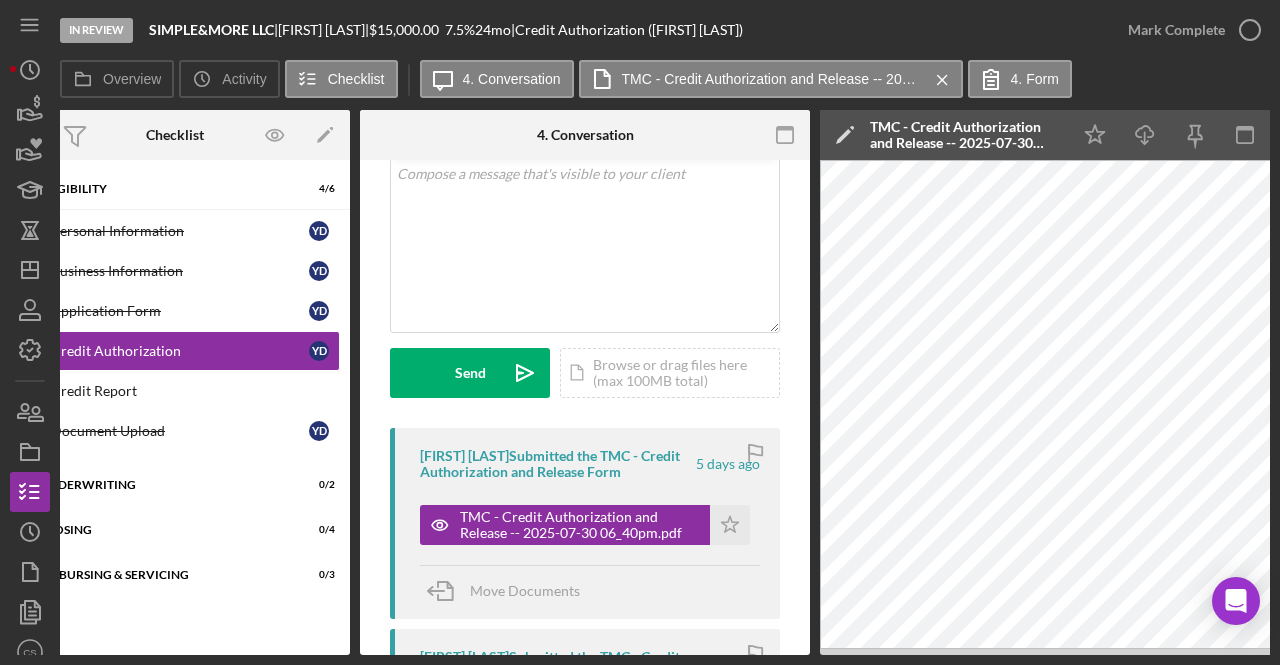 scroll, scrollTop: 0, scrollLeft: 142, axis: horizontal 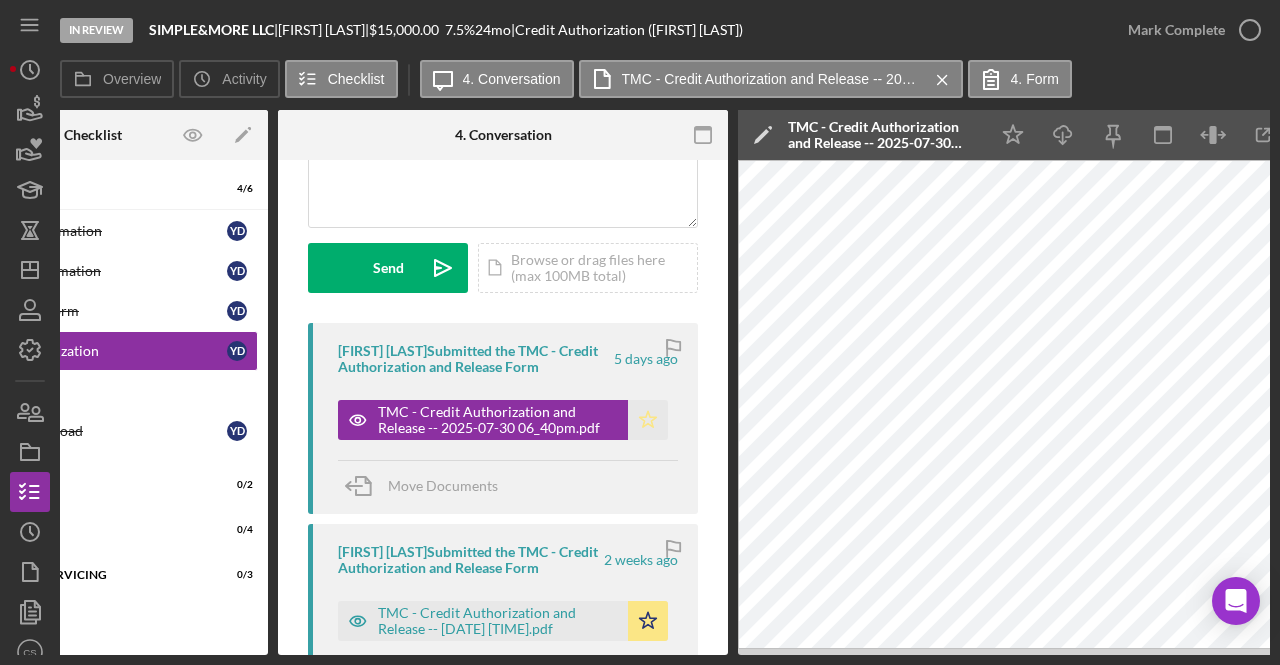 click on "Icon/Star" 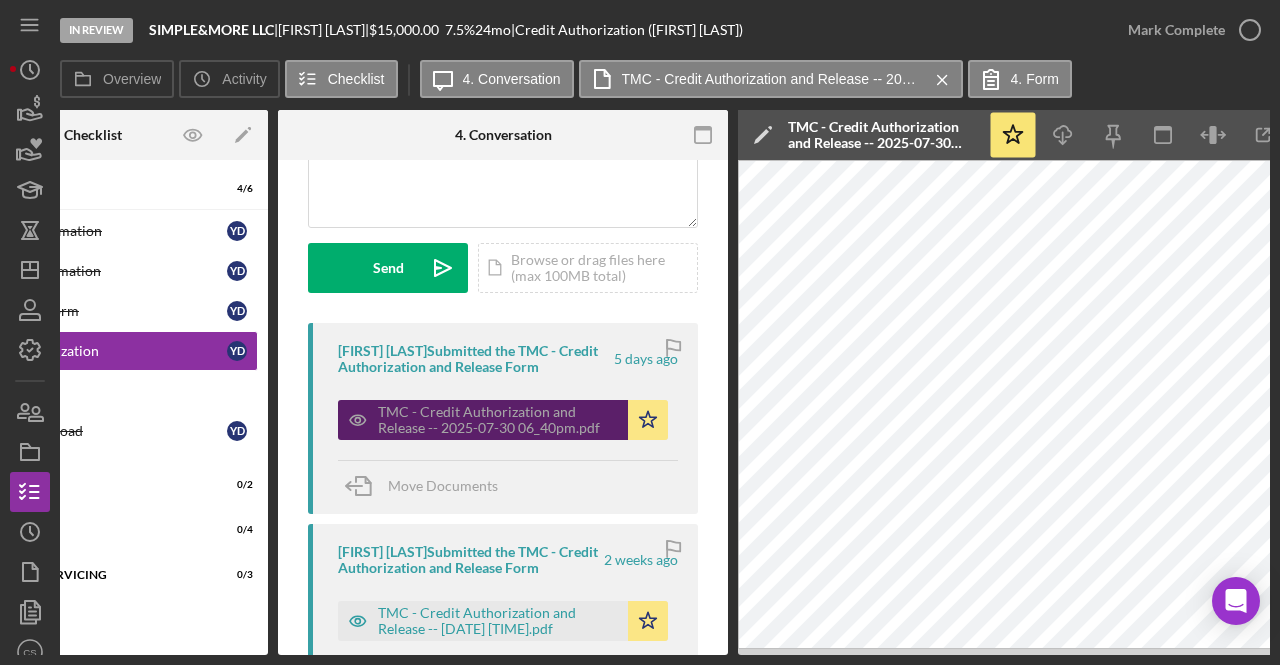 scroll, scrollTop: 0, scrollLeft: 0, axis: both 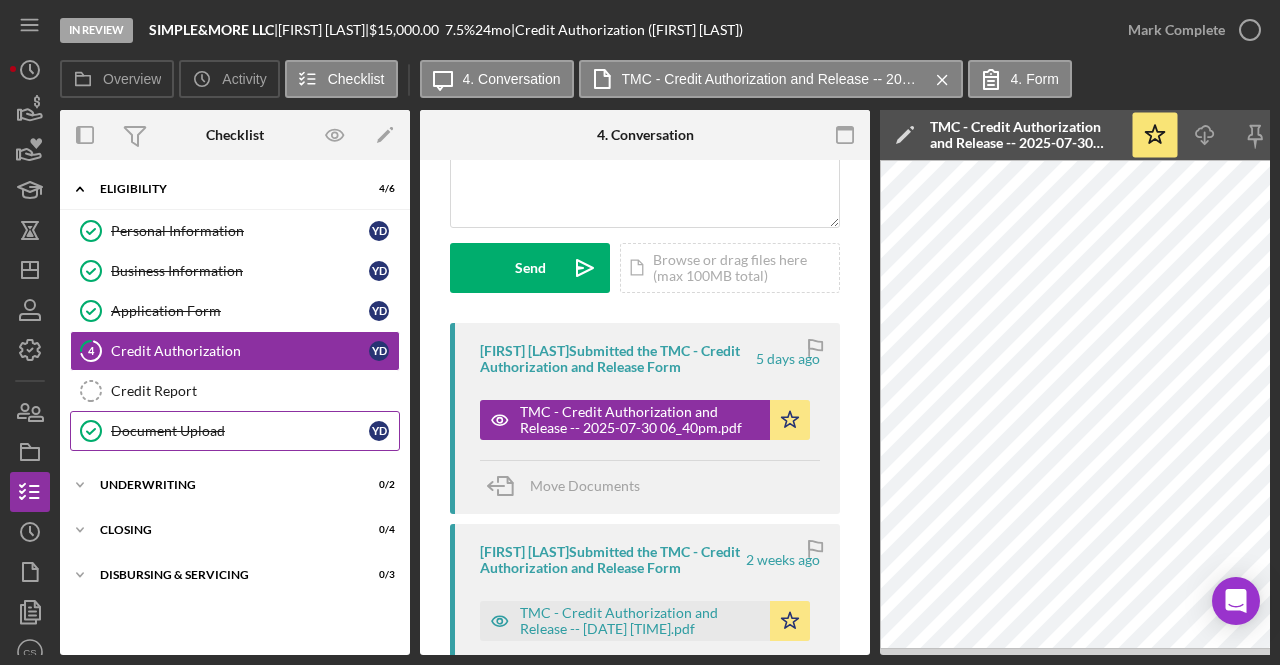 click on "Document Upload" at bounding box center (240, 431) 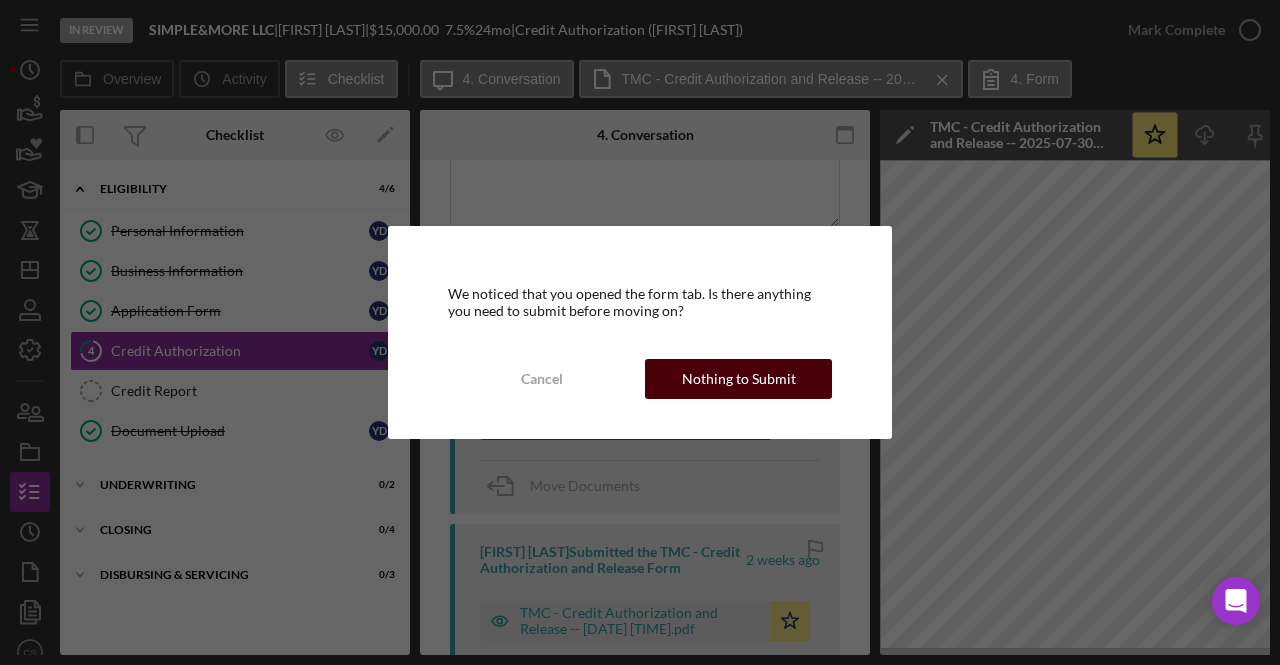 click on "Nothing to Submit" at bounding box center (739, 379) 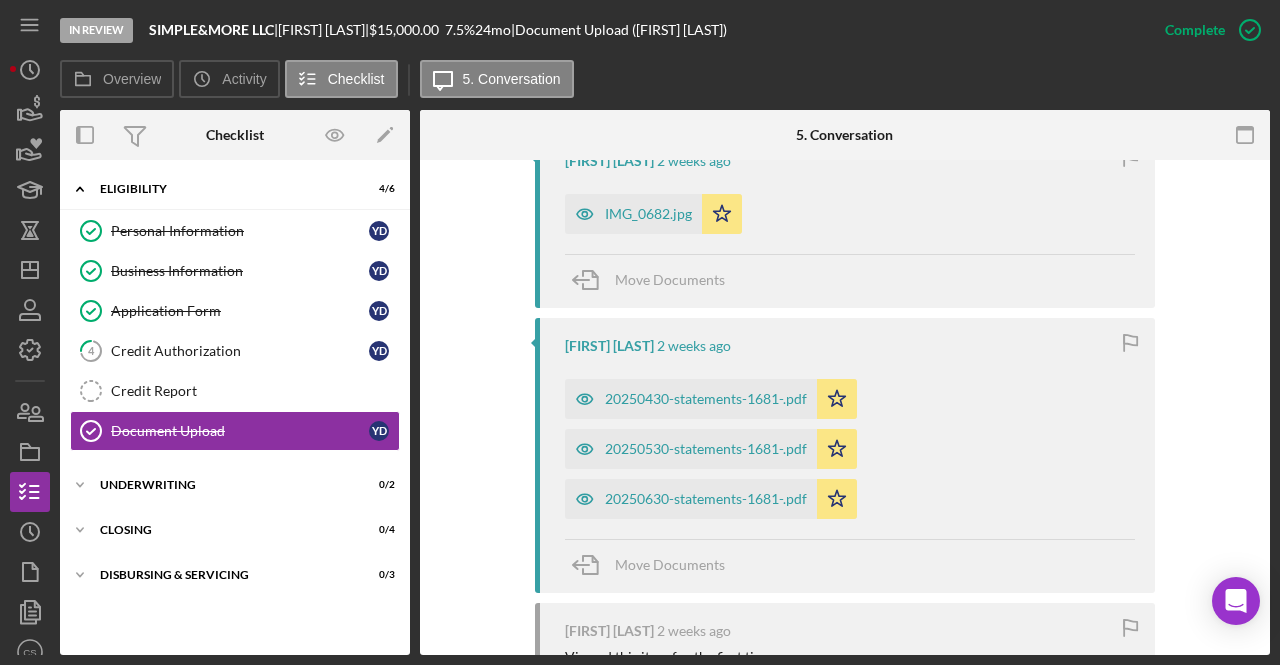 scroll, scrollTop: 766, scrollLeft: 0, axis: vertical 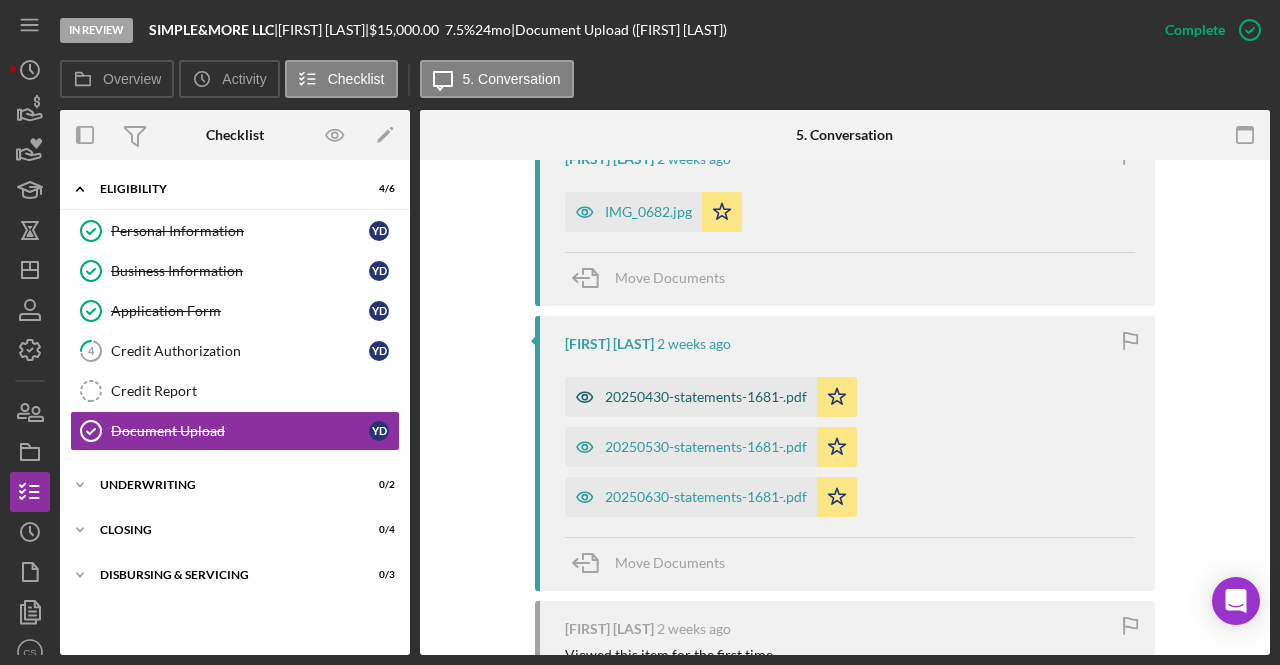 click on "20250430-statements-1681-.pdf" at bounding box center (706, 397) 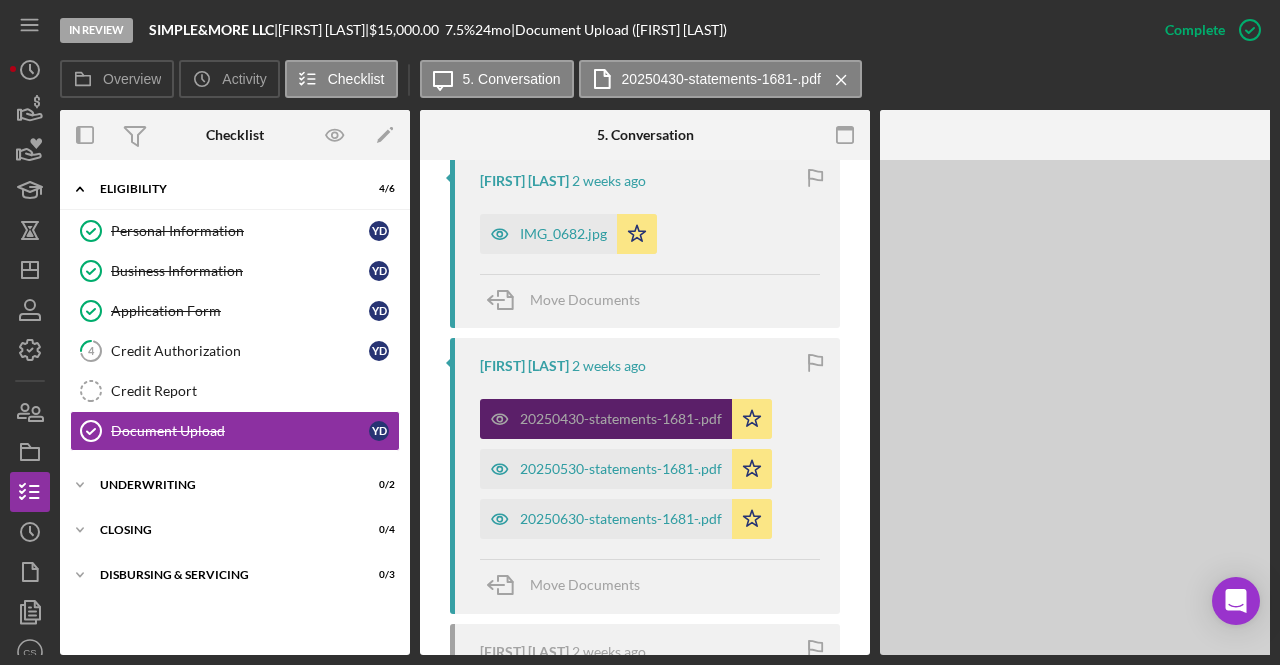 scroll, scrollTop: 788, scrollLeft: 0, axis: vertical 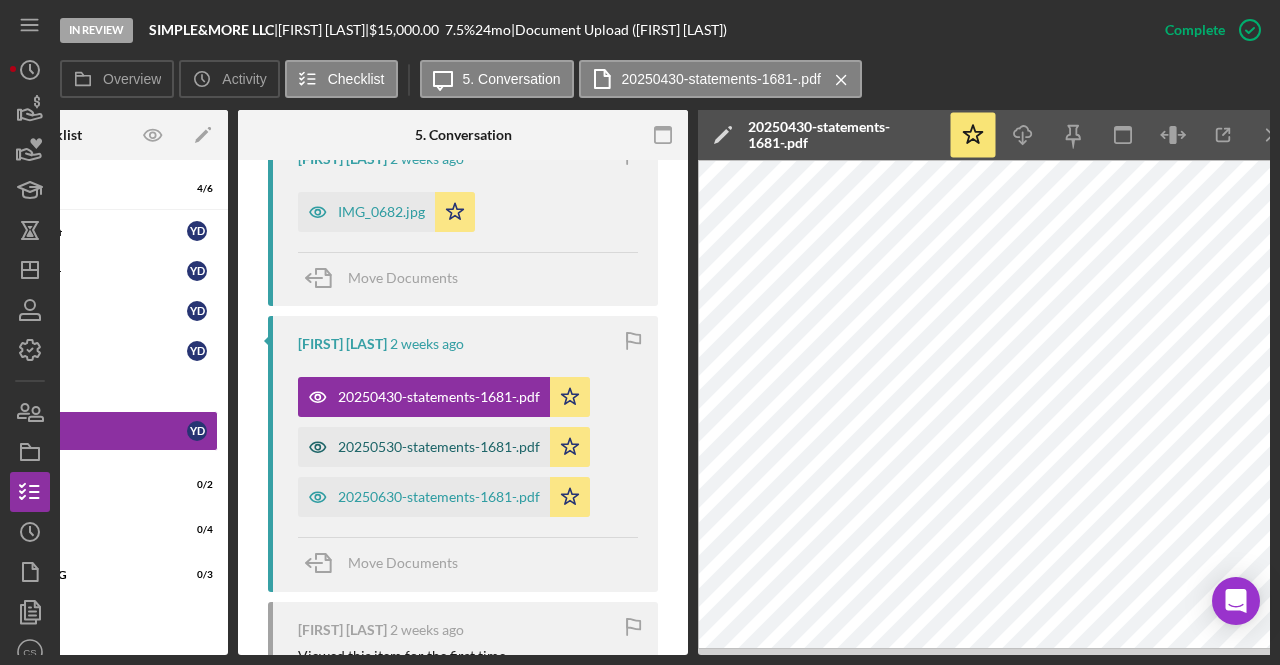 click on "20250530-statements-1681-.pdf" at bounding box center (424, 447) 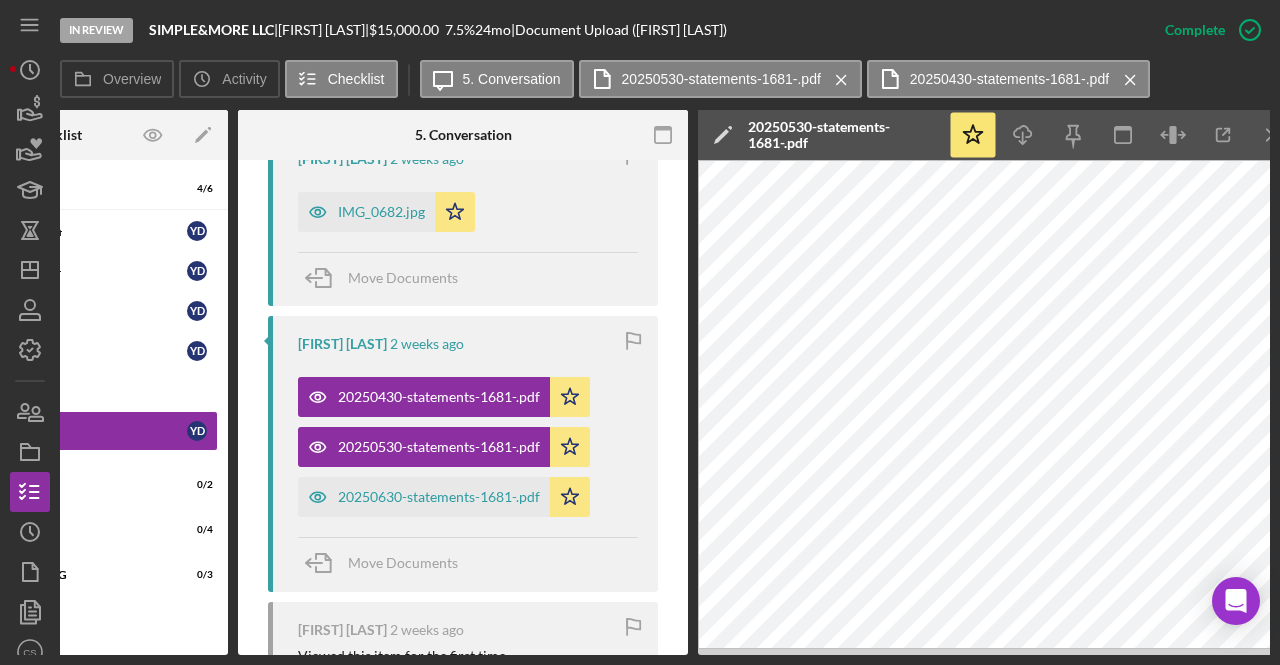 click on "20250630-statements-1681-.pdf Icon/Star" at bounding box center (449, 492) 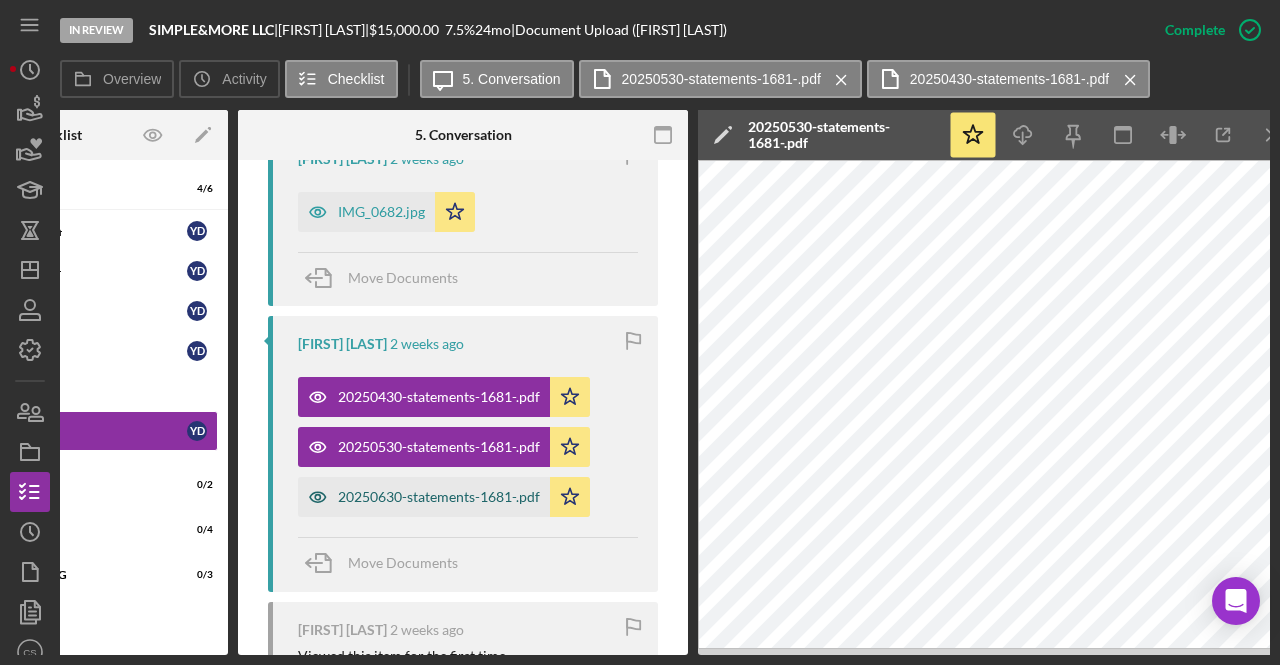 click on "20250630-statements-1681-.pdf" at bounding box center [439, 497] 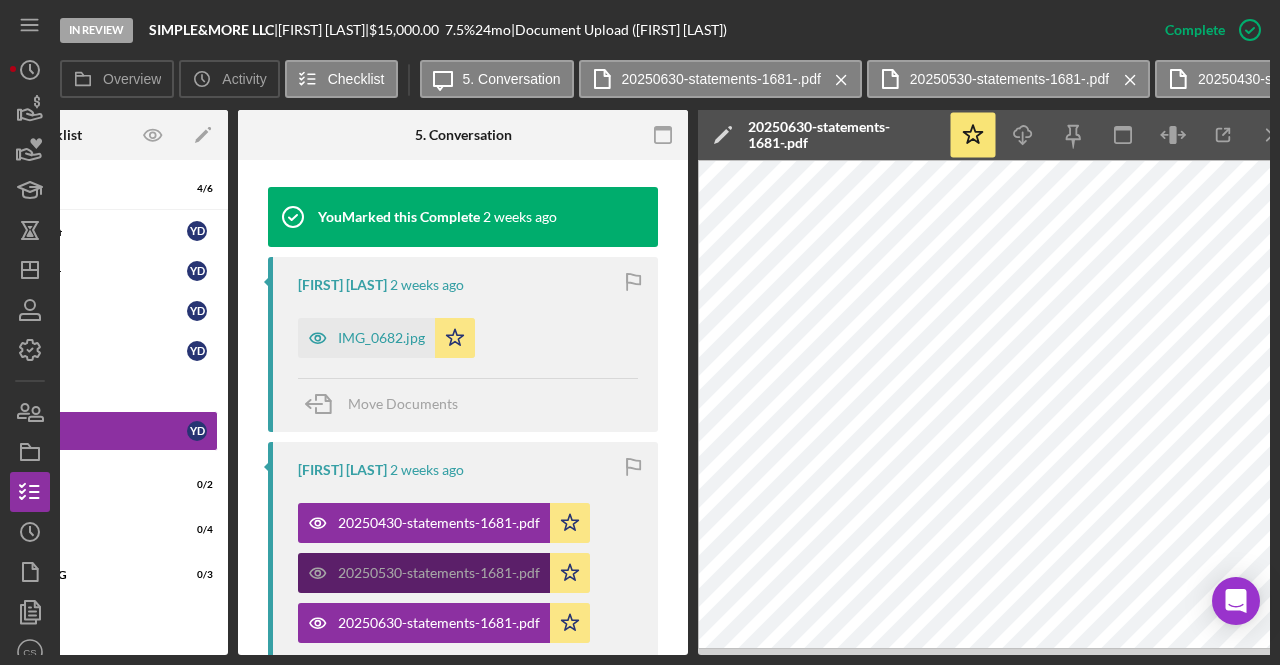 scroll, scrollTop: 662, scrollLeft: 0, axis: vertical 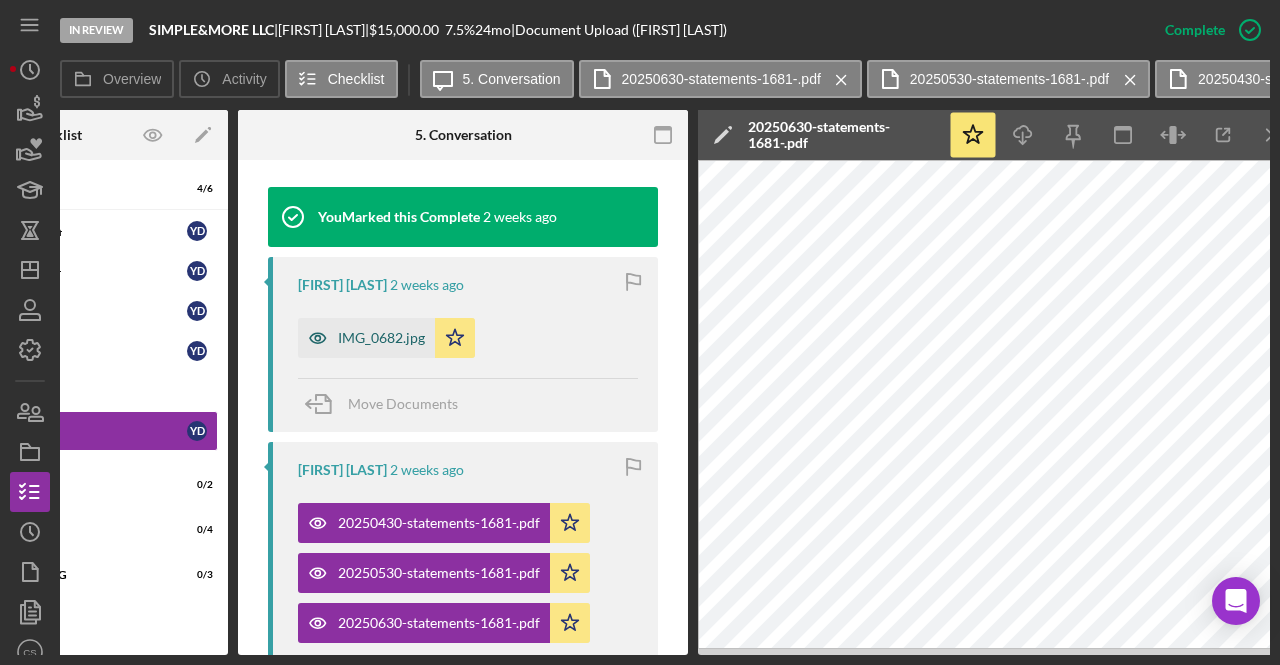 click on "IMG_0682.jpg" at bounding box center [381, 338] 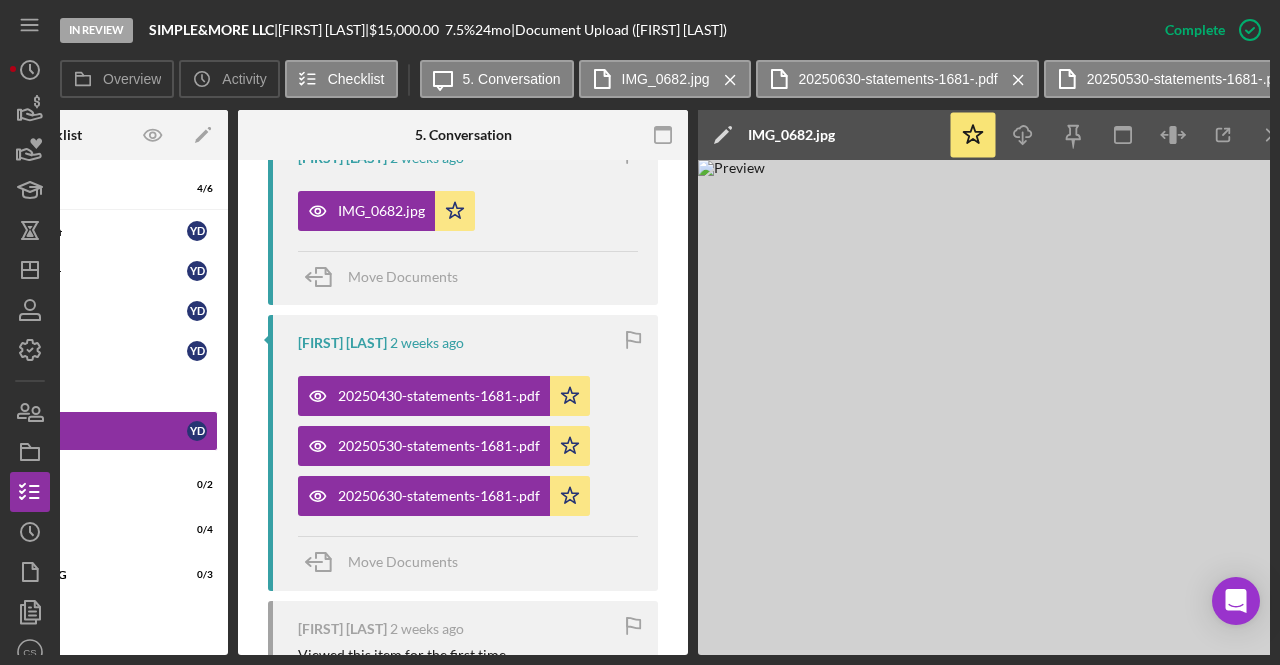 scroll, scrollTop: 775, scrollLeft: 0, axis: vertical 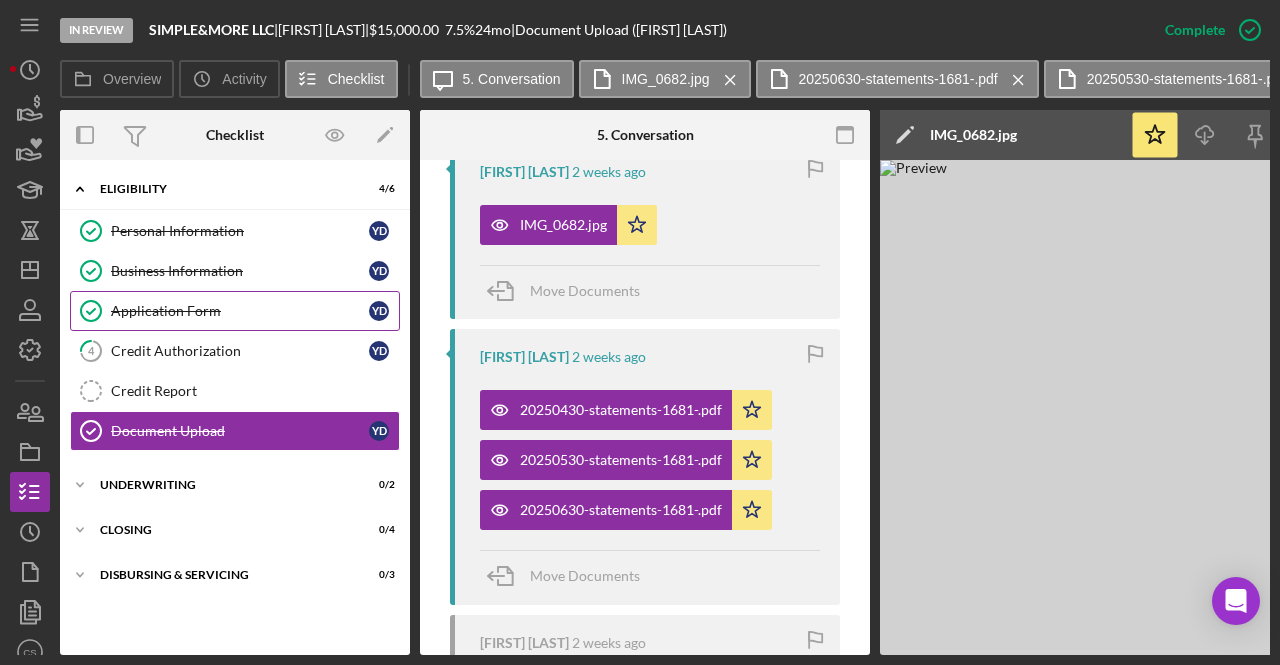 click on "Business Information Business Information Y D" at bounding box center (235, 271) 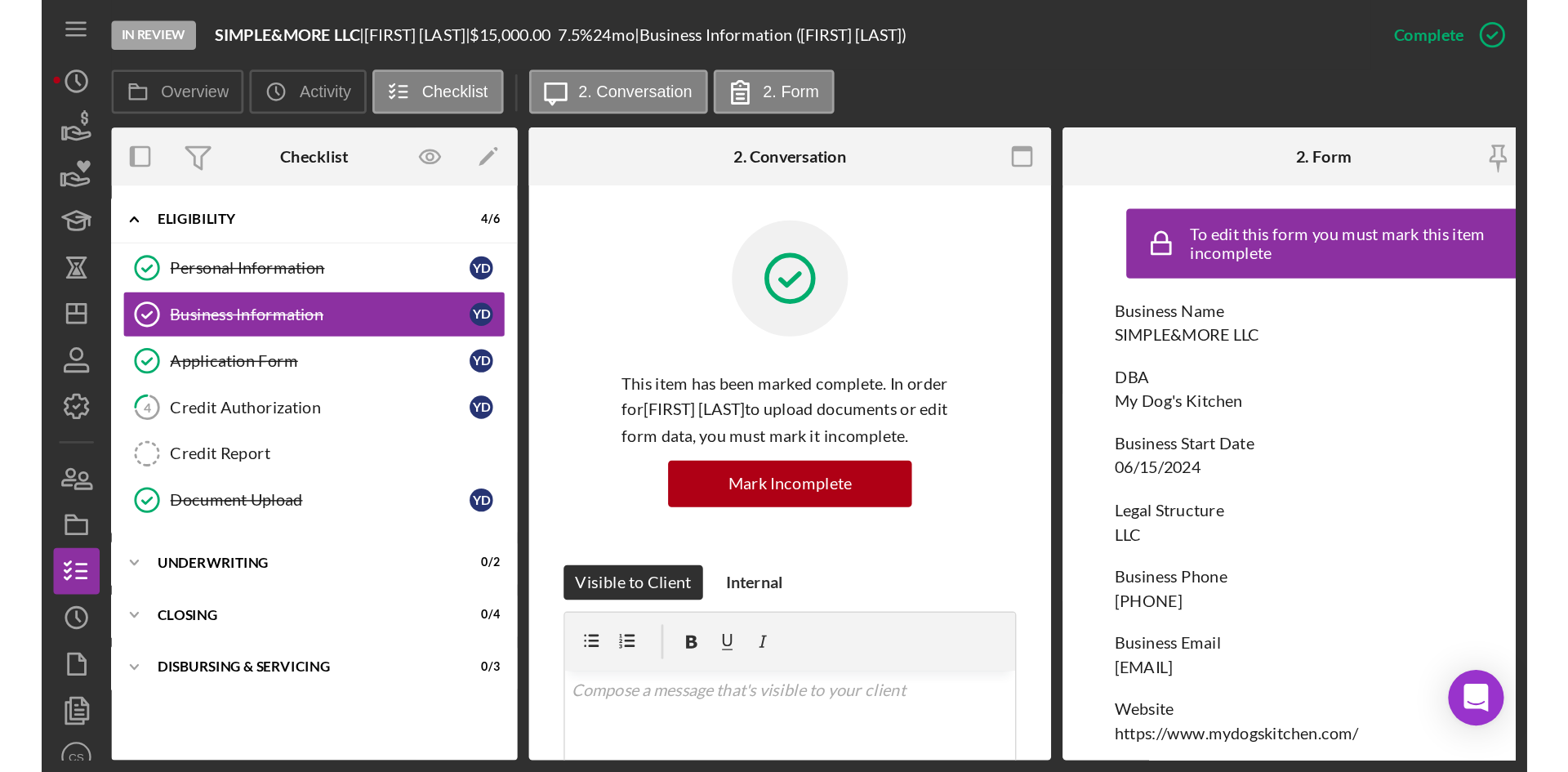scroll, scrollTop: 129, scrollLeft: 0, axis: vertical 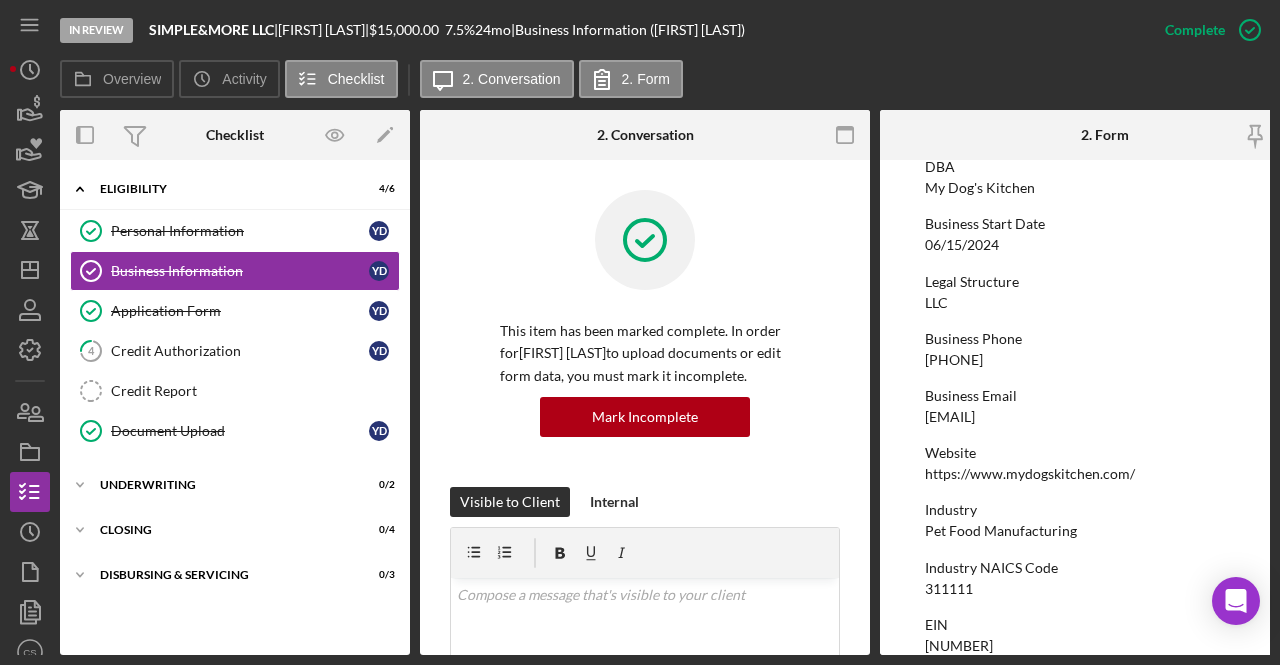 drag, startPoint x: 1131, startPoint y: 417, endPoint x: 916, endPoint y: 423, distance: 215.08371 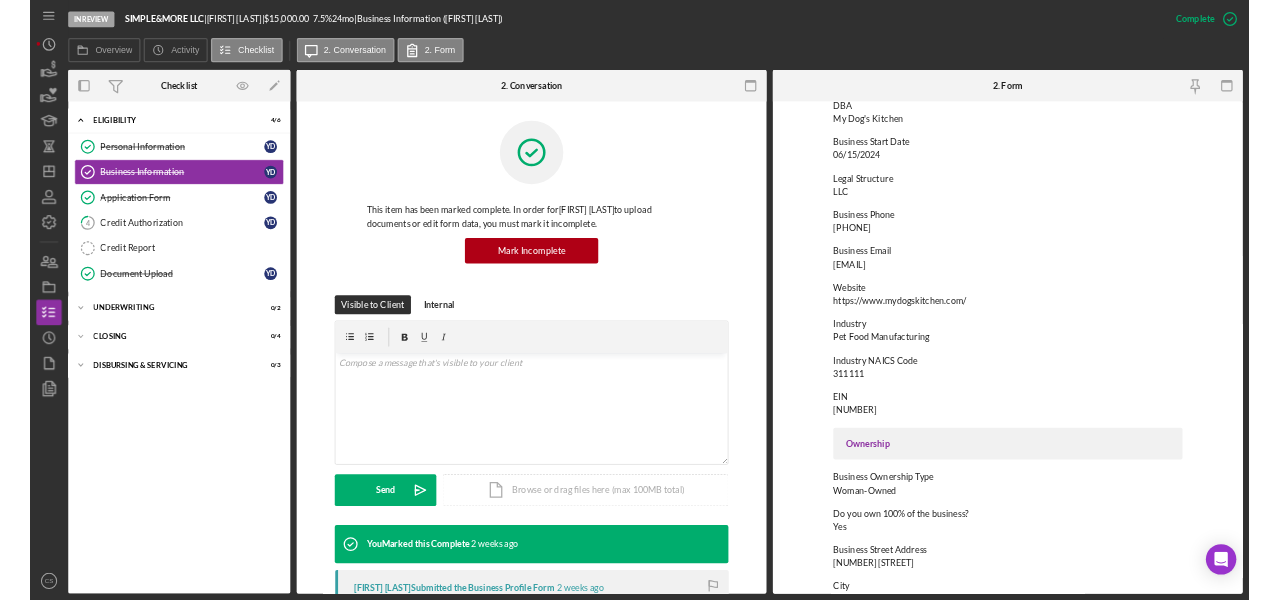 scroll, scrollTop: 158, scrollLeft: 0, axis: vertical 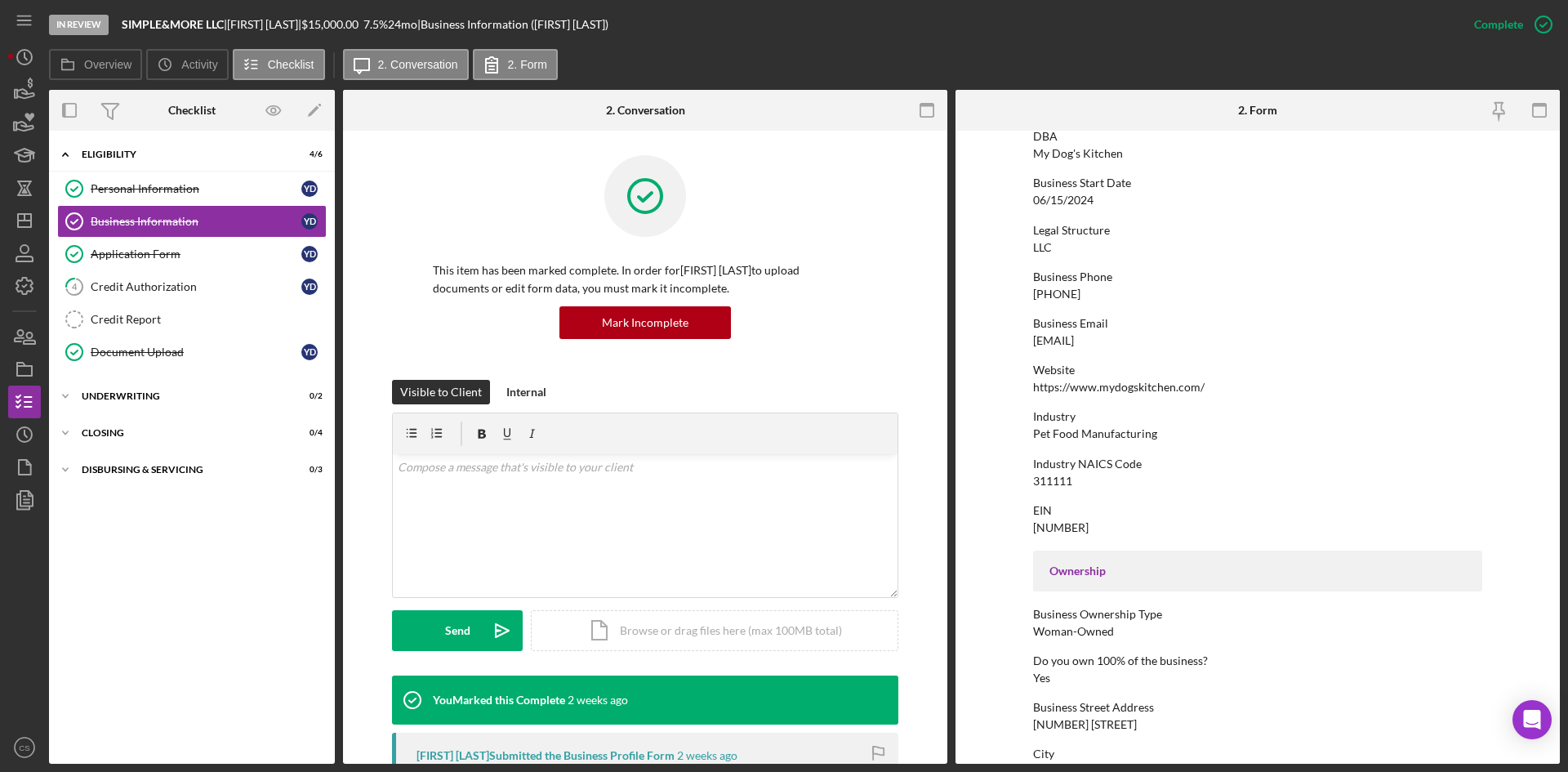 copy on "[EMAIL]" 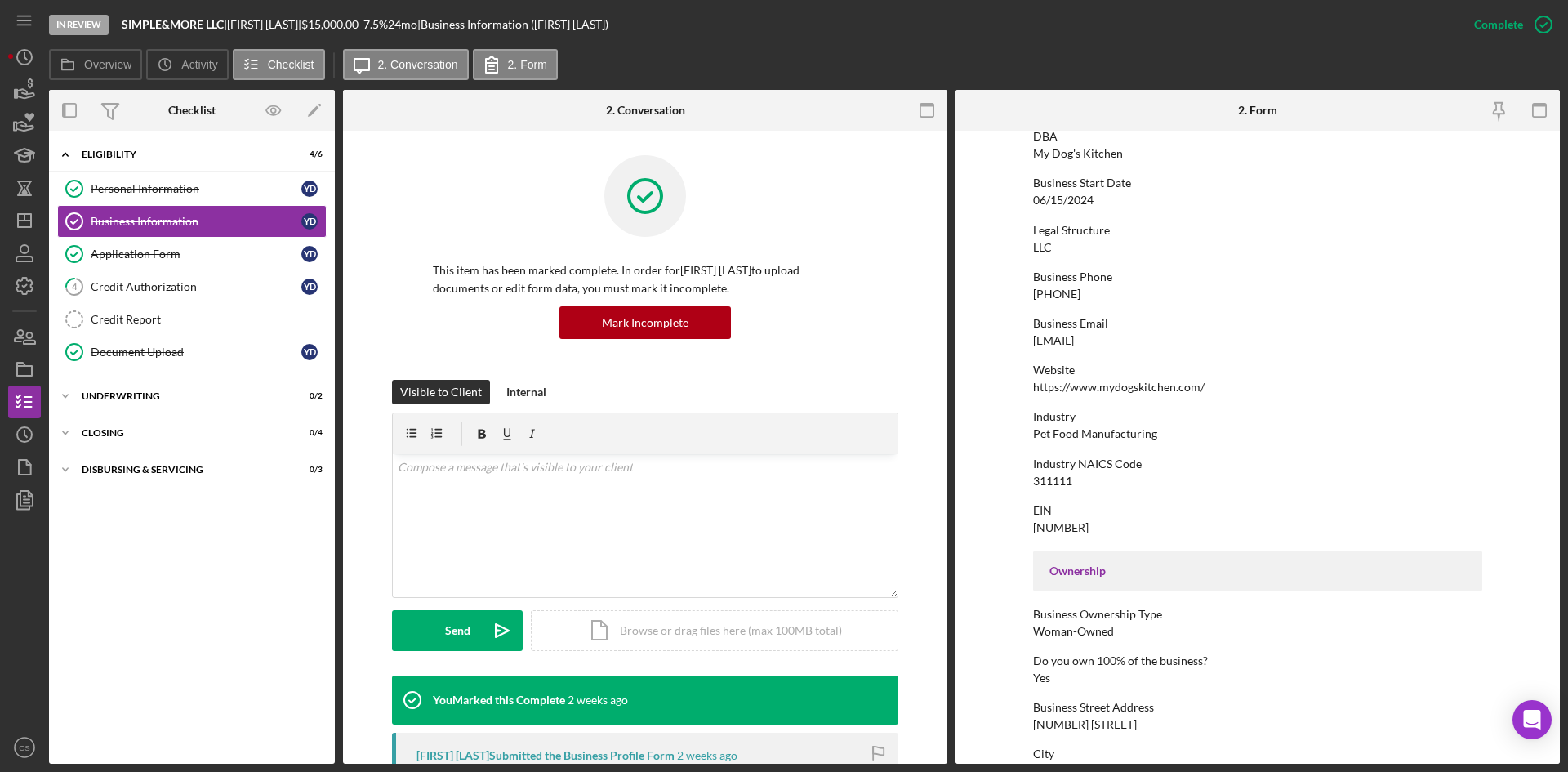 scroll, scrollTop: 129, scrollLeft: 0, axis: vertical 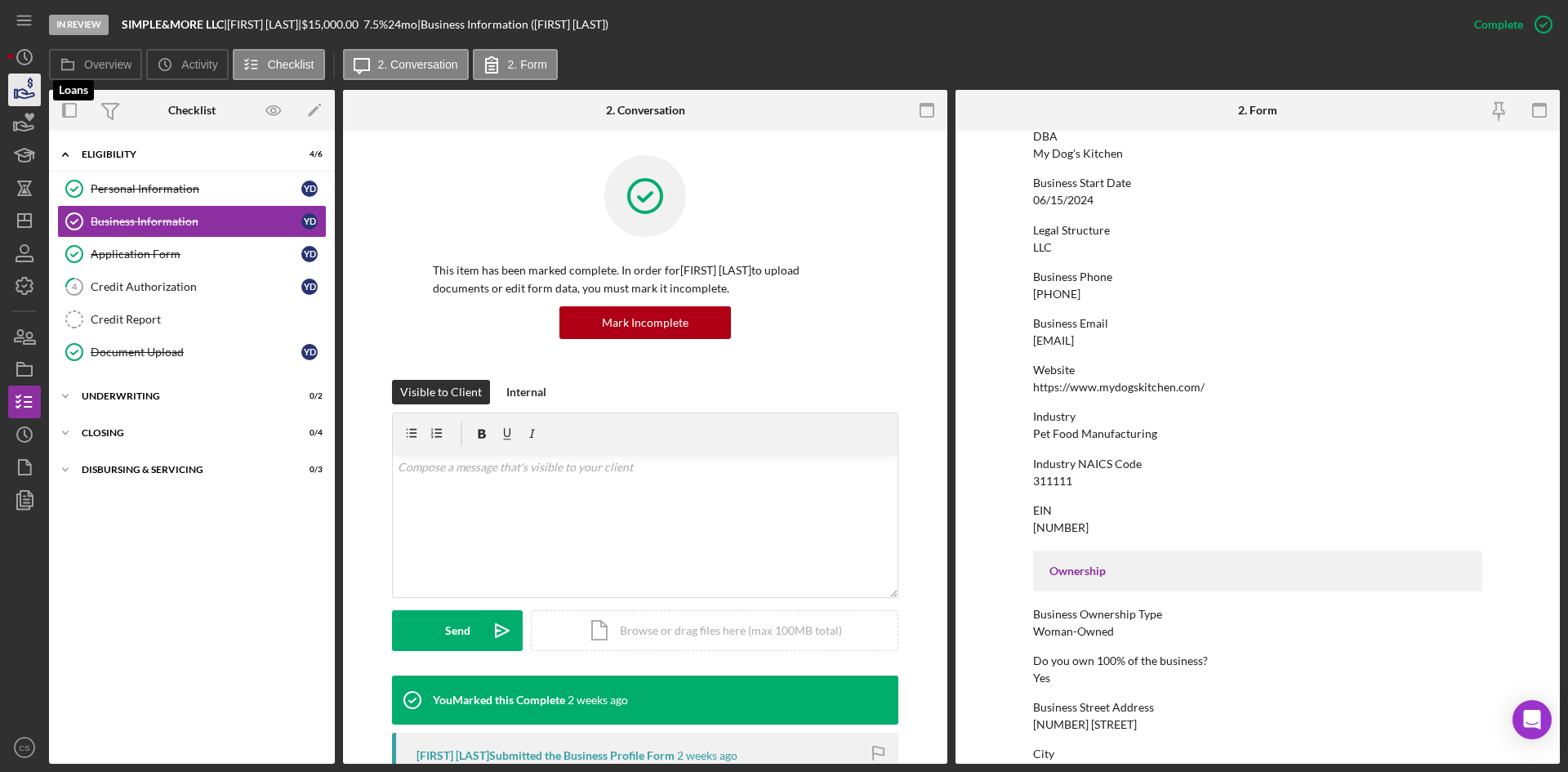 click 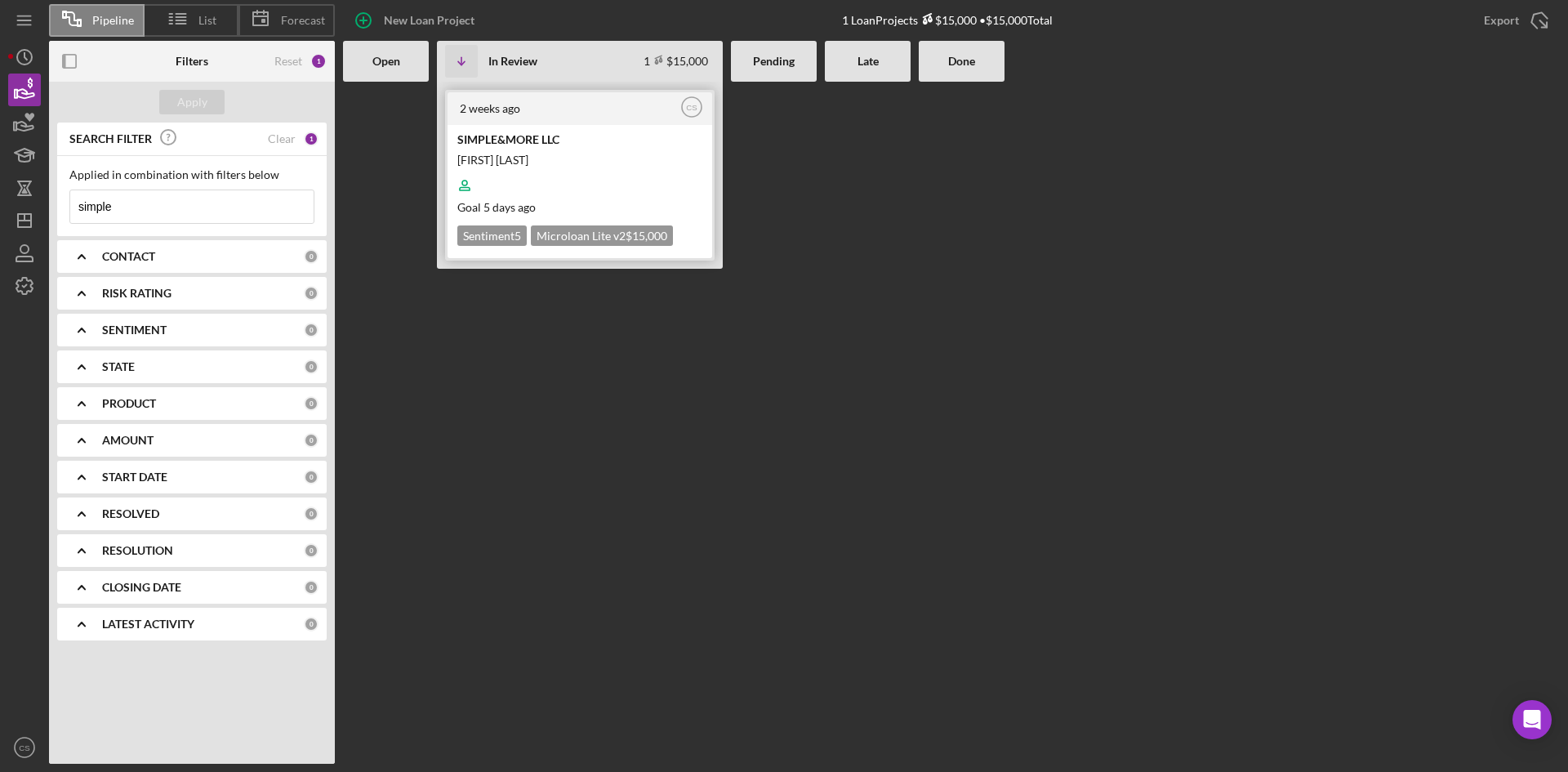 click on "SIMPLE&MORE LLC" at bounding box center (578, 139) 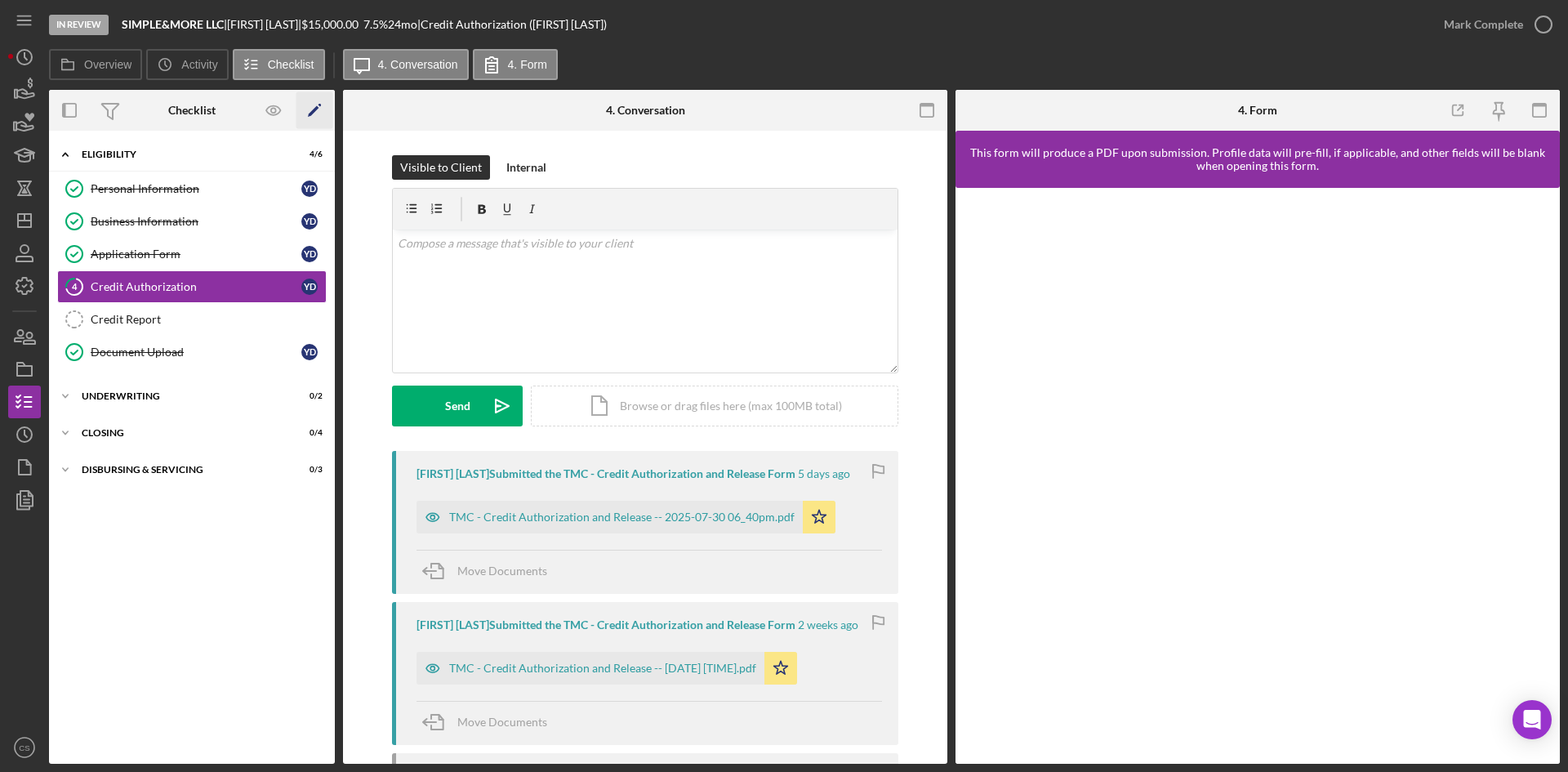 click on "Icon/Edit" 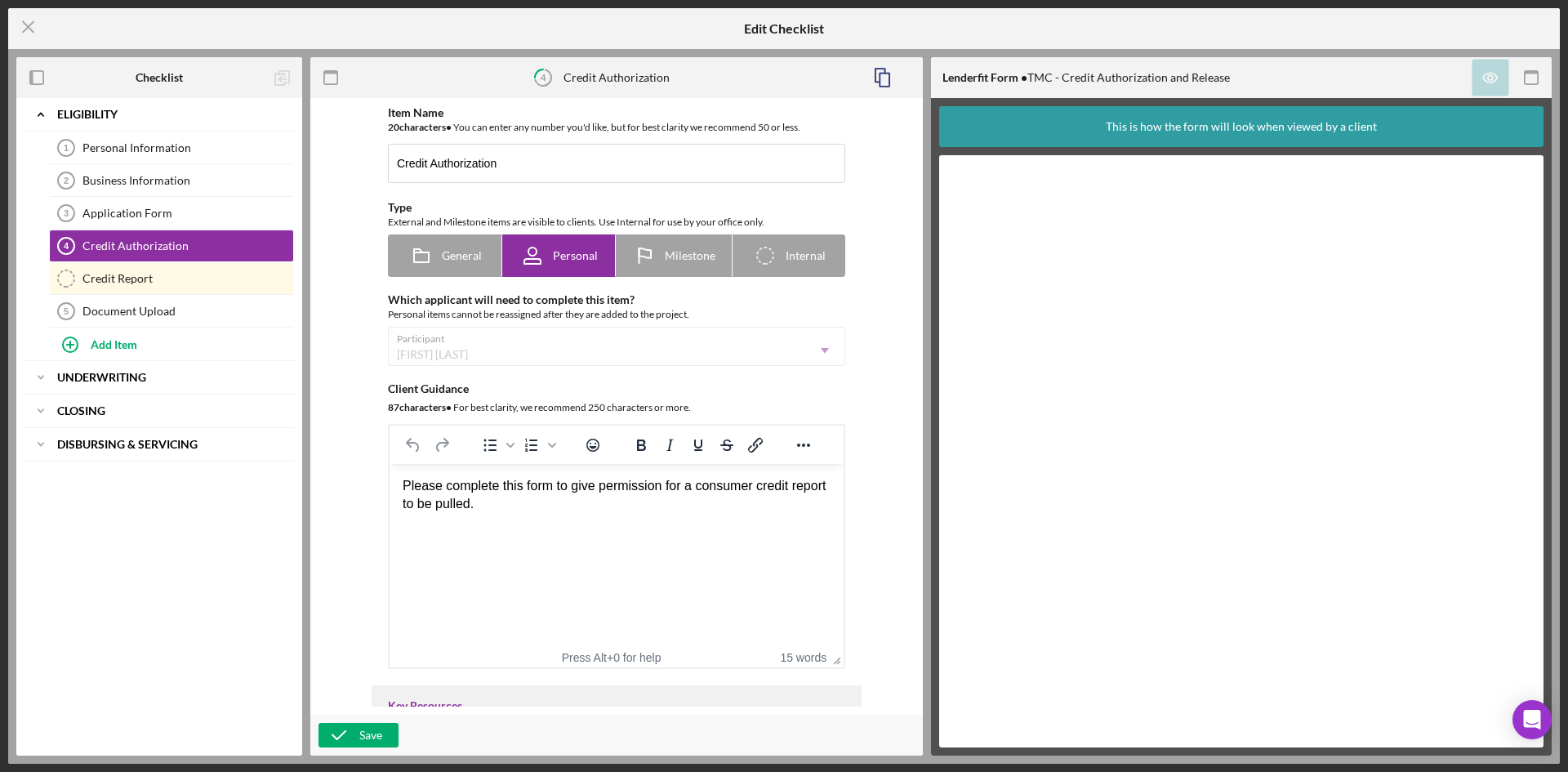 scroll, scrollTop: 0, scrollLeft: 0, axis: both 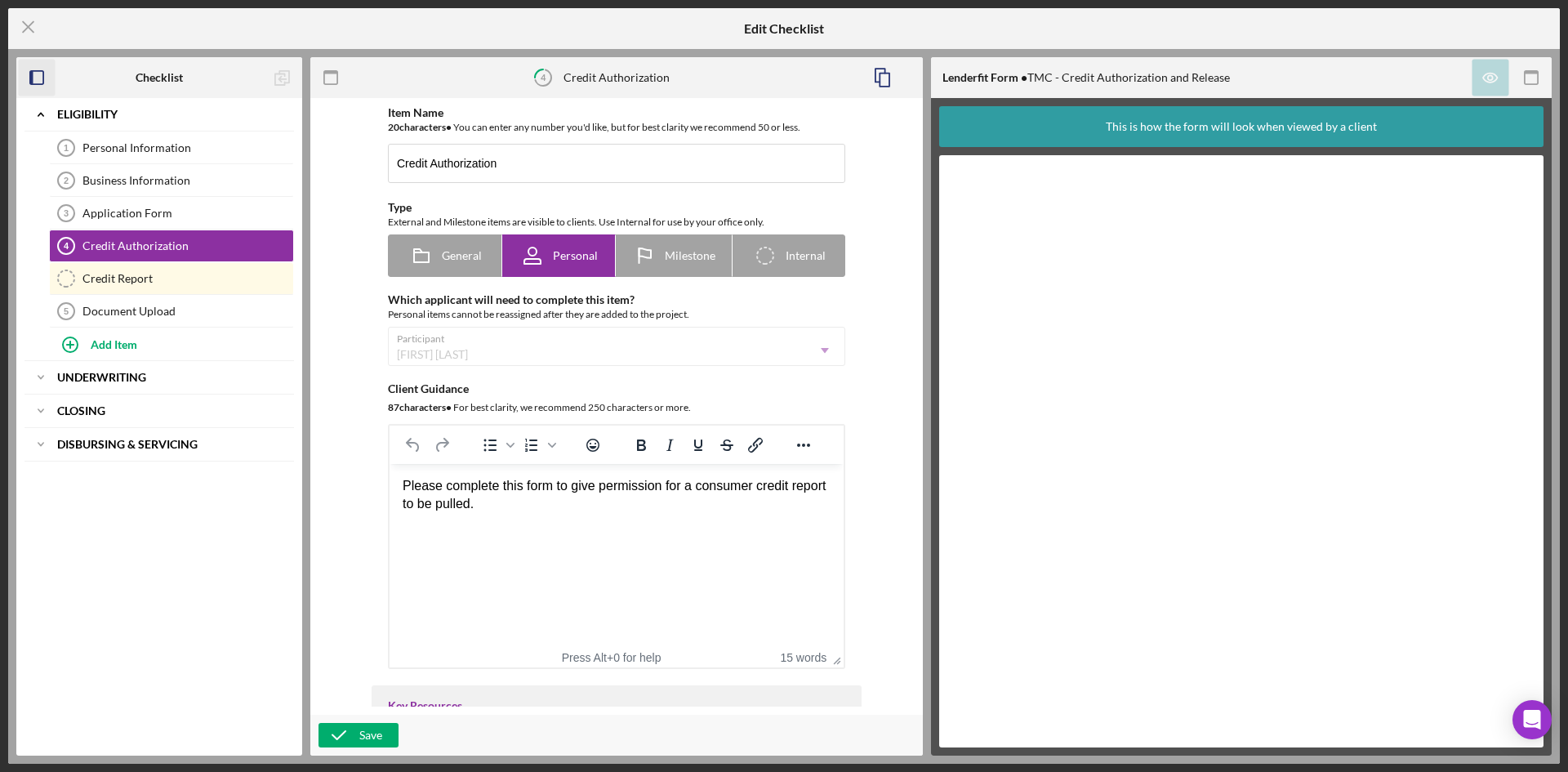 click 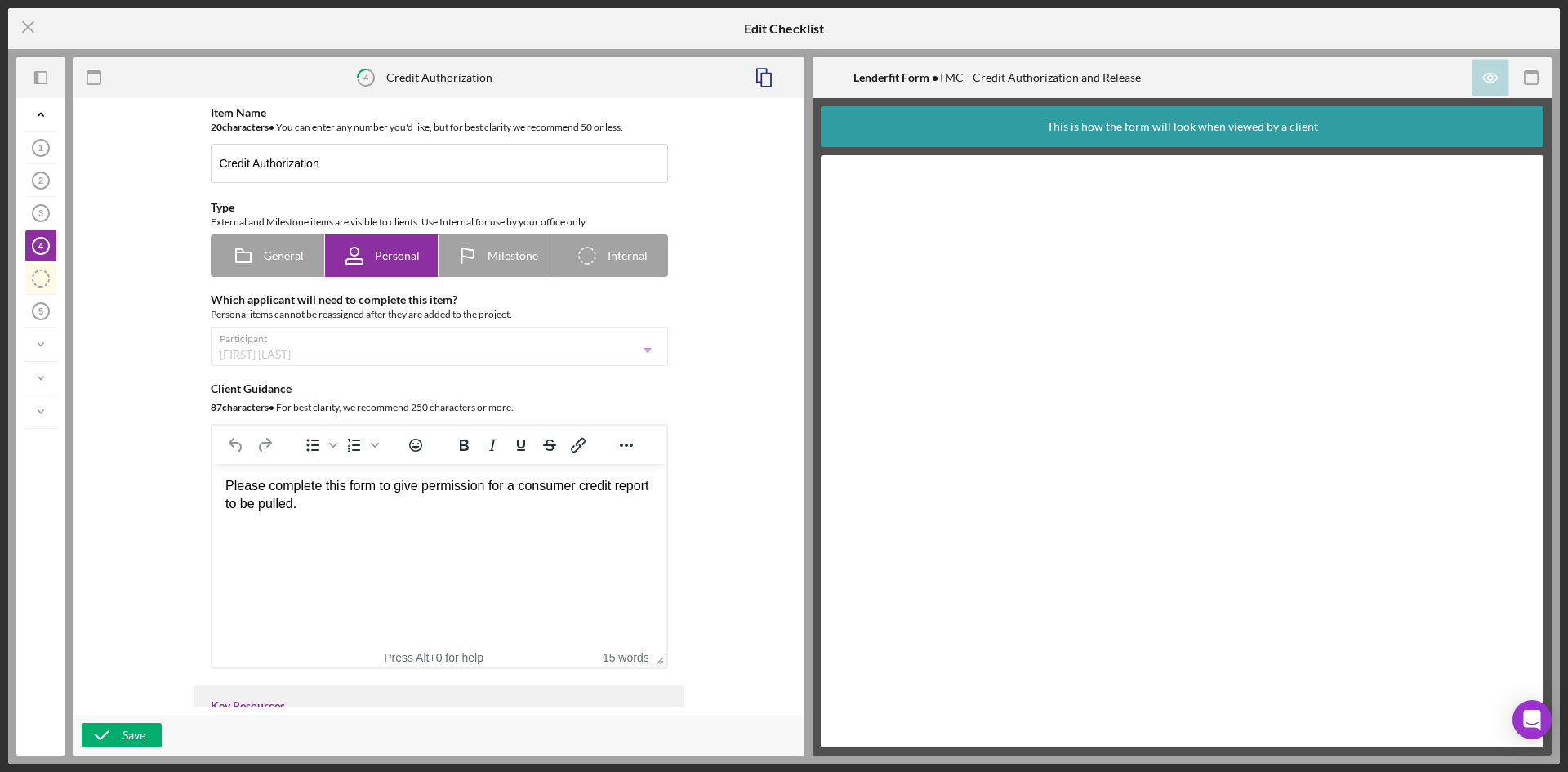 click at bounding box center (24, 78) 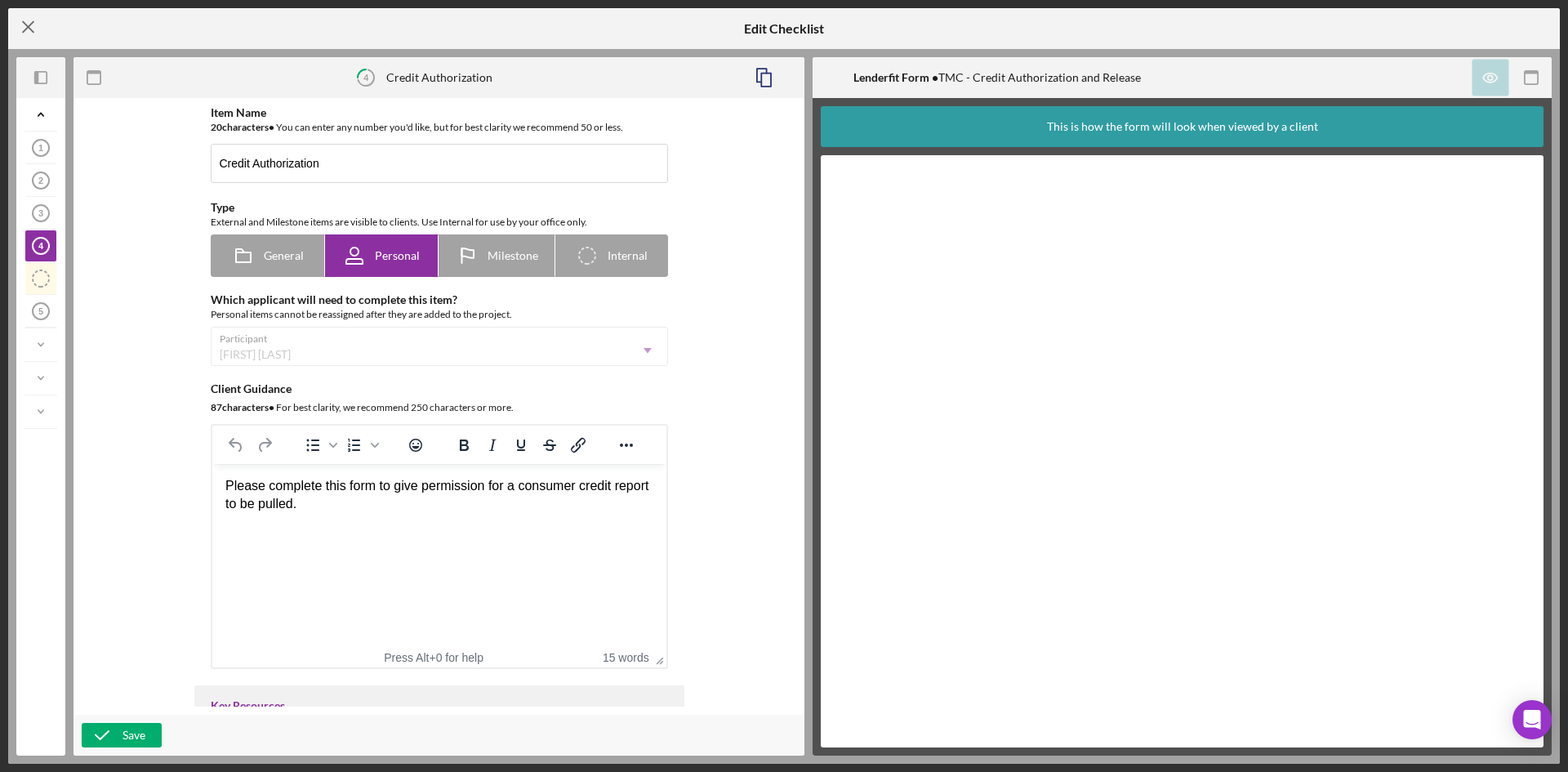 click on "Icon/Menu Close" 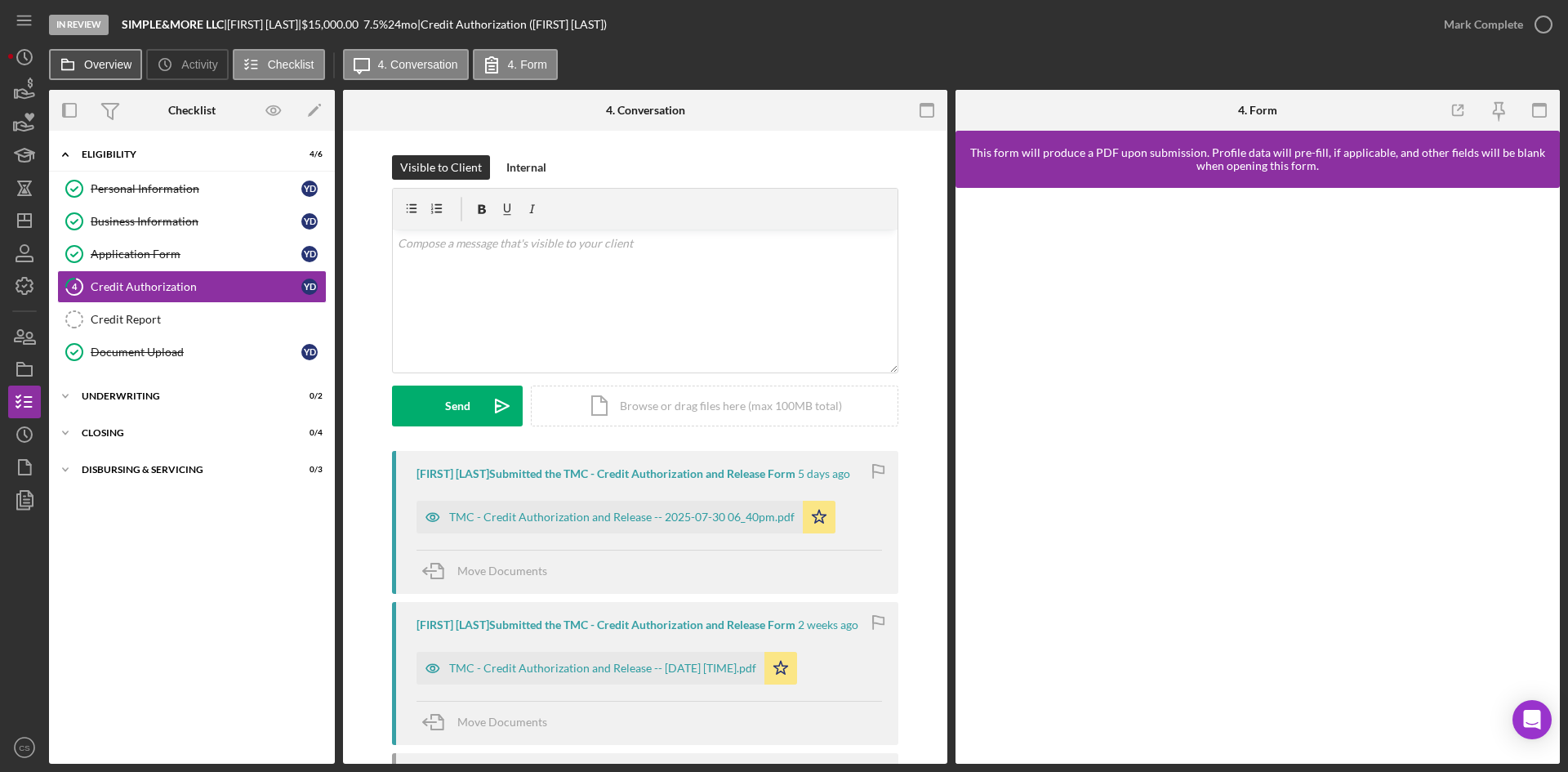 click on "Overview" at bounding box center [96, 65] 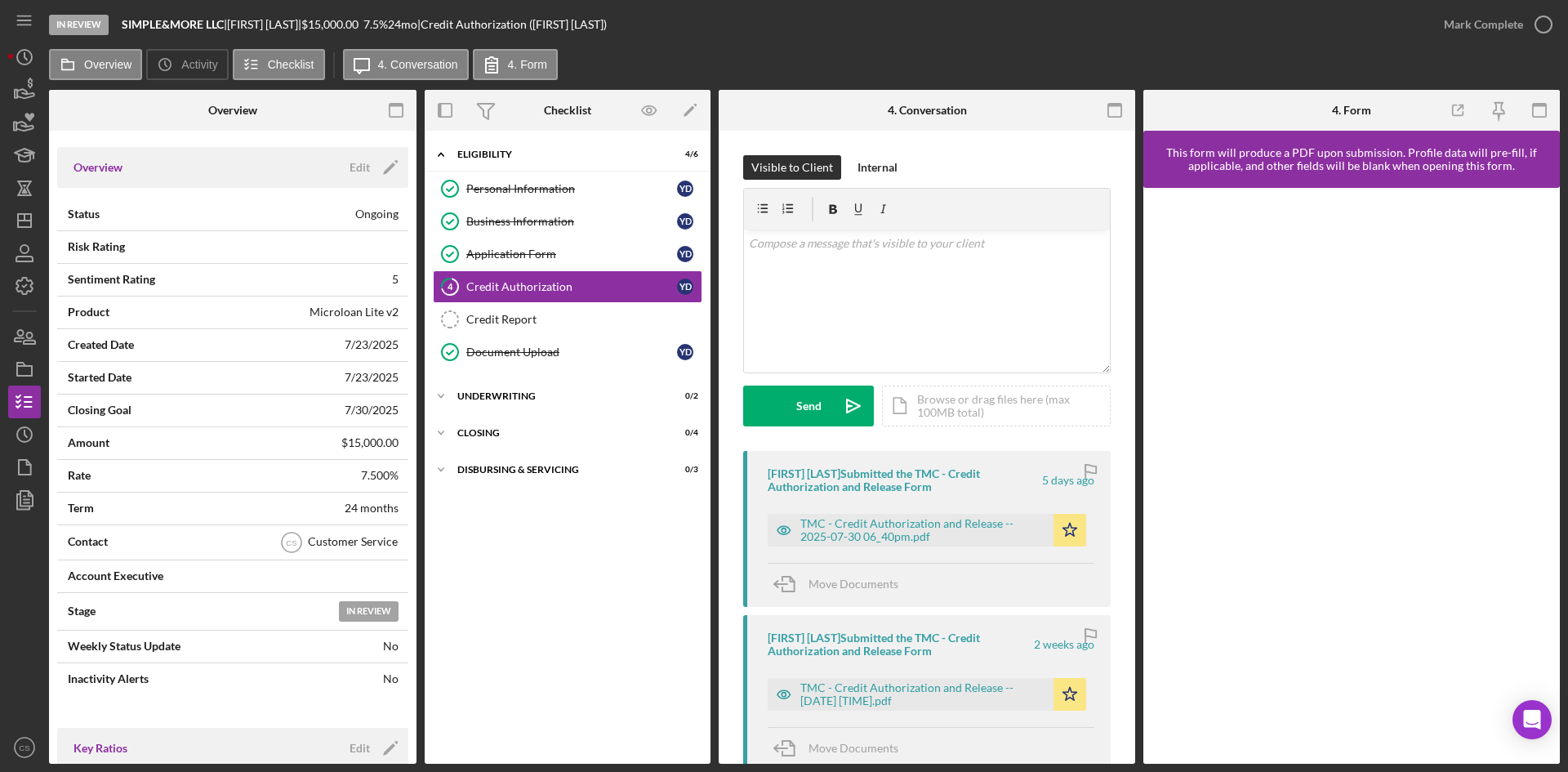 click on "$15,000.00" at bounding box center (301, 443) 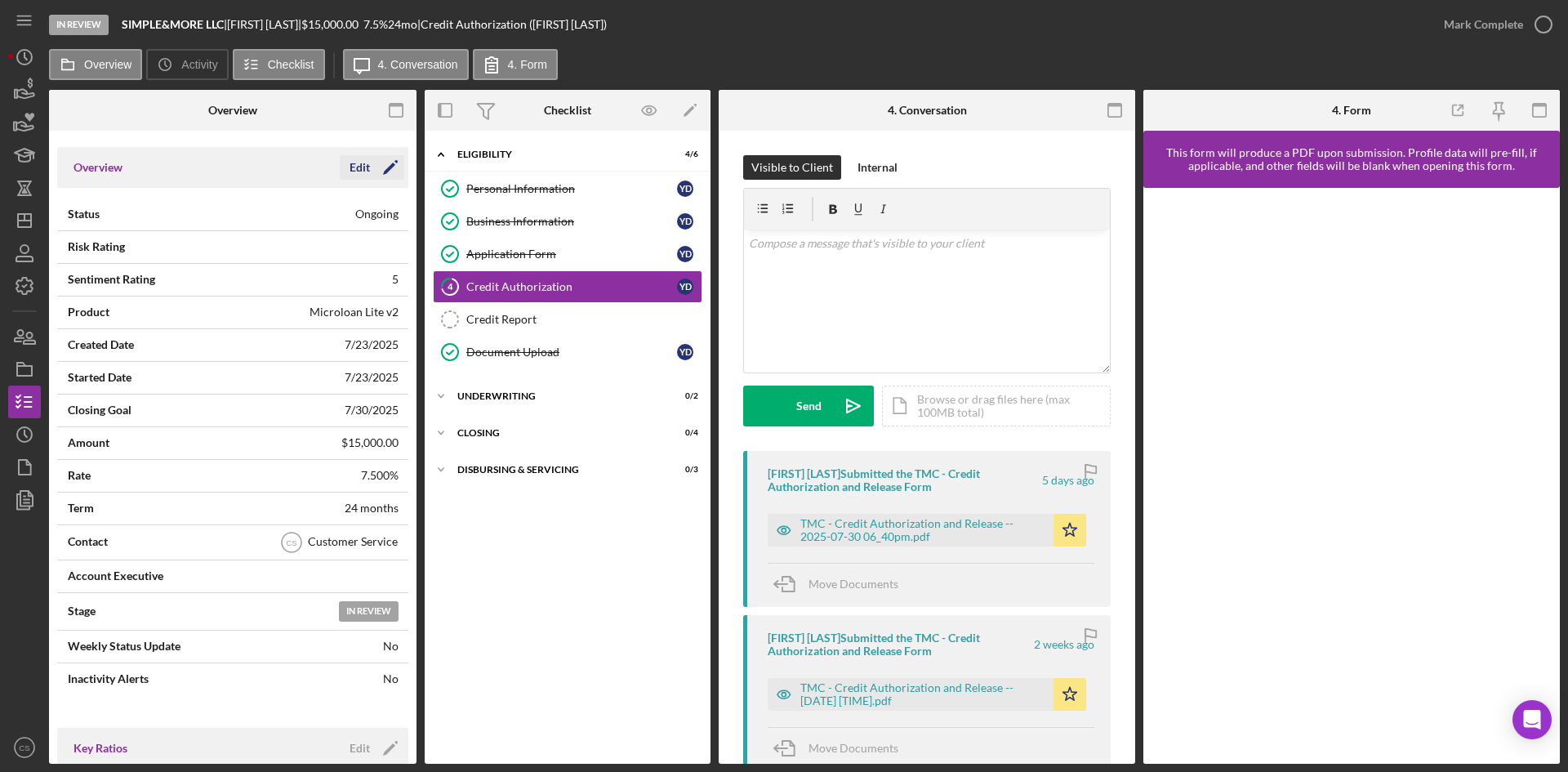 click on "Icon/Edit" 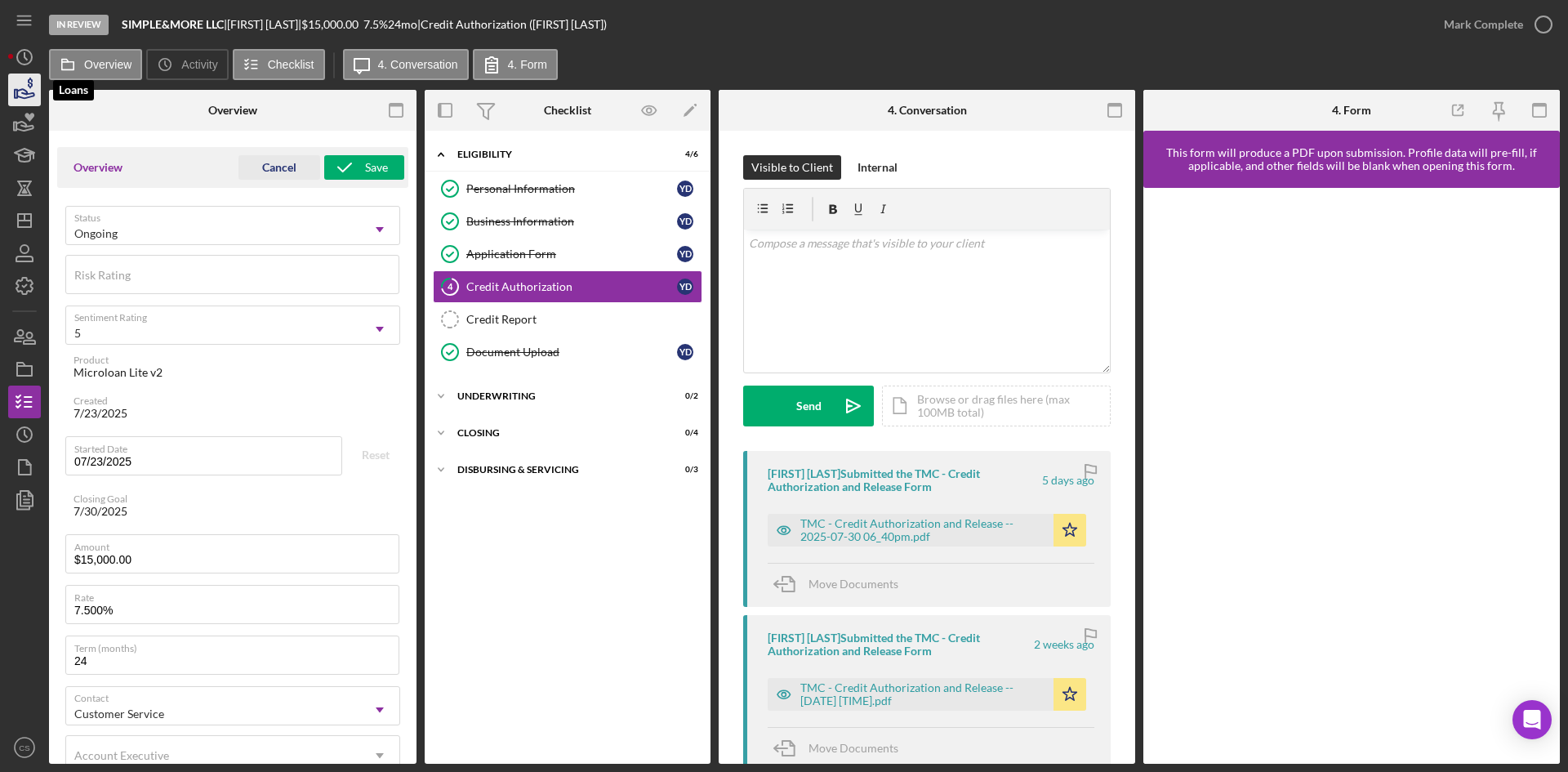 click 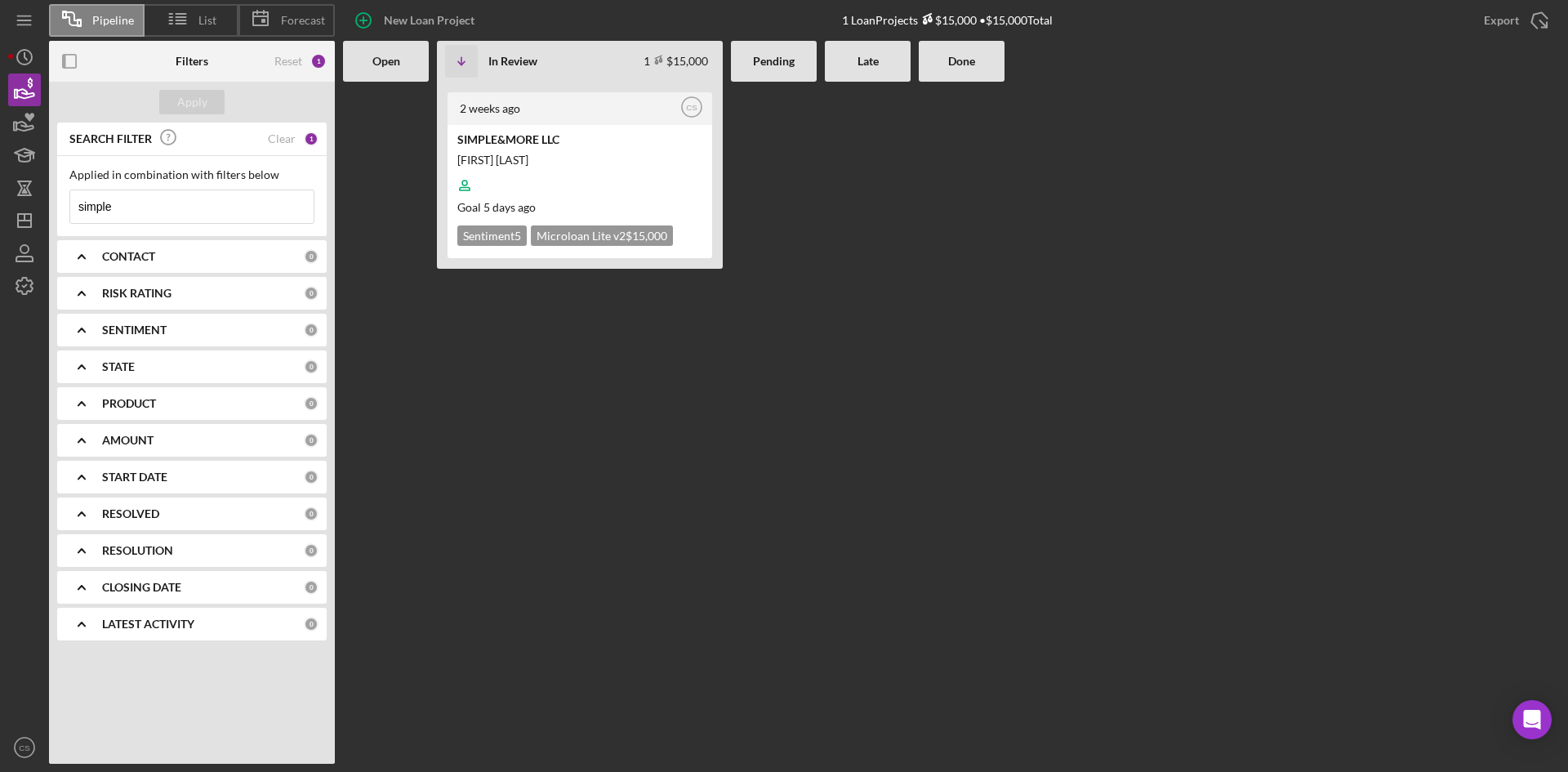 click on "simple" at bounding box center [192, 207] 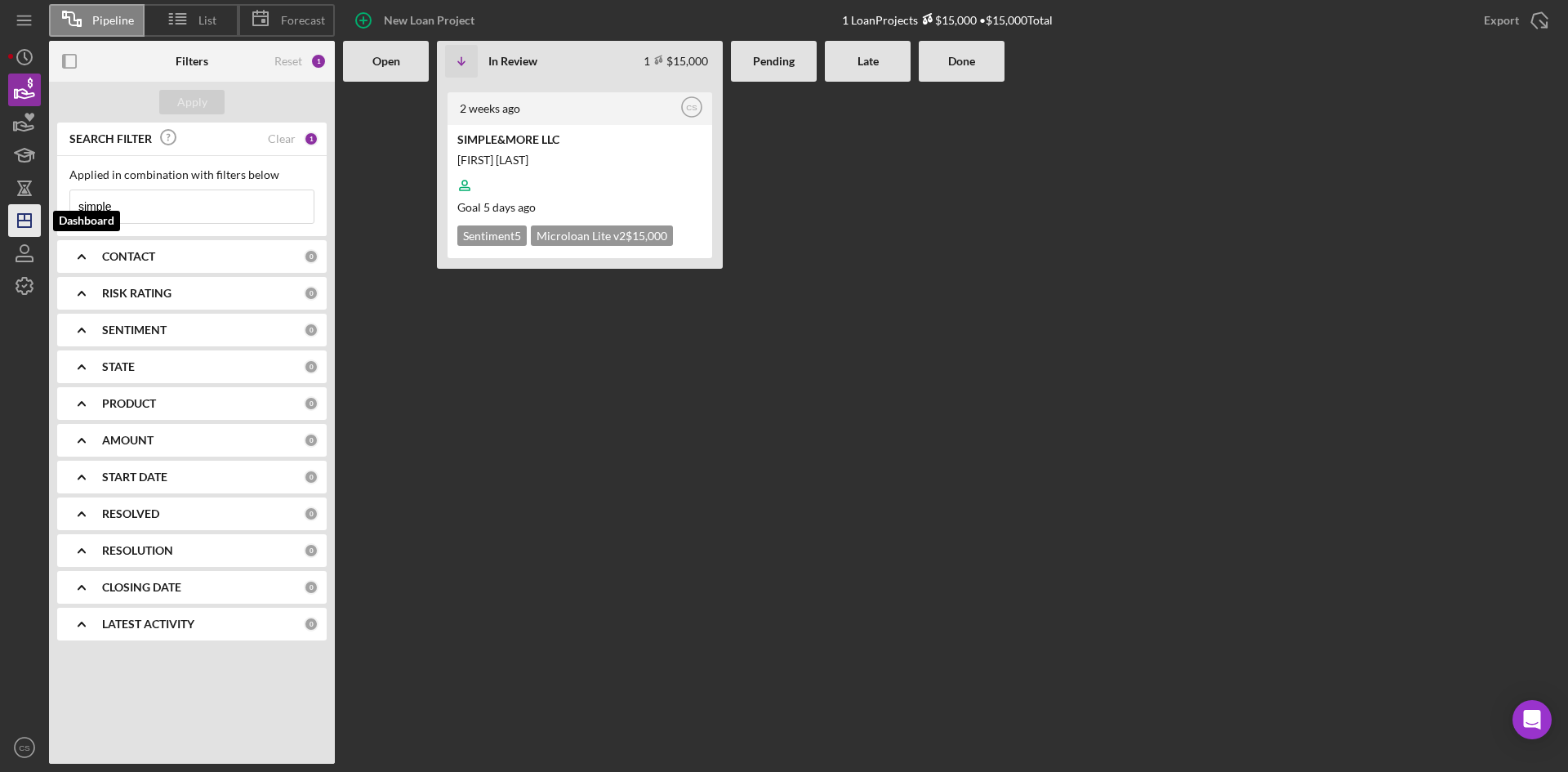 drag, startPoint x: 149, startPoint y: 208, endPoint x: 23, endPoint y: 206, distance: 126.01587 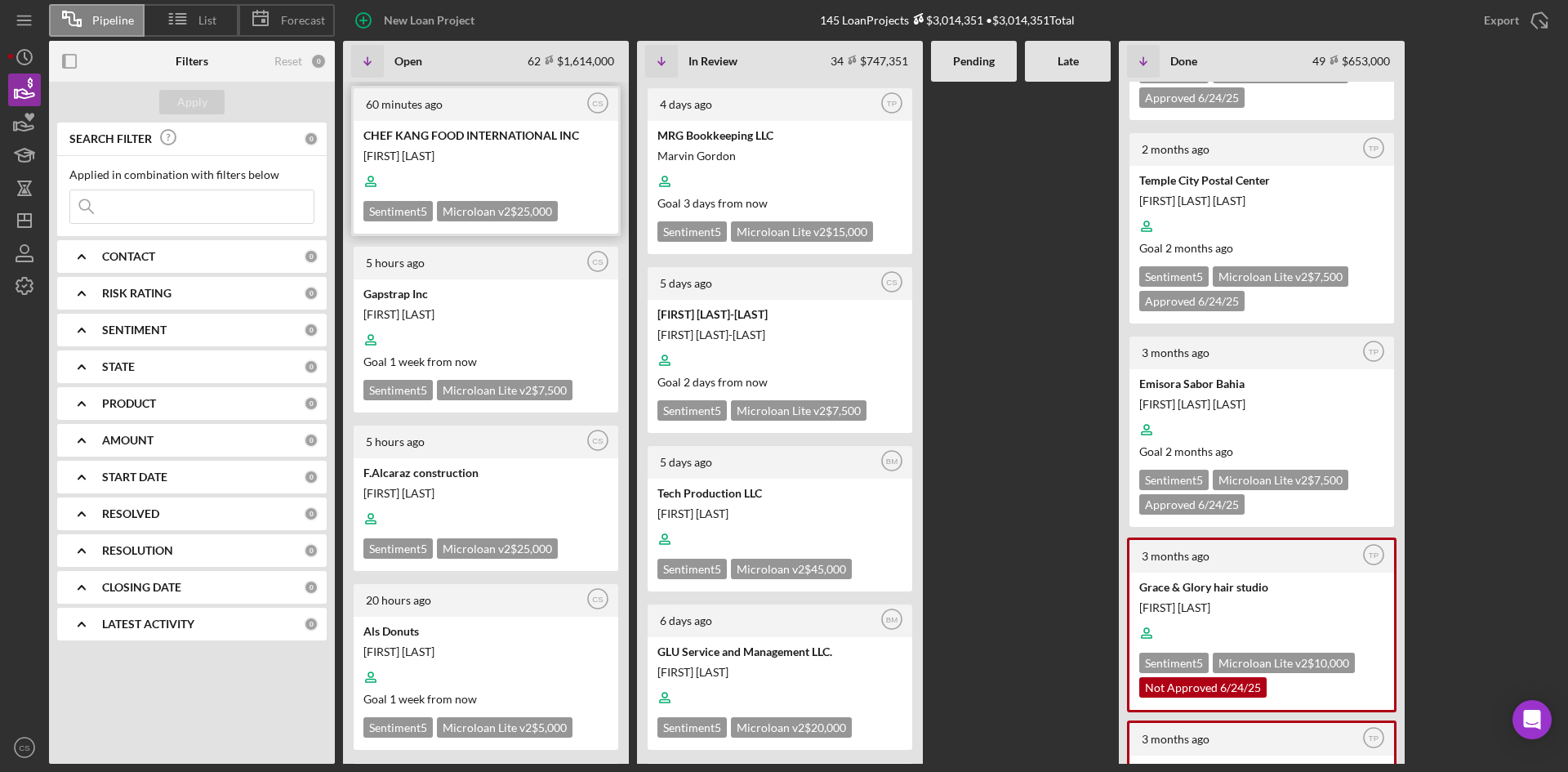 scroll, scrollTop: 163, scrollLeft: 0, axis: vertical 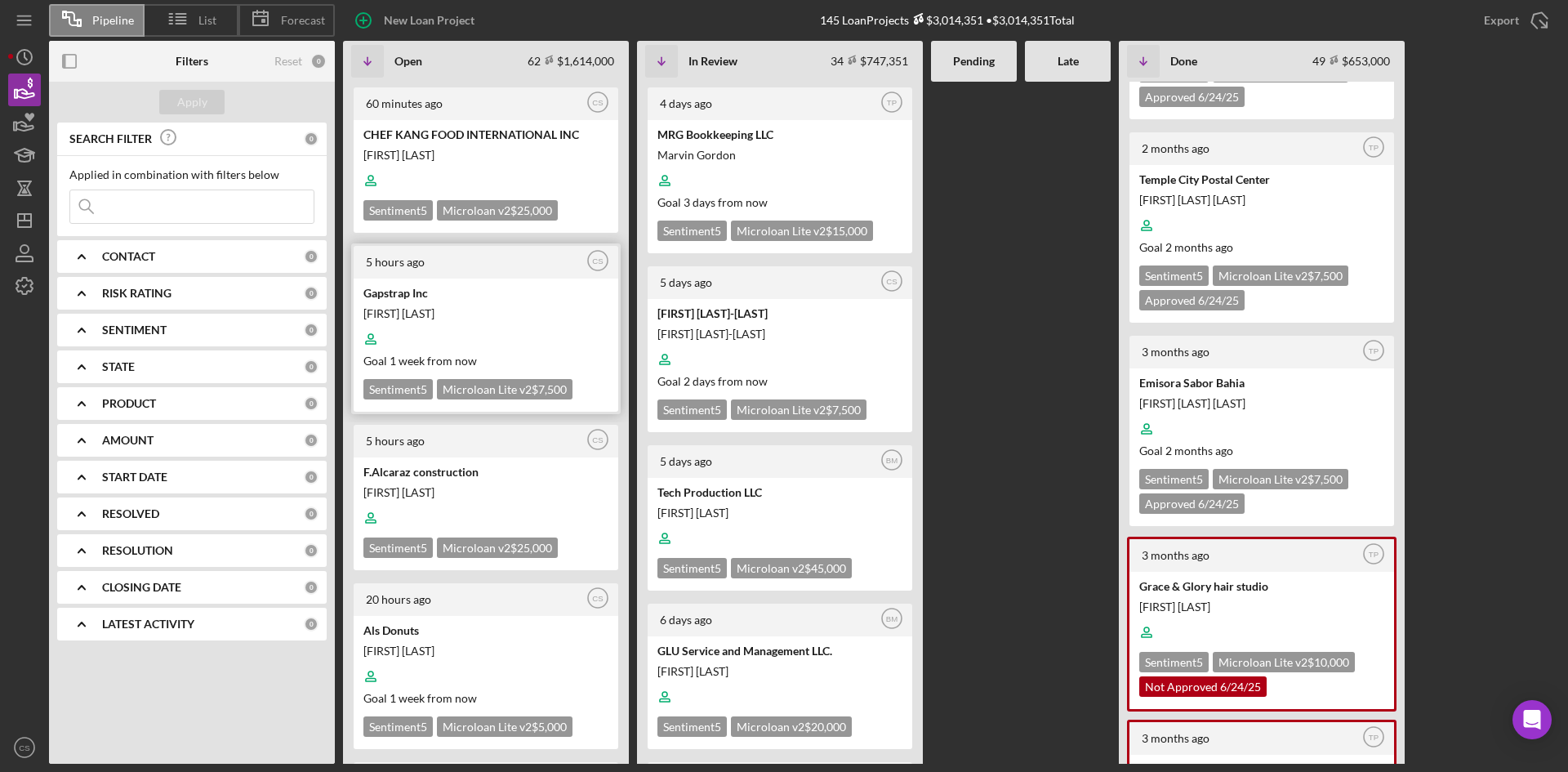 type 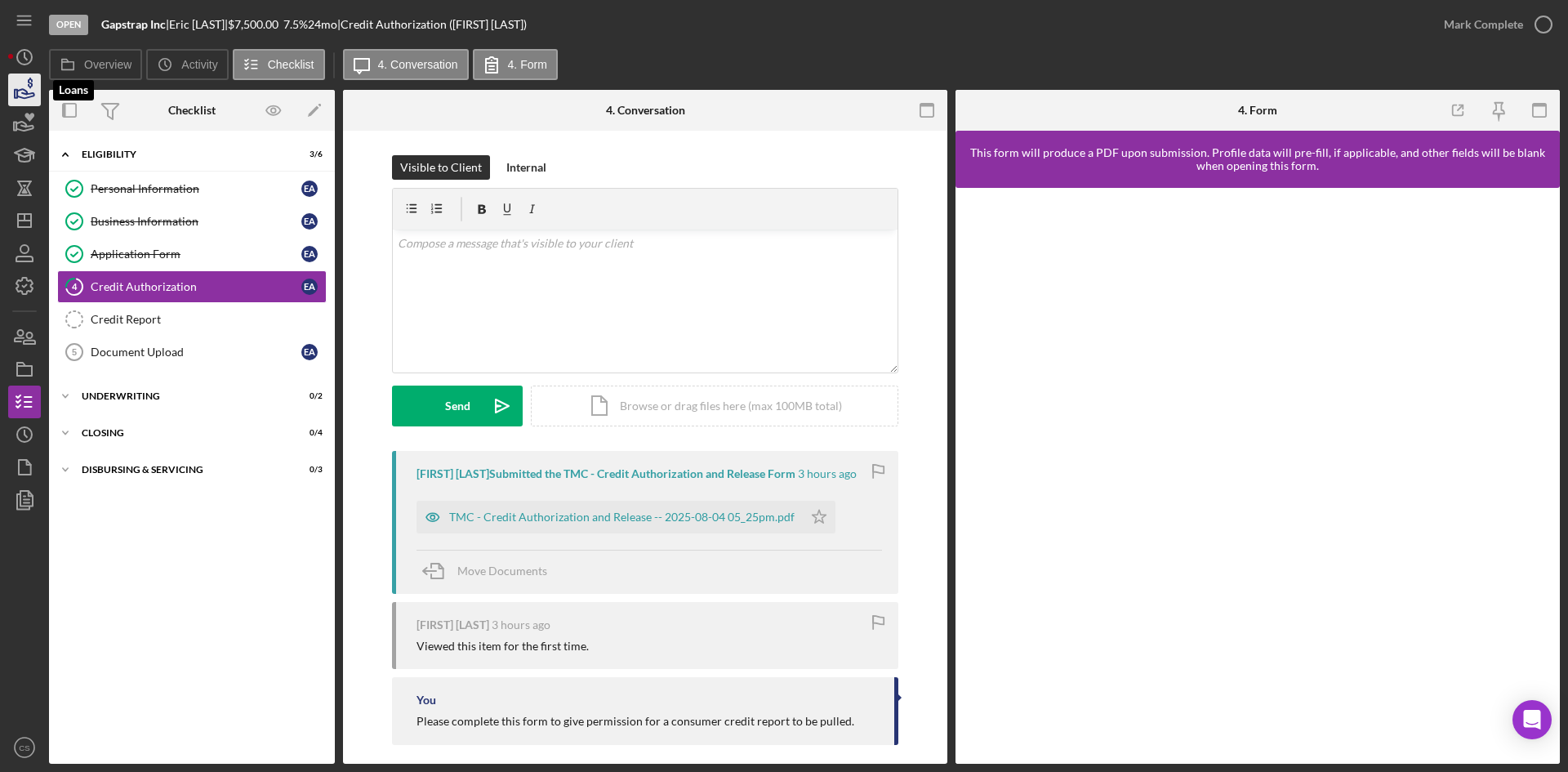 click 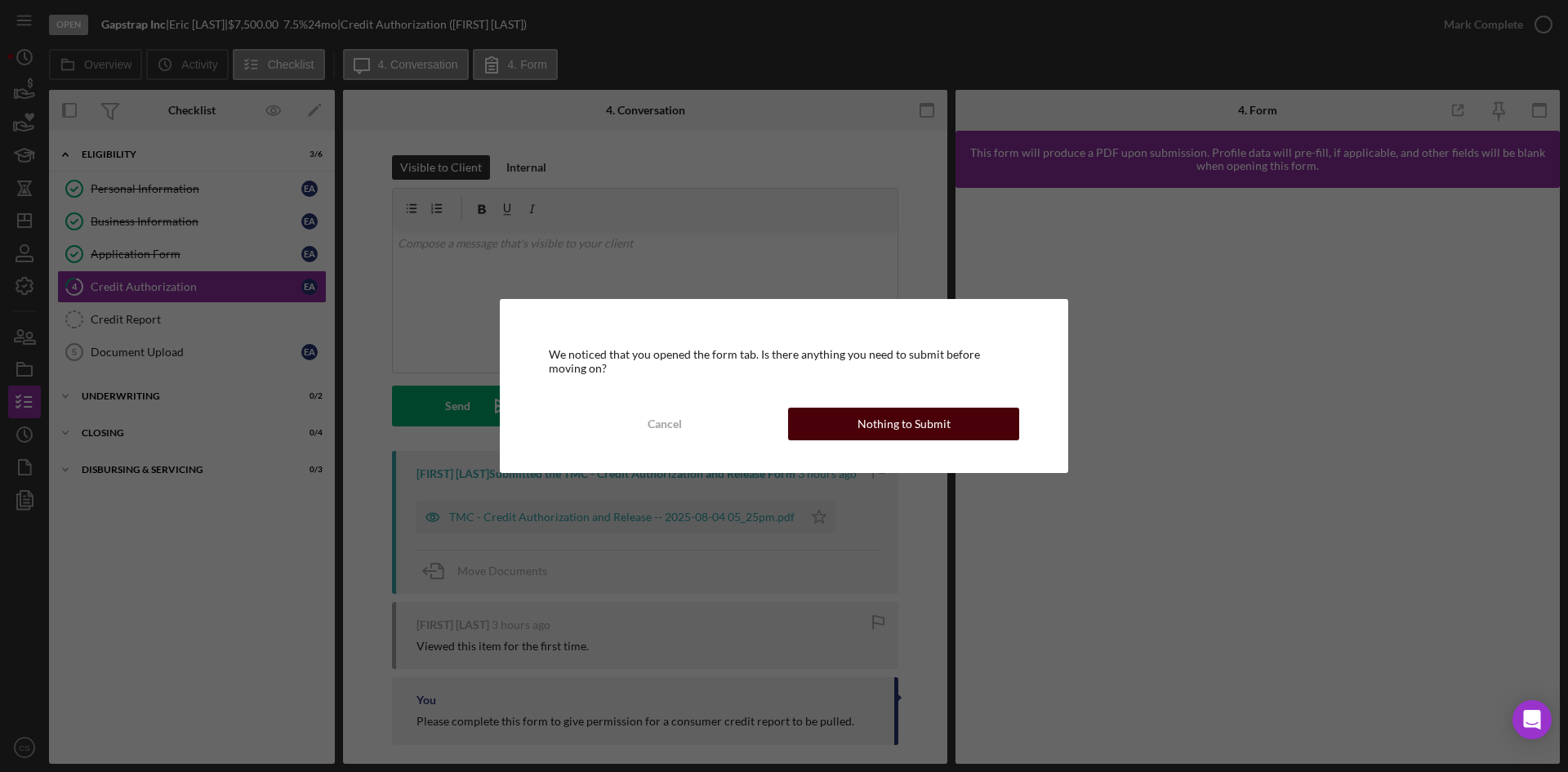 click on "Nothing to Submit" at bounding box center [903, 424] 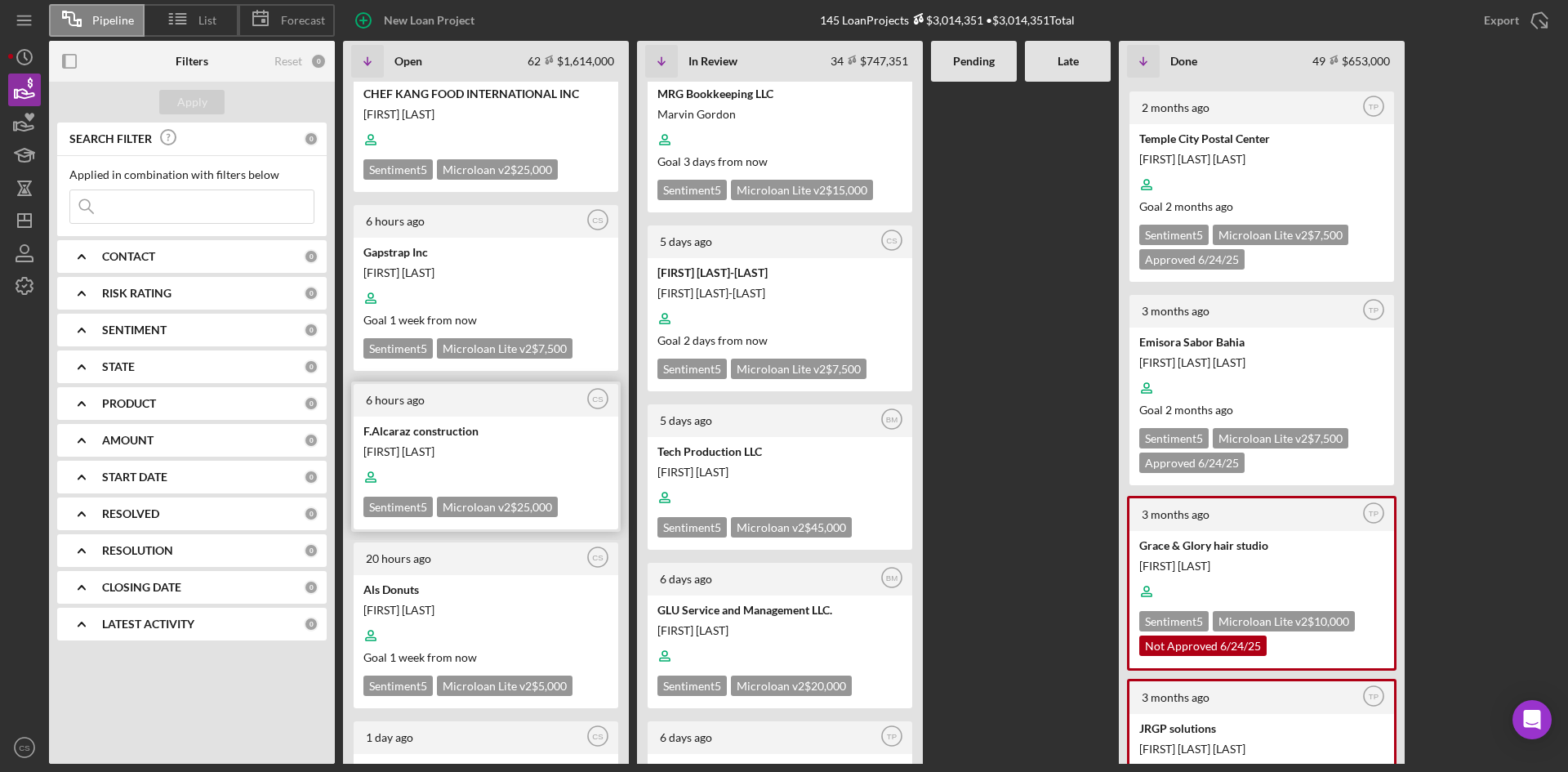 scroll, scrollTop: 245, scrollLeft: 0, axis: vertical 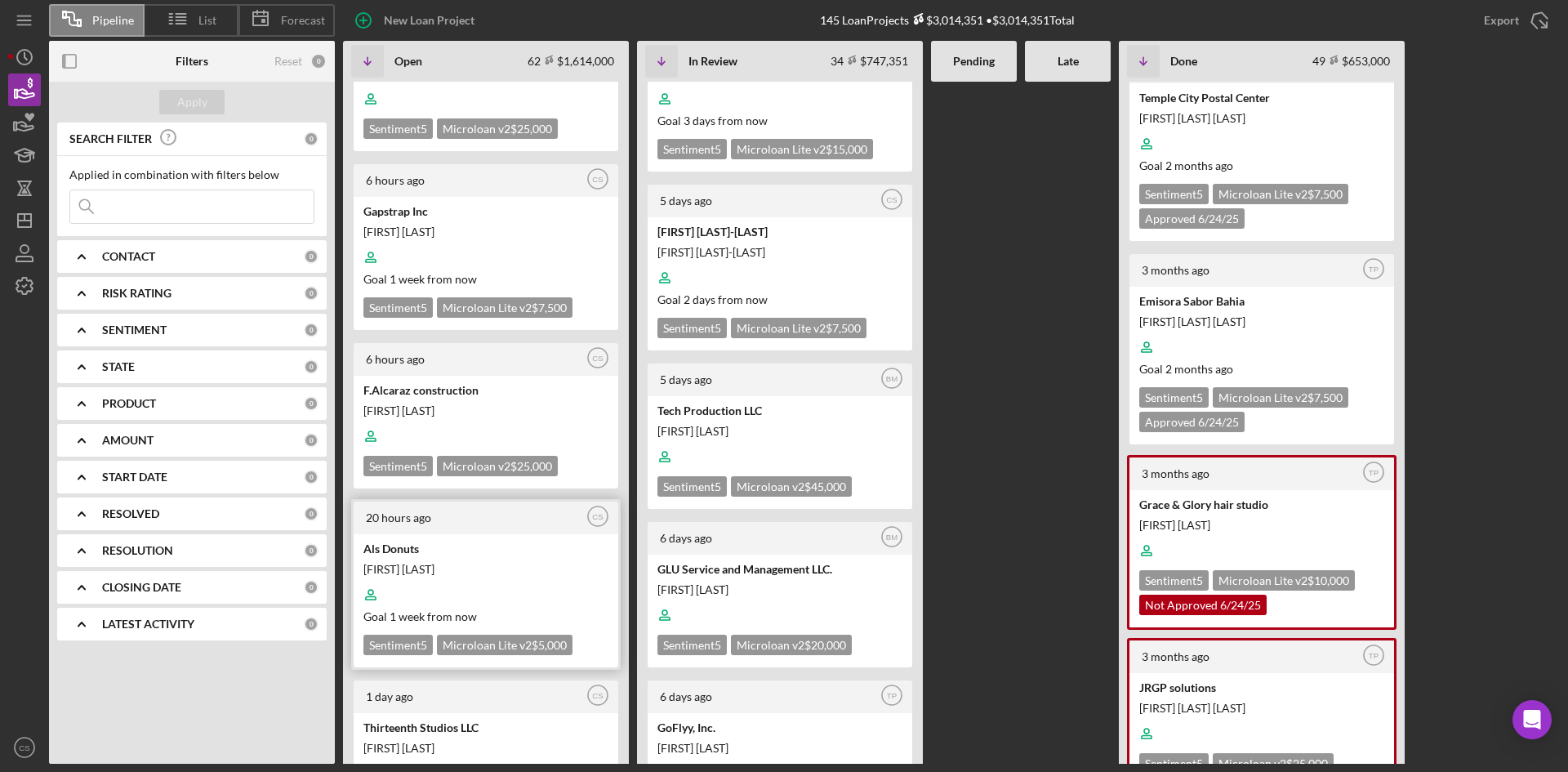 click on "Als Donuts" at bounding box center [484, 548] 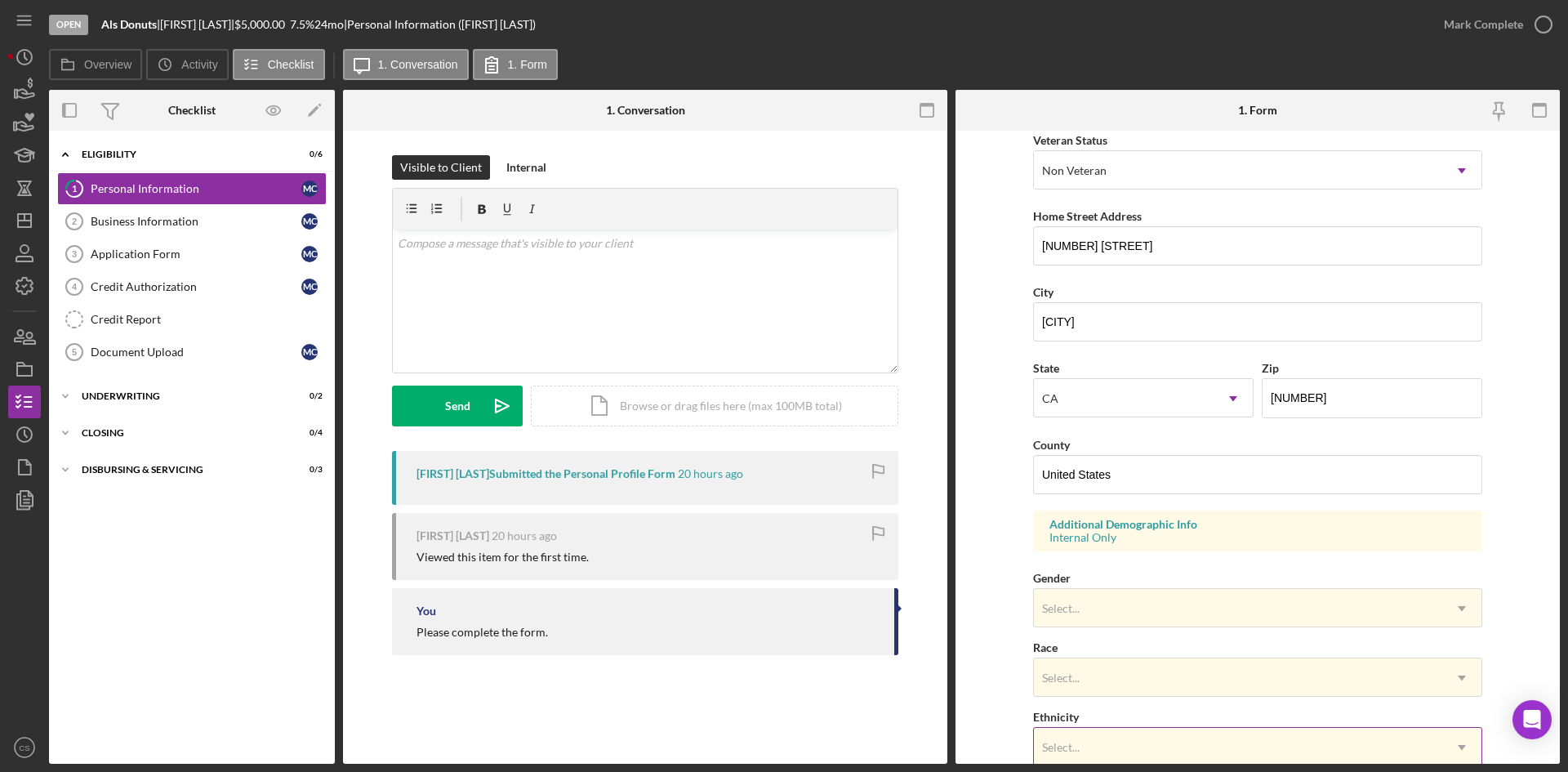 scroll, scrollTop: 457, scrollLeft: 0, axis: vertical 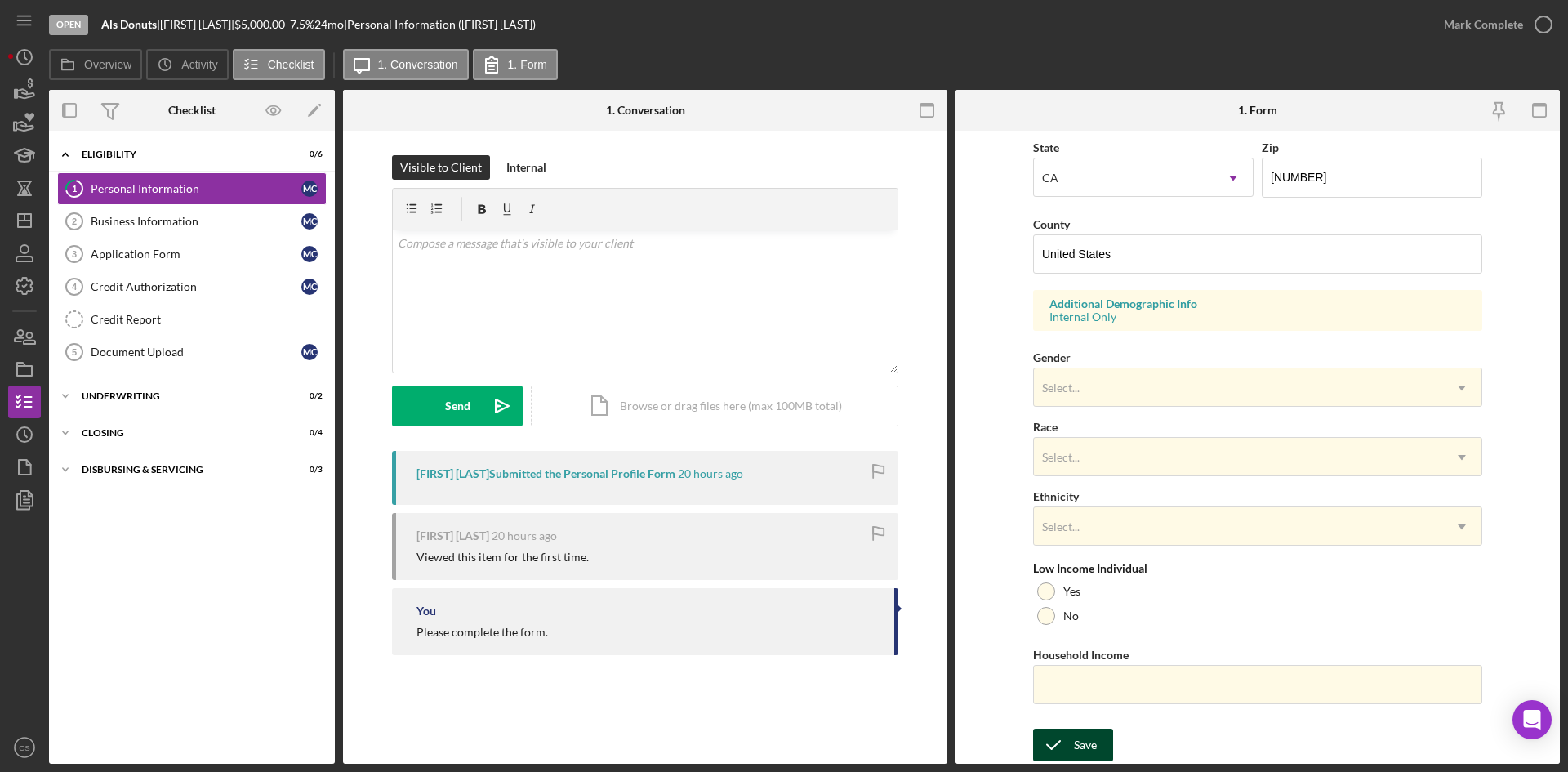click on "Save" at bounding box center (1085, 745) 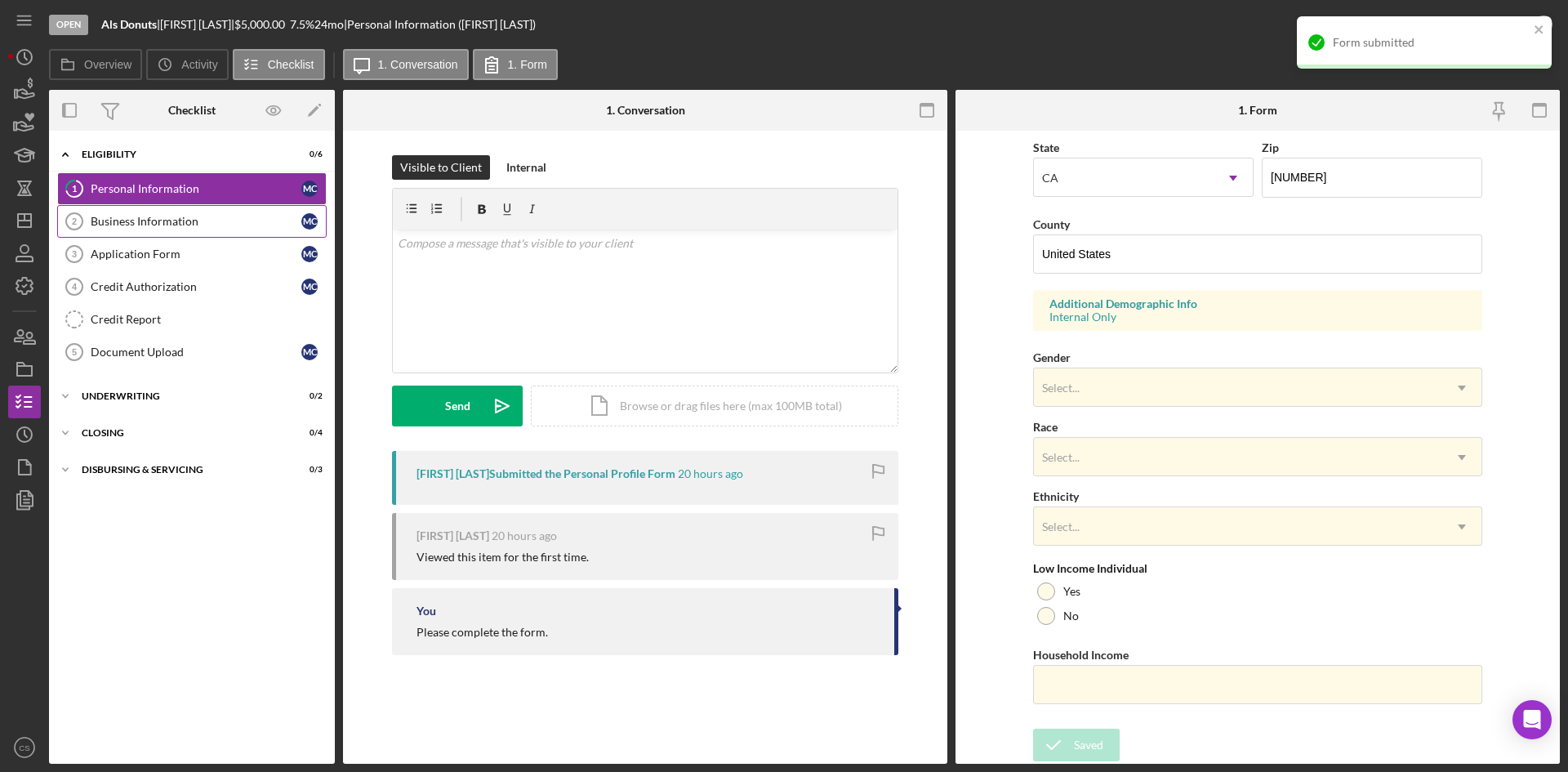 click on "Business Information 2 Business Information M C" at bounding box center [192, 221] 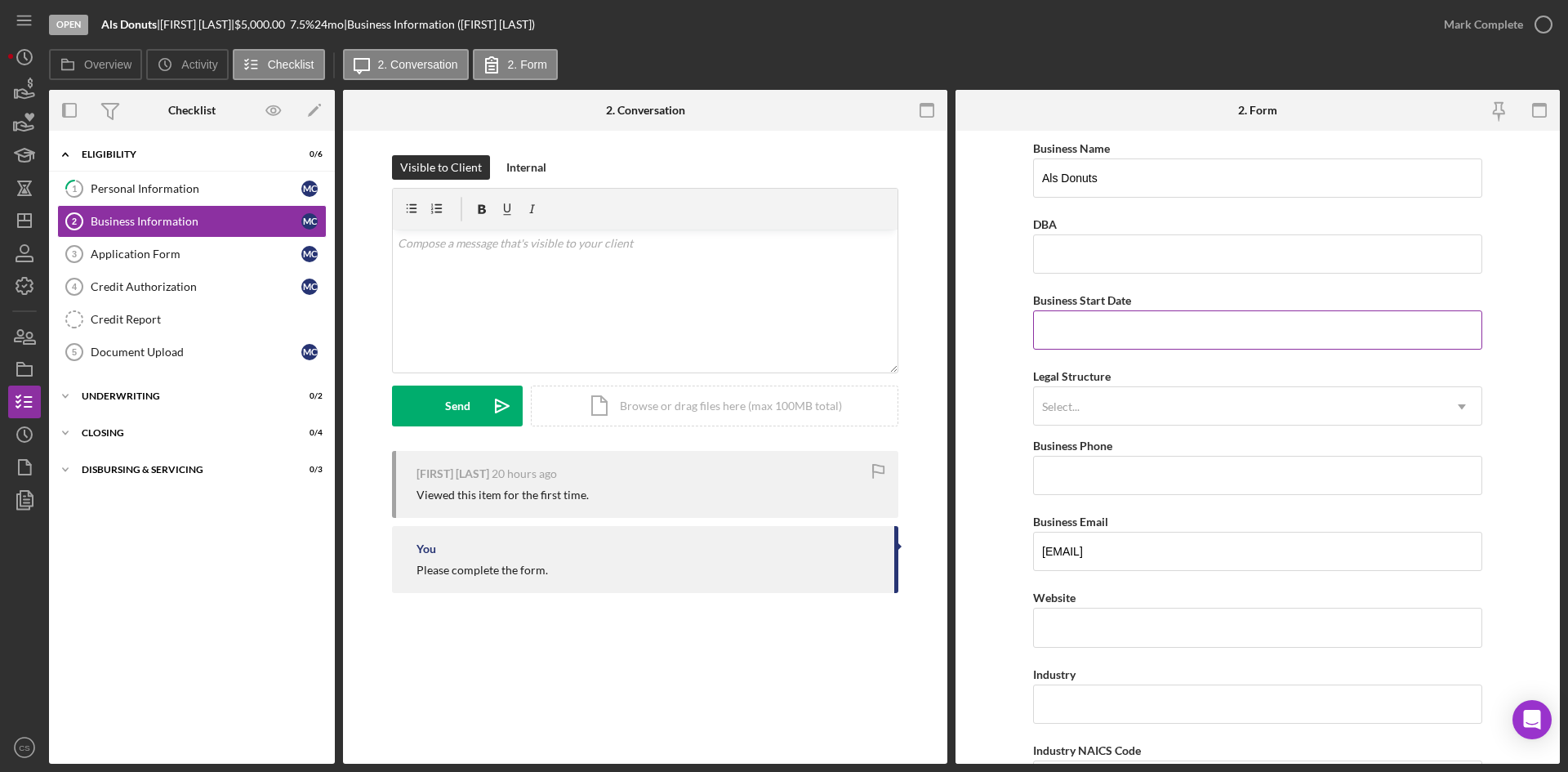 scroll, scrollTop: 0, scrollLeft: 0, axis: both 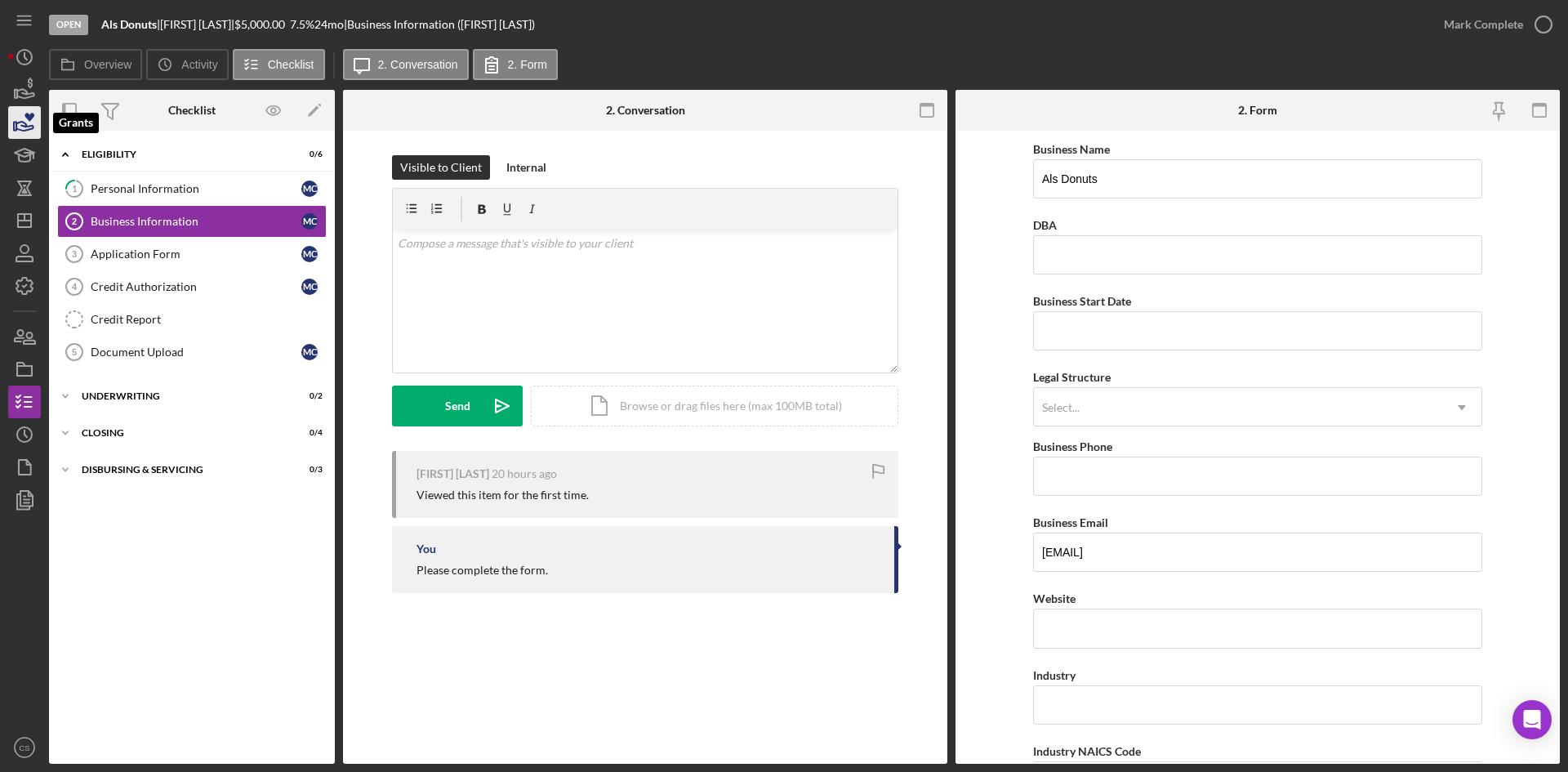 click 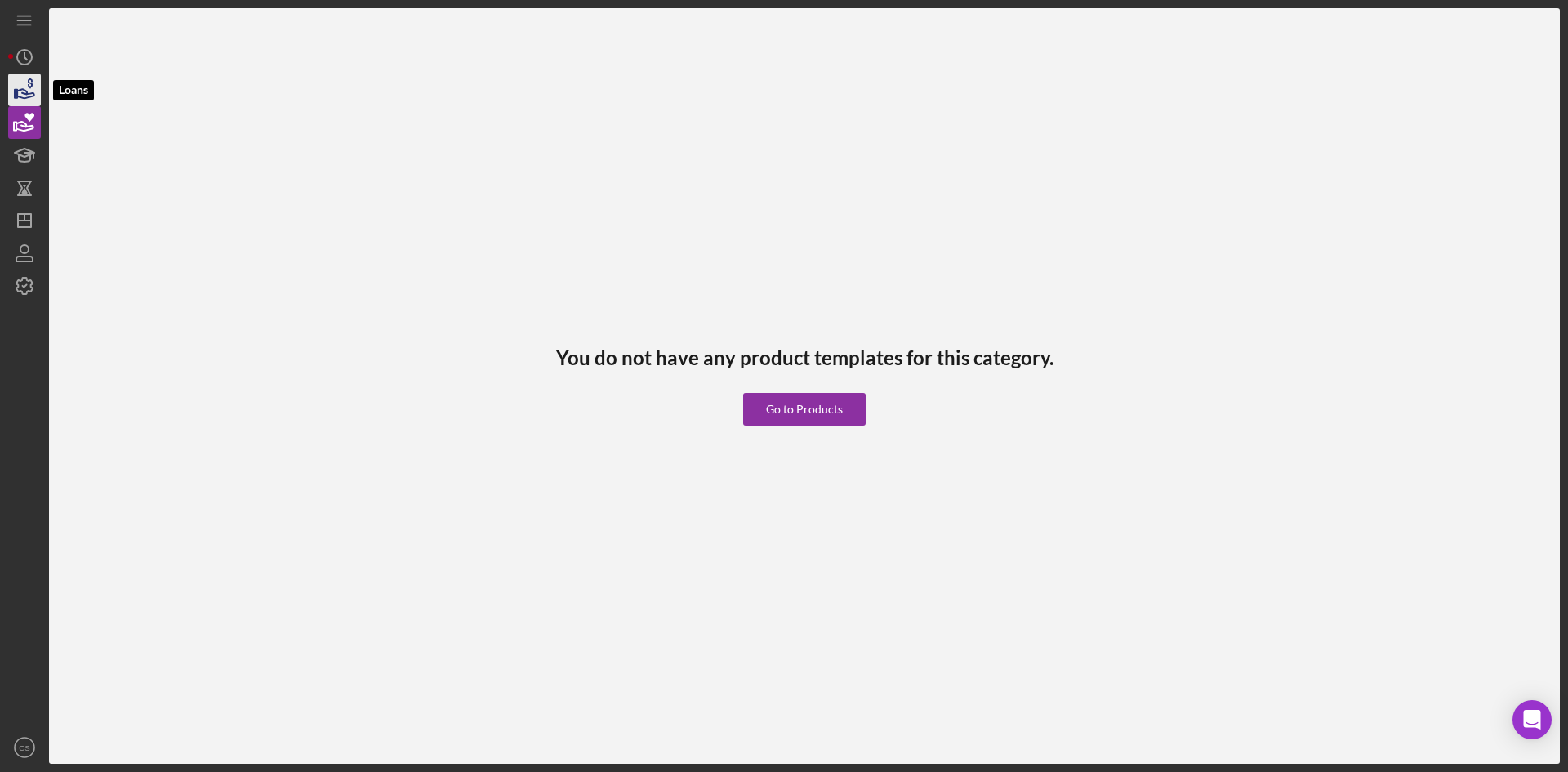 click 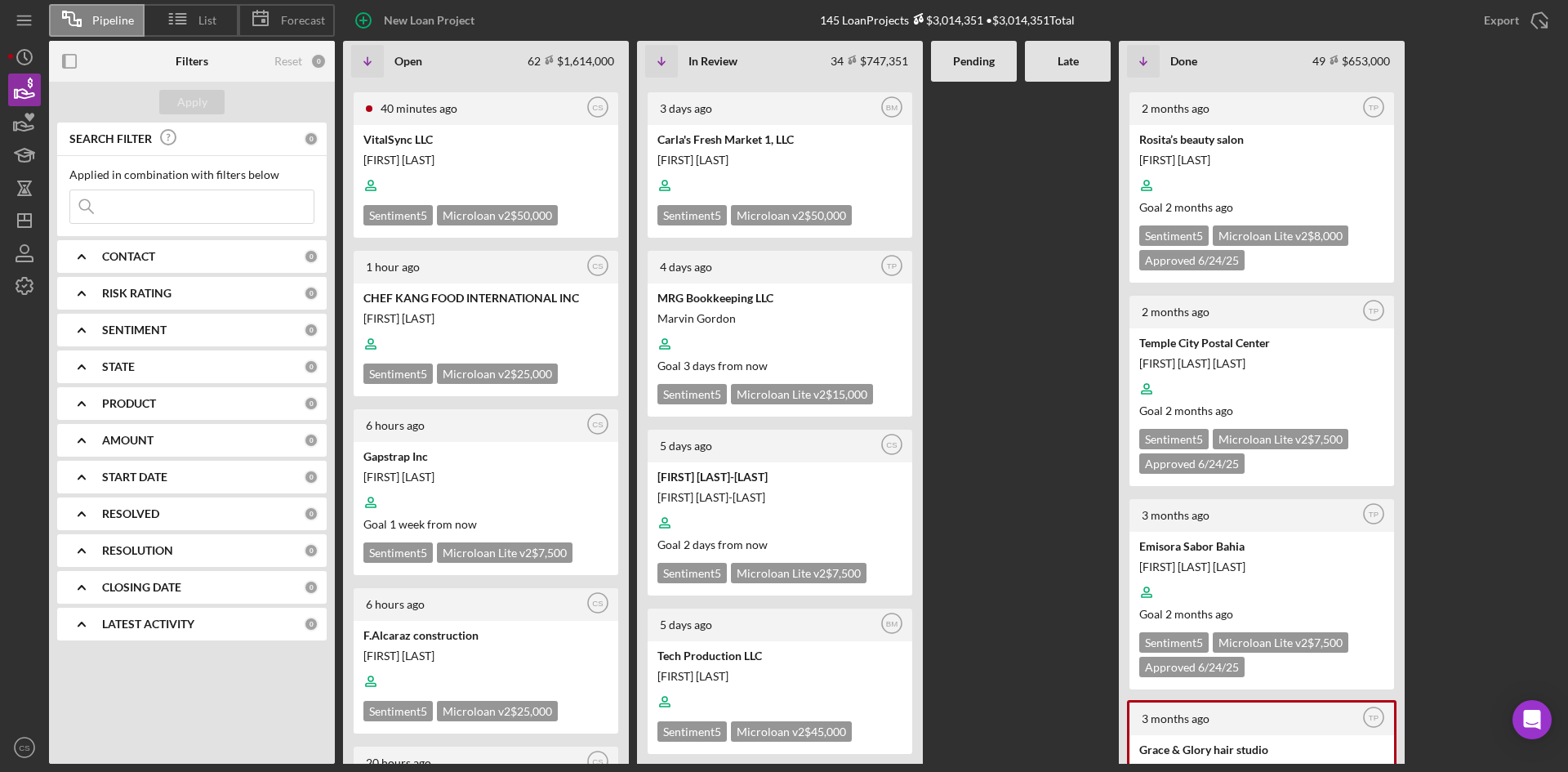 click on "Applied in combination with filters below Icon/Menu Close" at bounding box center (192, 196) 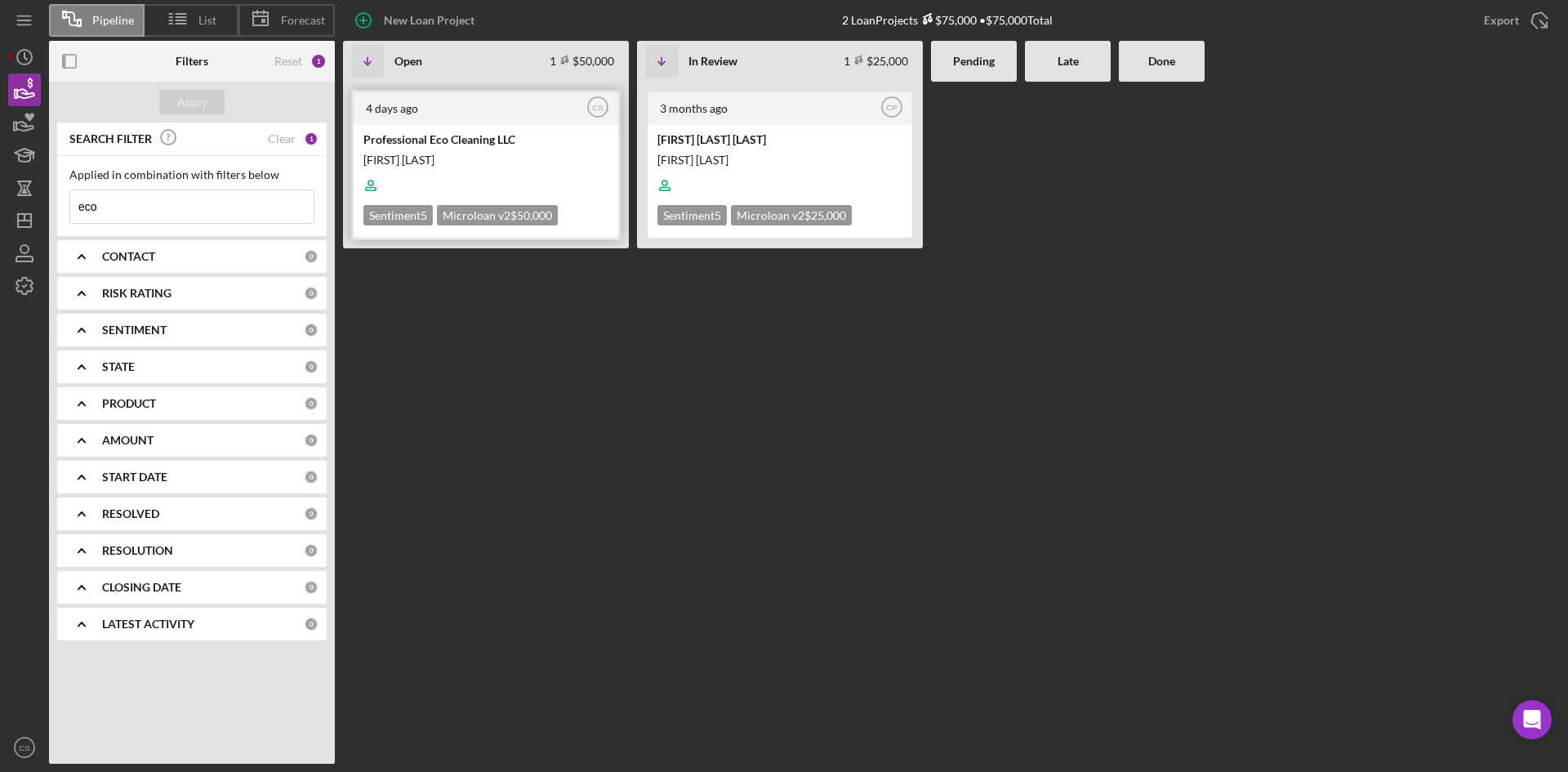type on "eco" 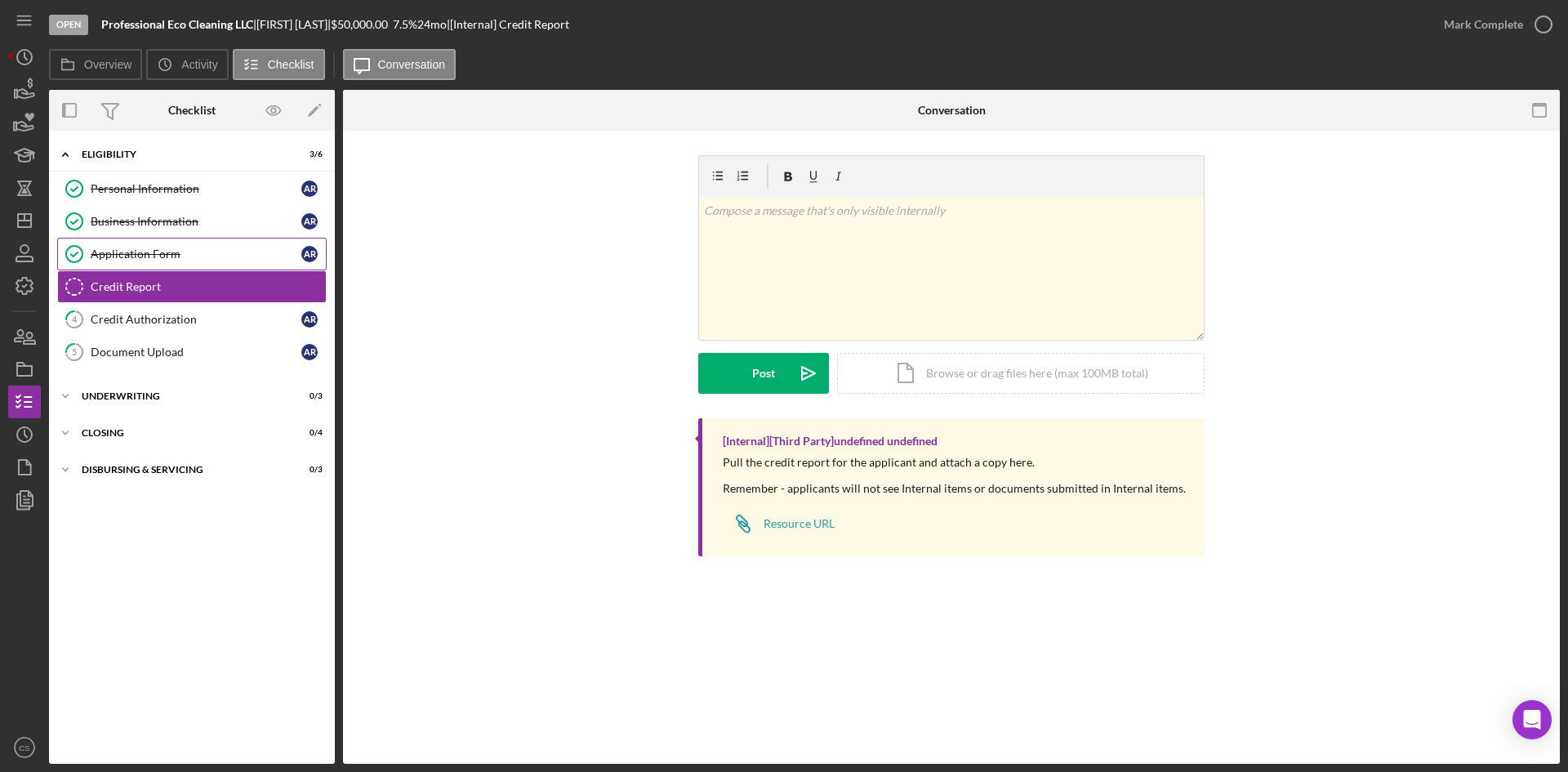 click on "Application Form" at bounding box center (196, 254) 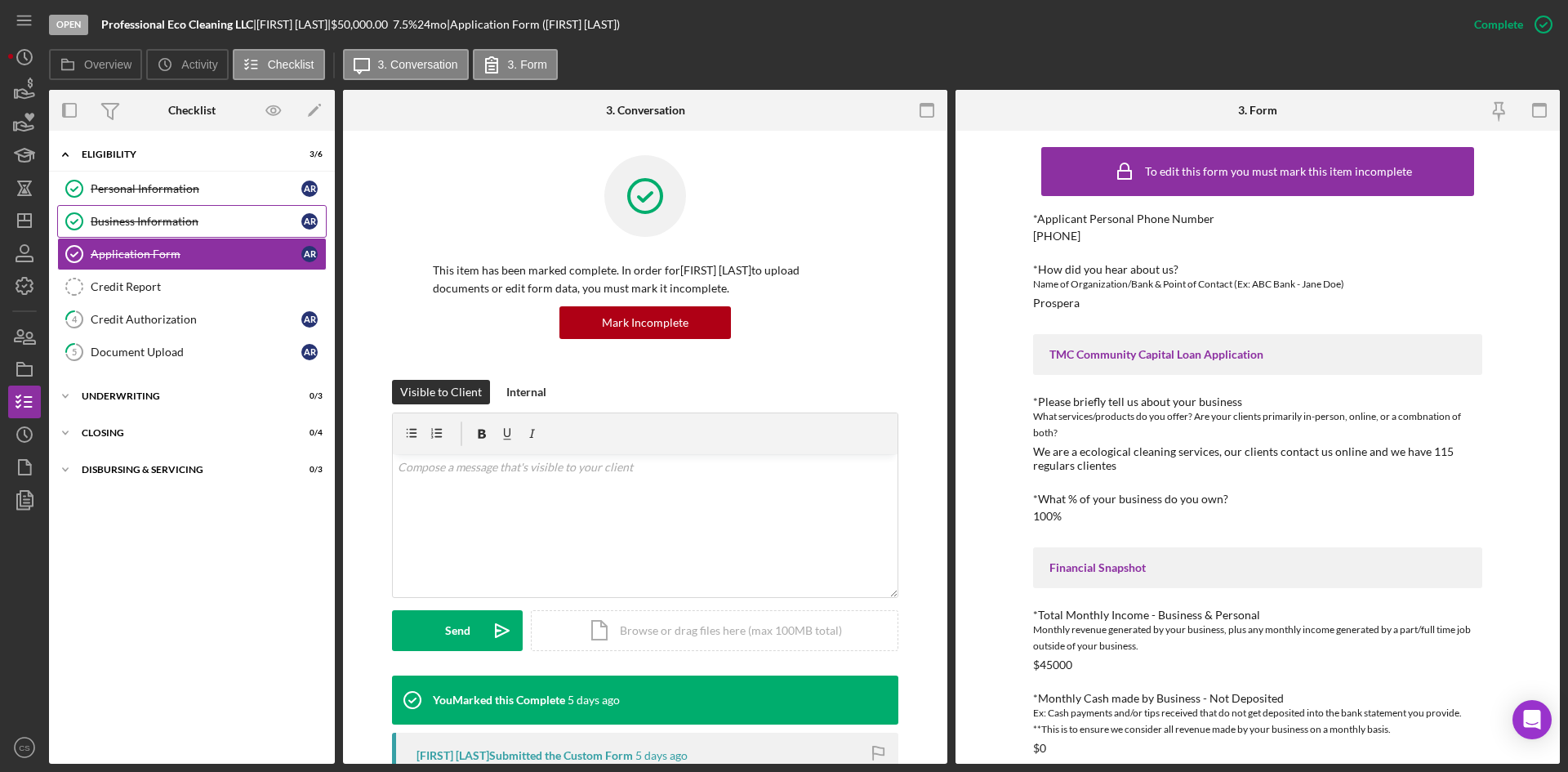 click on "Business Information Business Information A R" at bounding box center (192, 221) 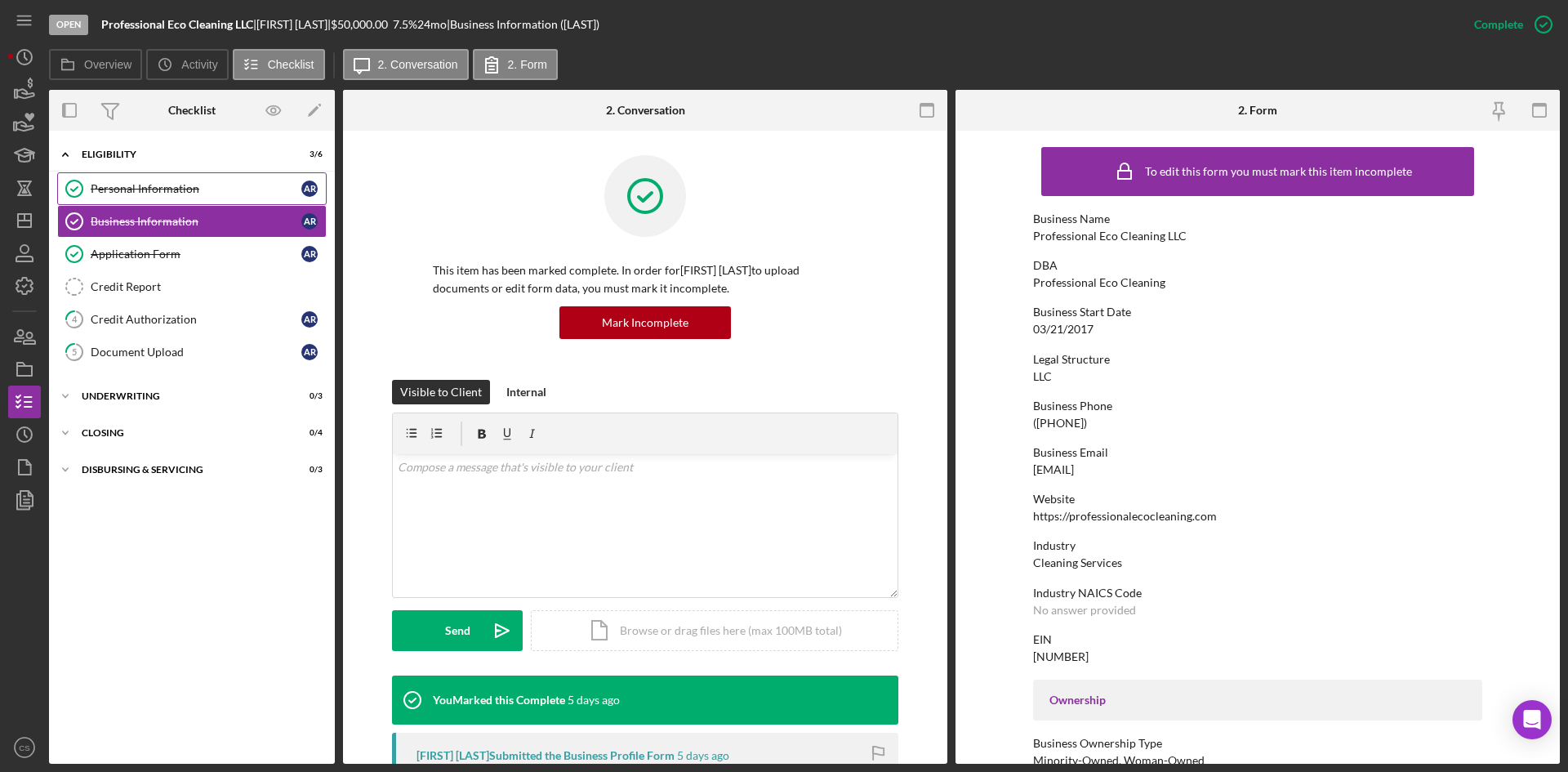 click on "Personal Information" at bounding box center [196, 189] 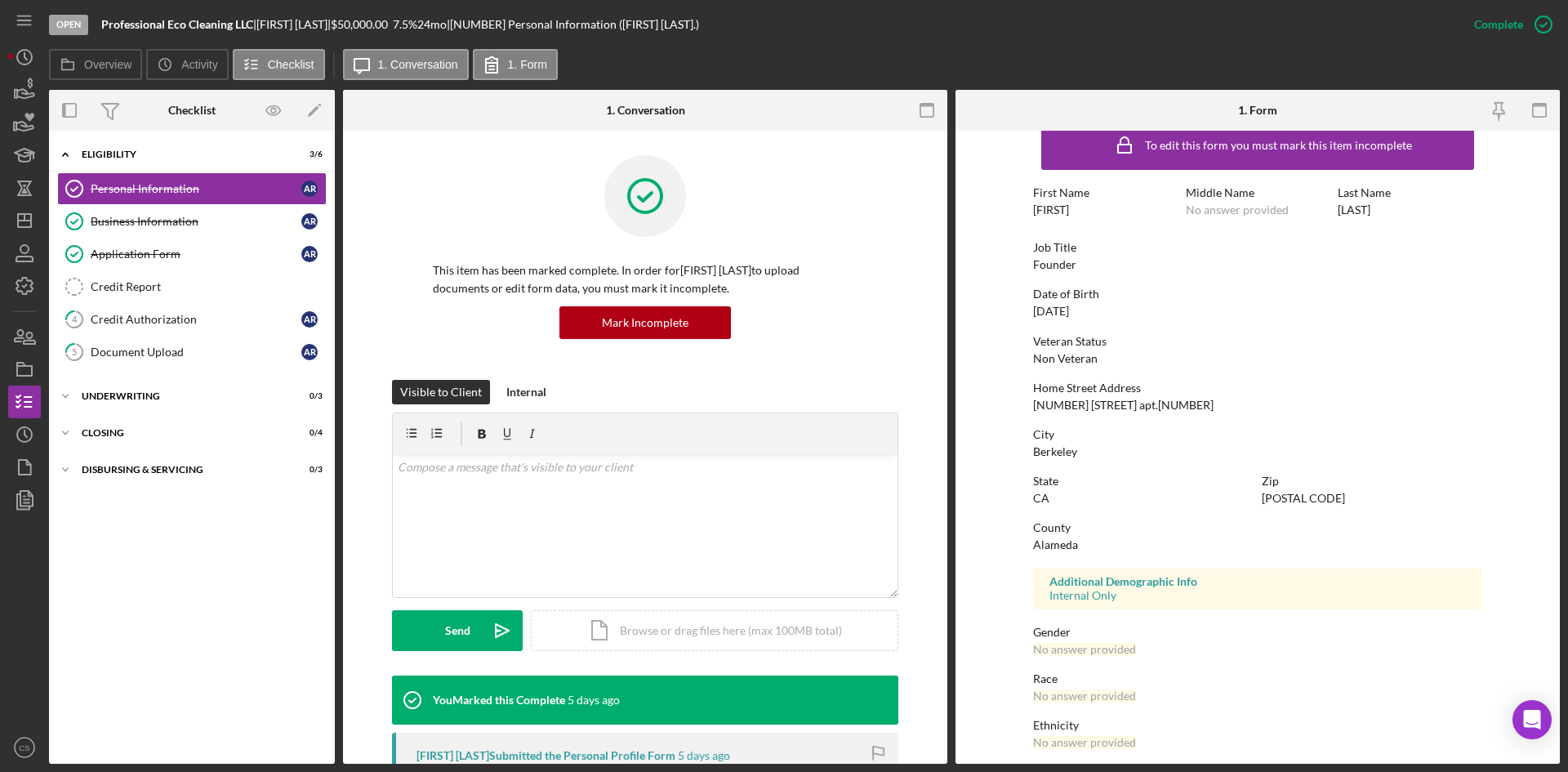 scroll, scrollTop: 0, scrollLeft: 0, axis: both 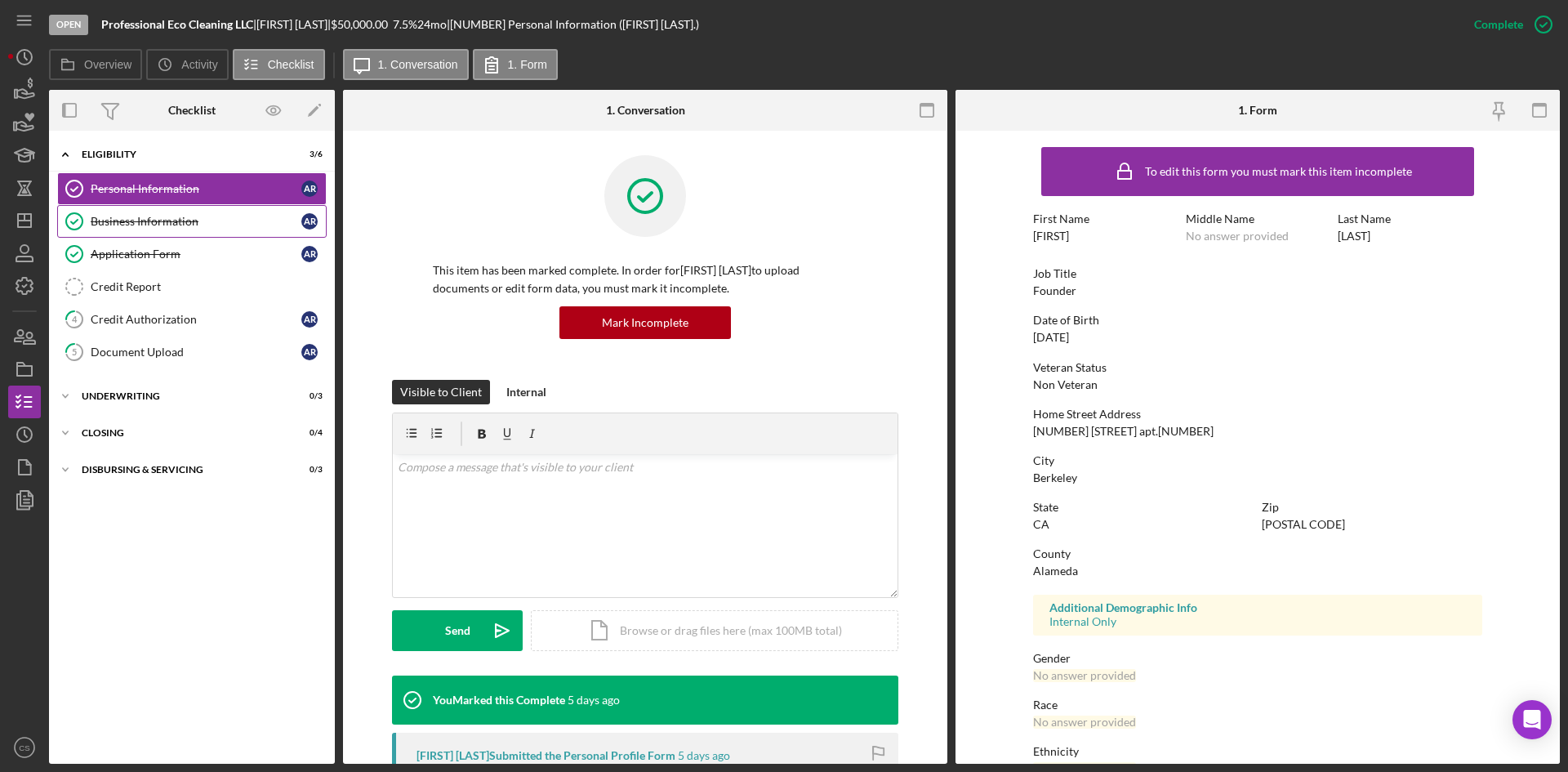 click on "Business Information" at bounding box center [196, 221] 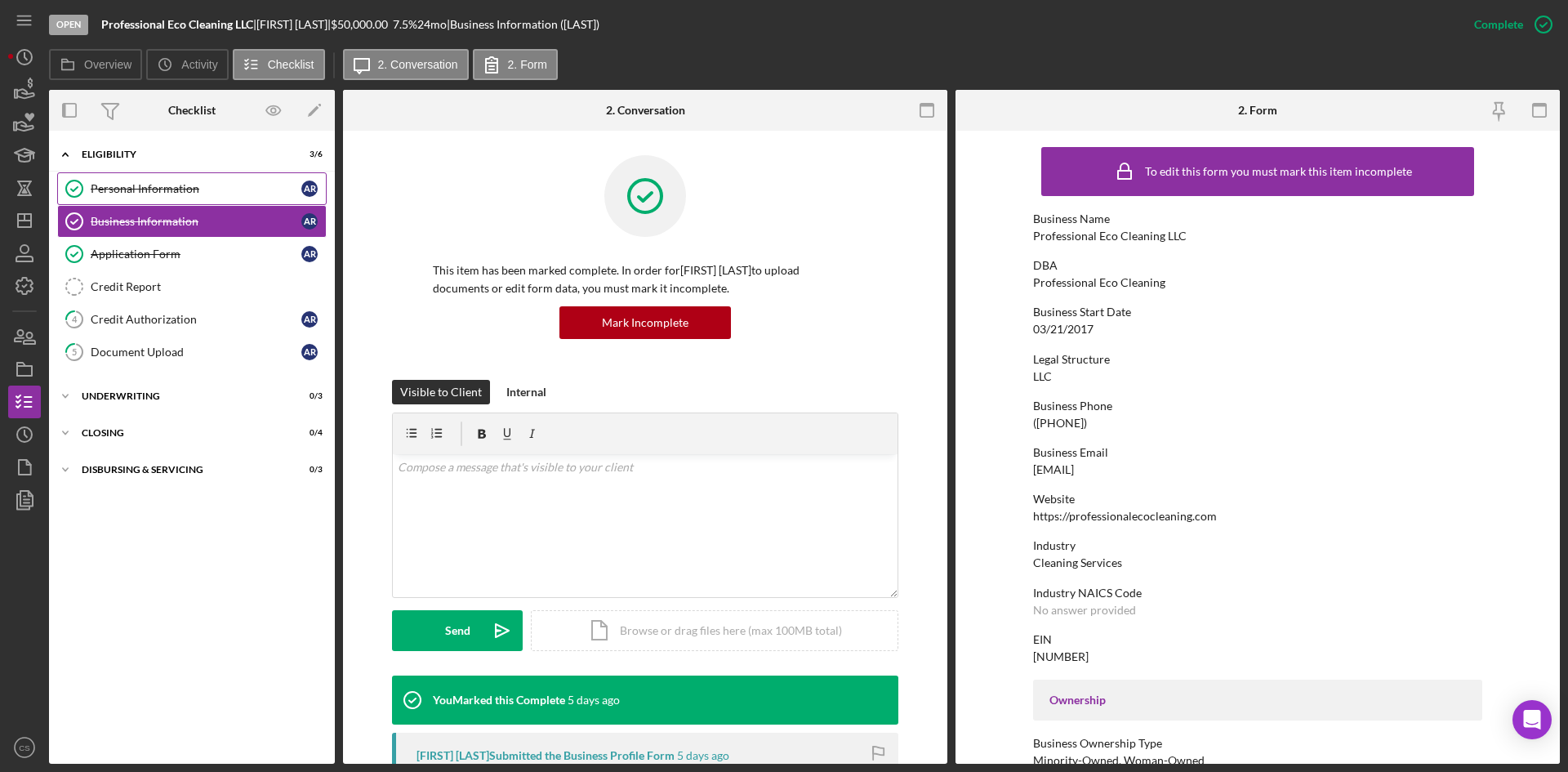 click on "Personal Information" at bounding box center (196, 189) 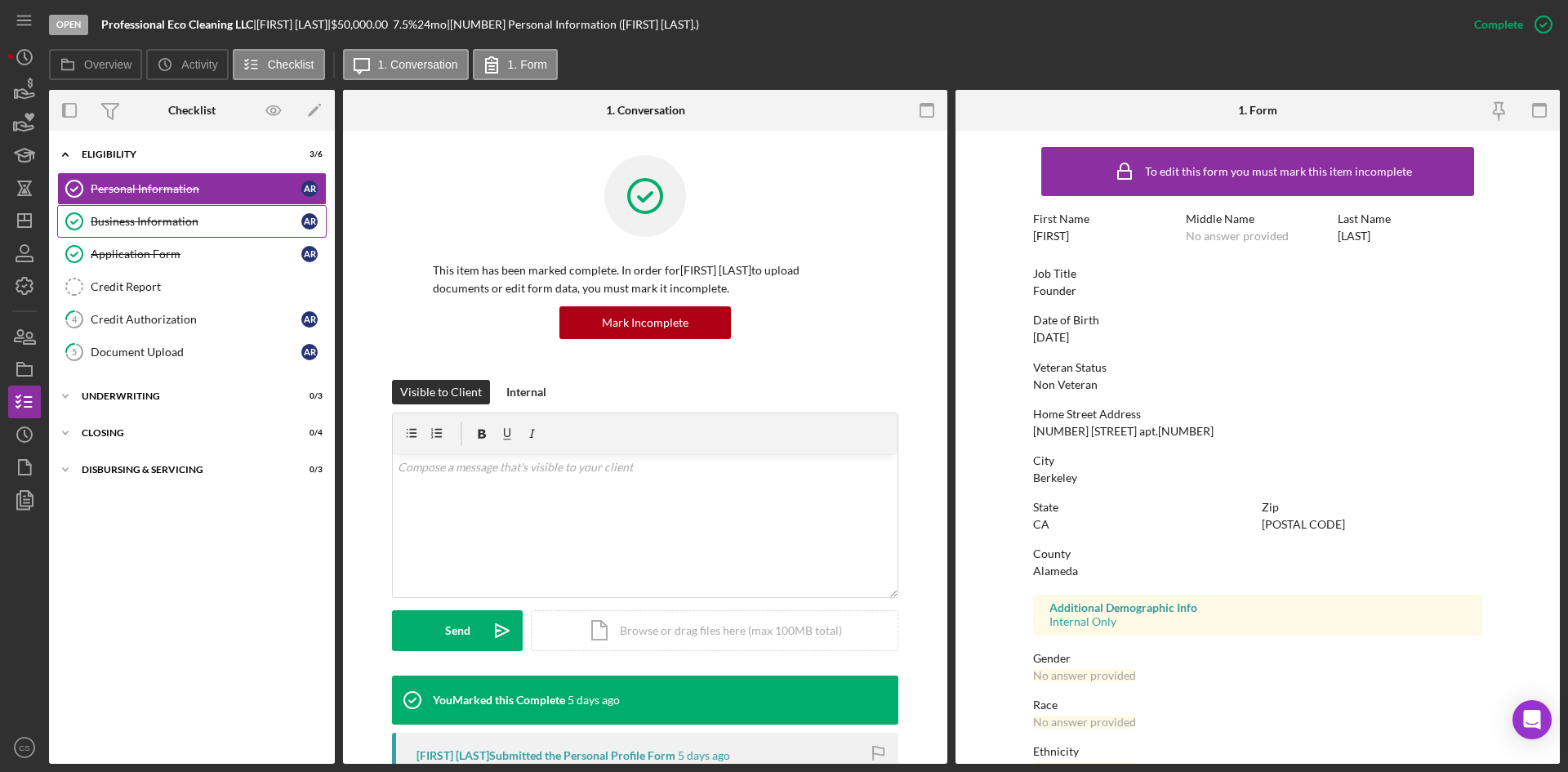 click on "Business Information Business Information A R" at bounding box center [192, 221] 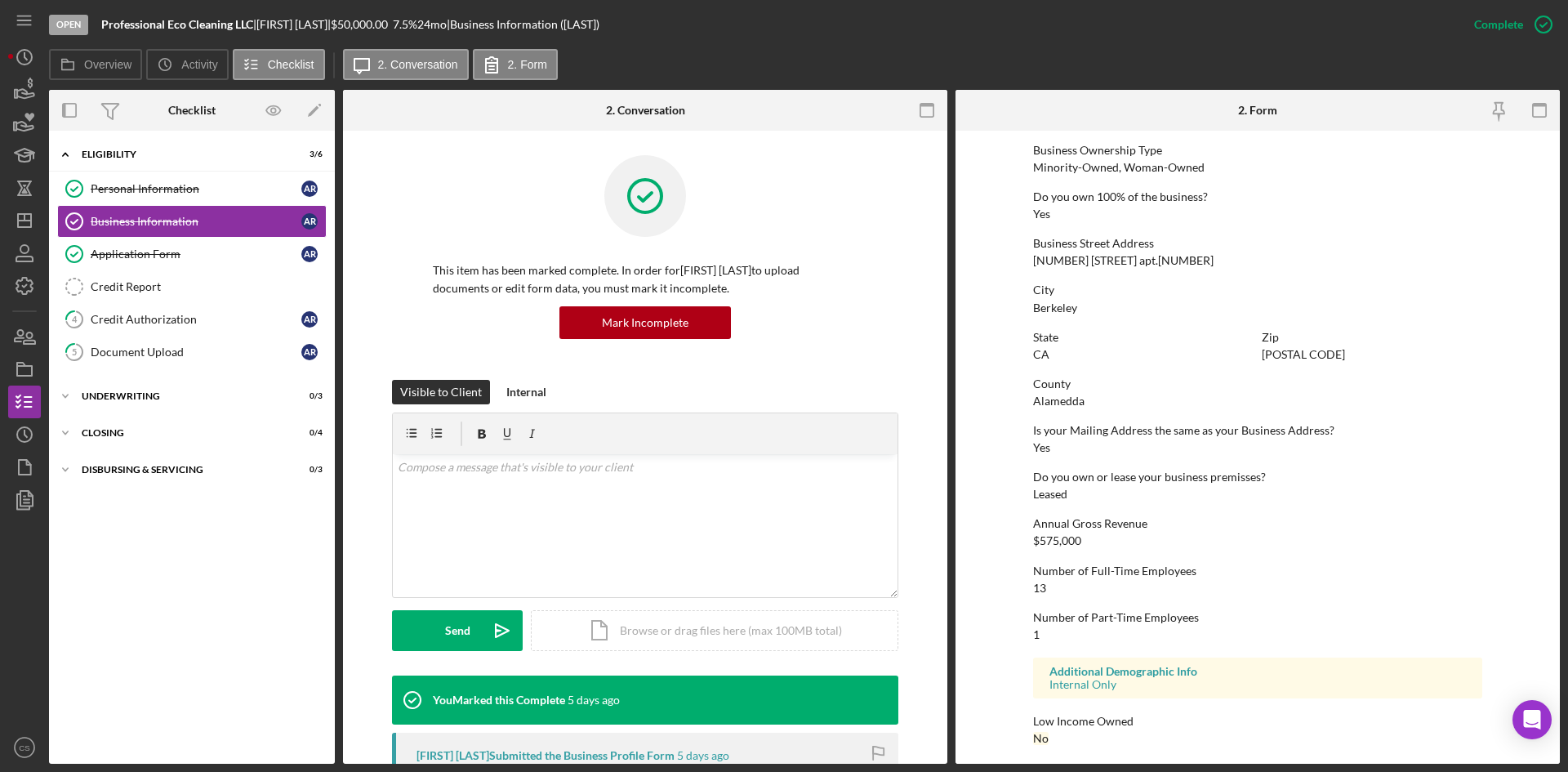 scroll, scrollTop: 599, scrollLeft: 0, axis: vertical 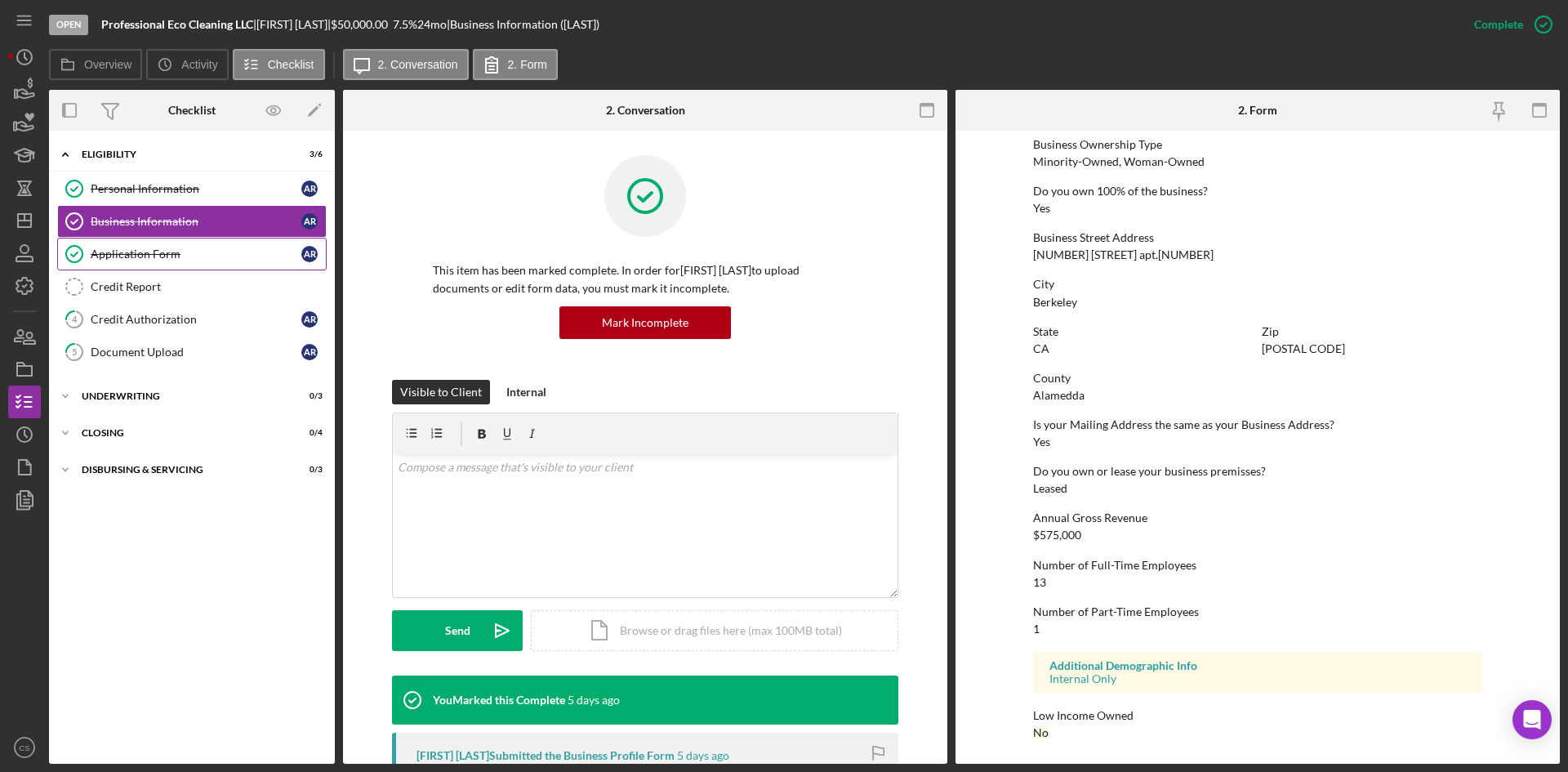 click on "Application Form" at bounding box center (196, 254) 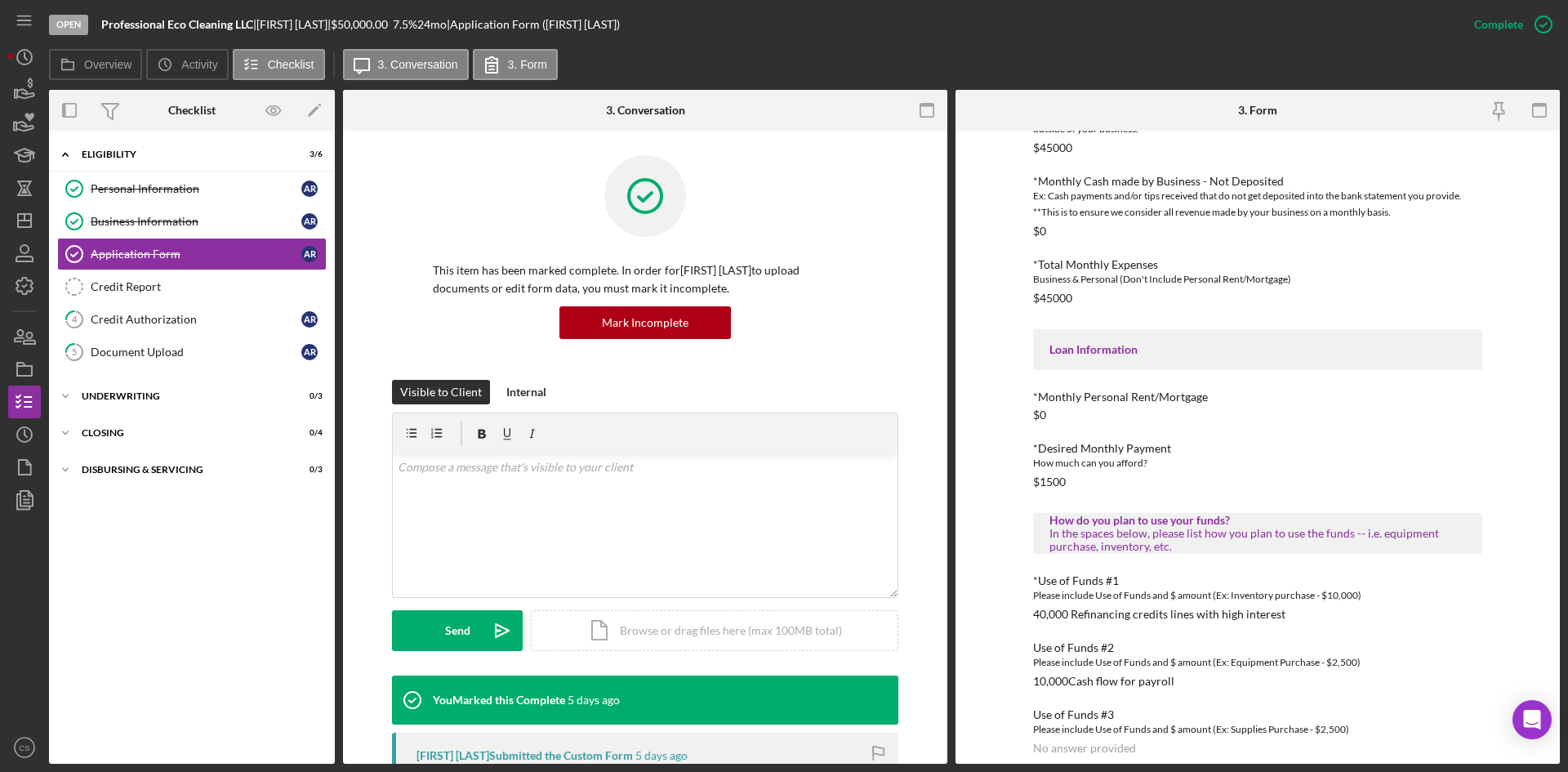 scroll, scrollTop: 533, scrollLeft: 0, axis: vertical 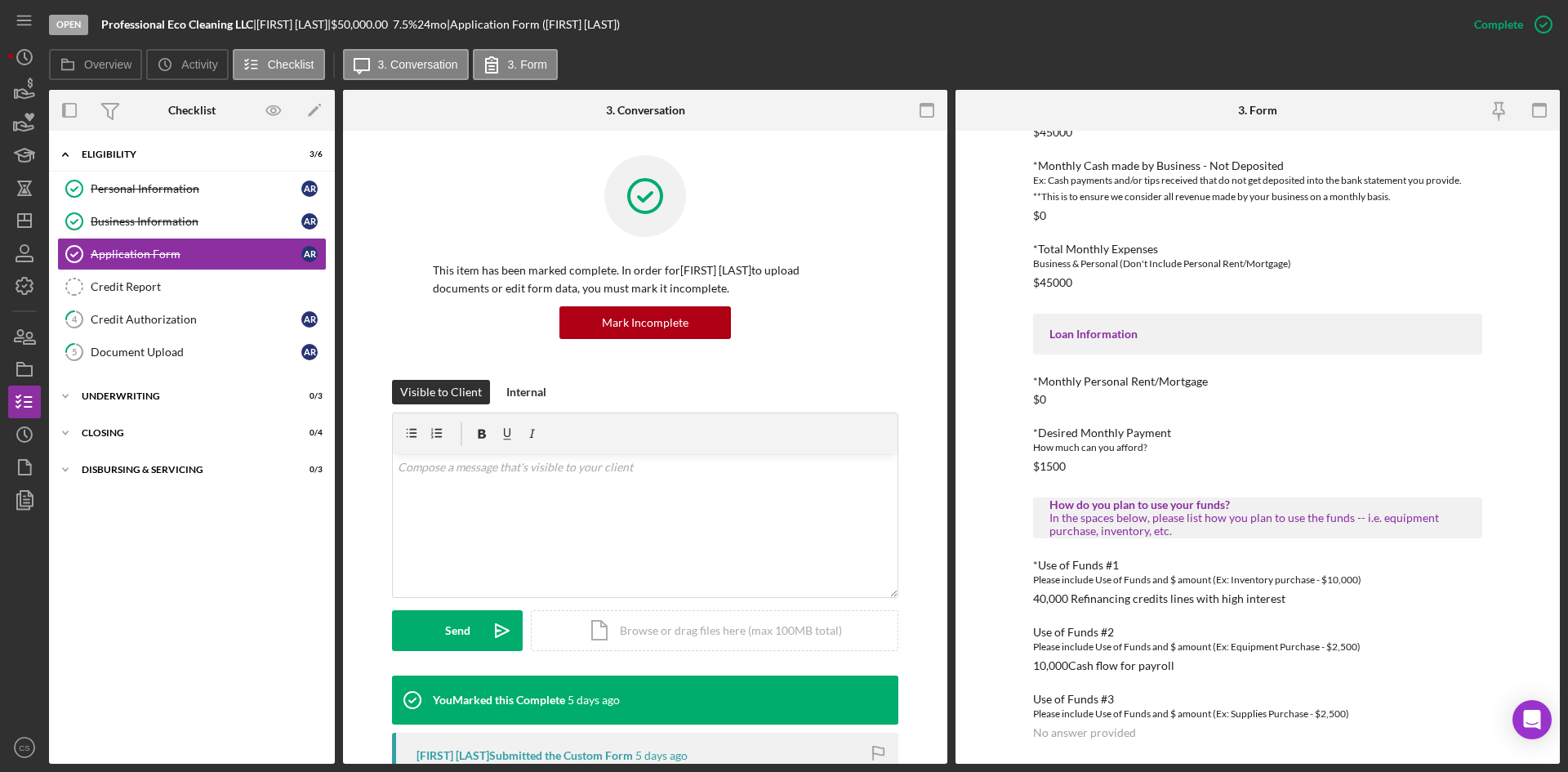 click on "*Use of Funds #1 Please include Use of Funds and $ amount (Ex: Inventory purchase - $10,000) 40,000 Refinancing credits lines with high interest" at bounding box center [1258, 582] 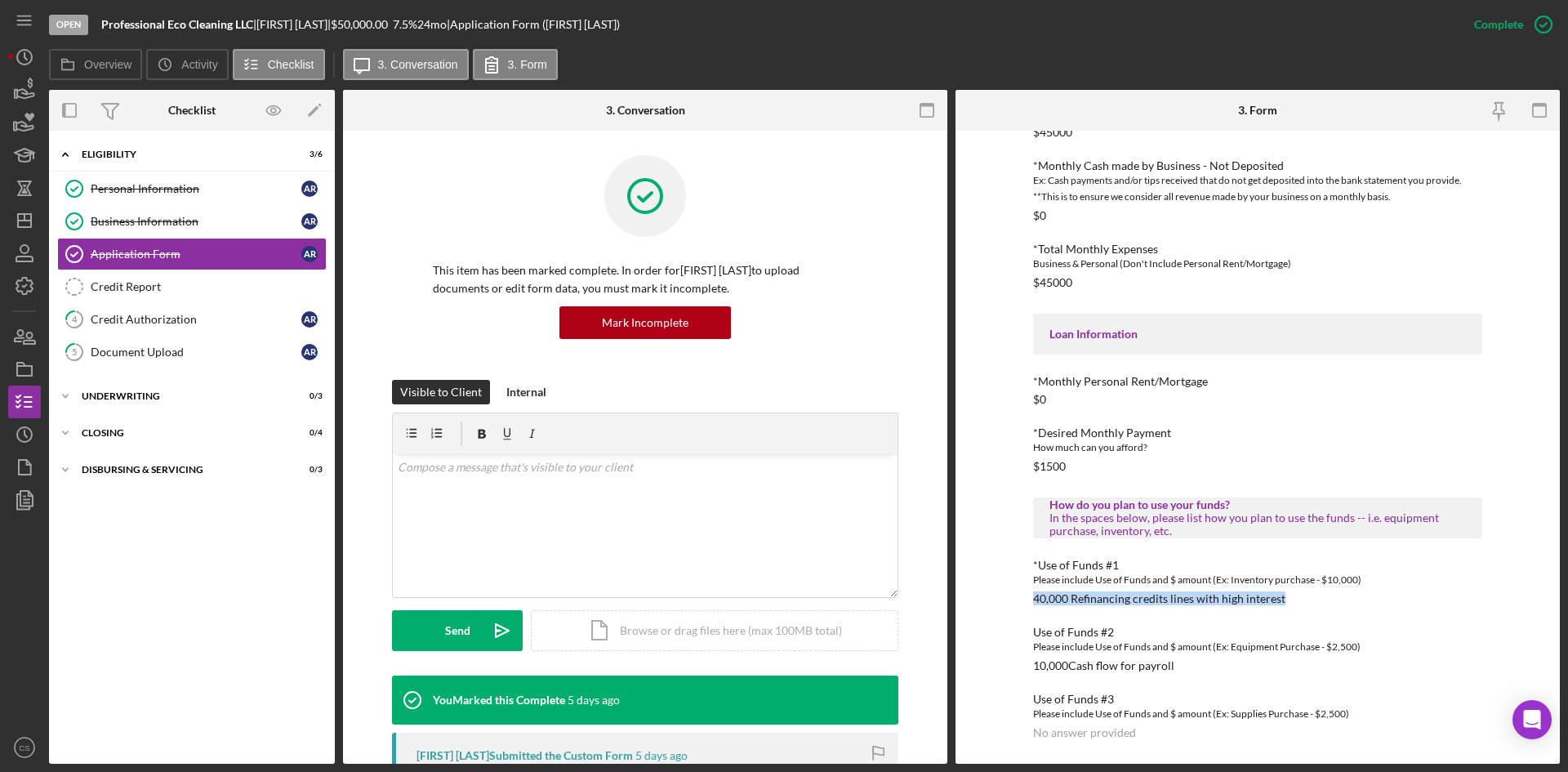 drag, startPoint x: 1290, startPoint y: 601, endPoint x: 1027, endPoint y: 588, distance: 263.3211 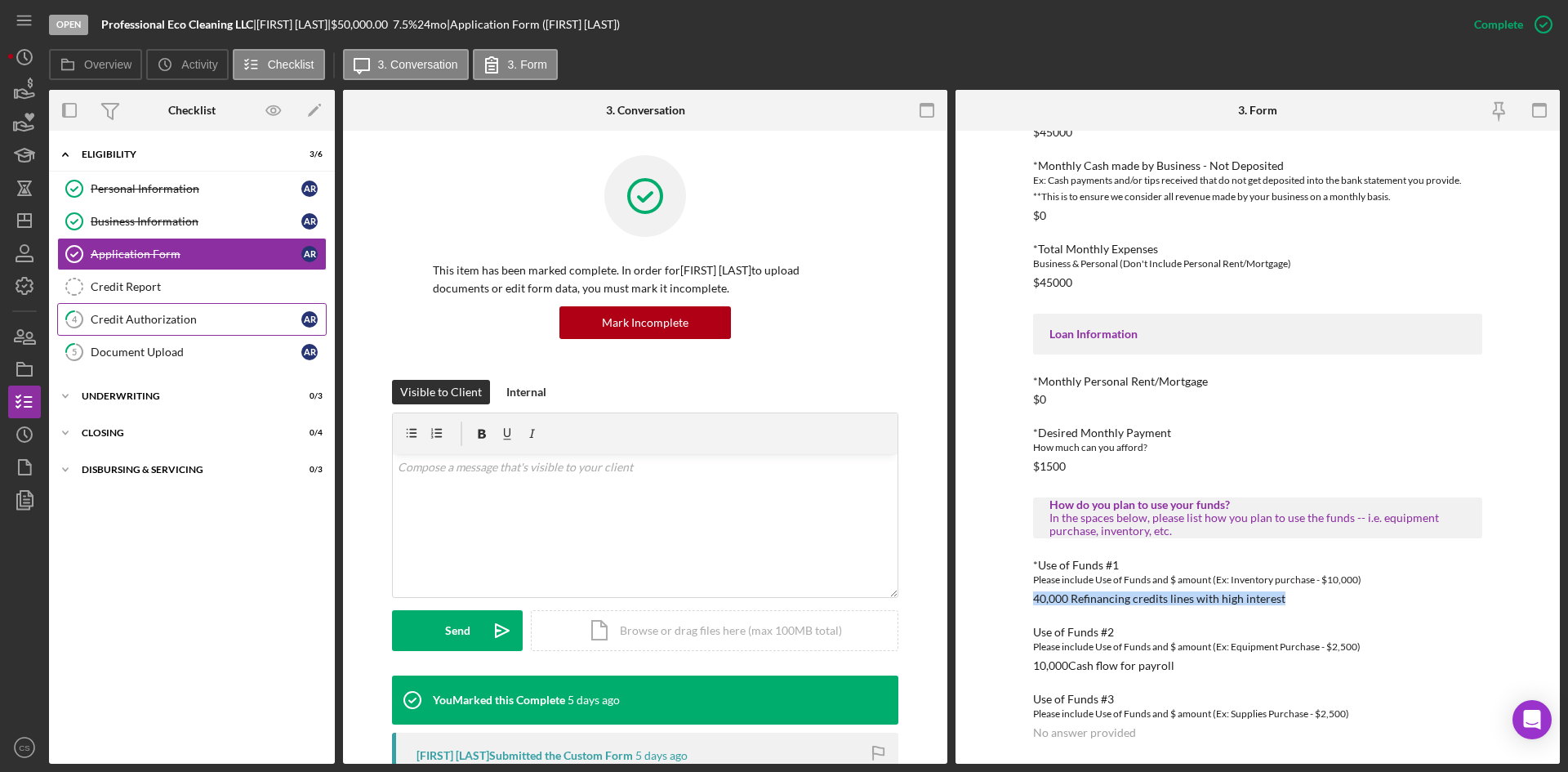 click on "Credit Authorization" at bounding box center [196, 319] 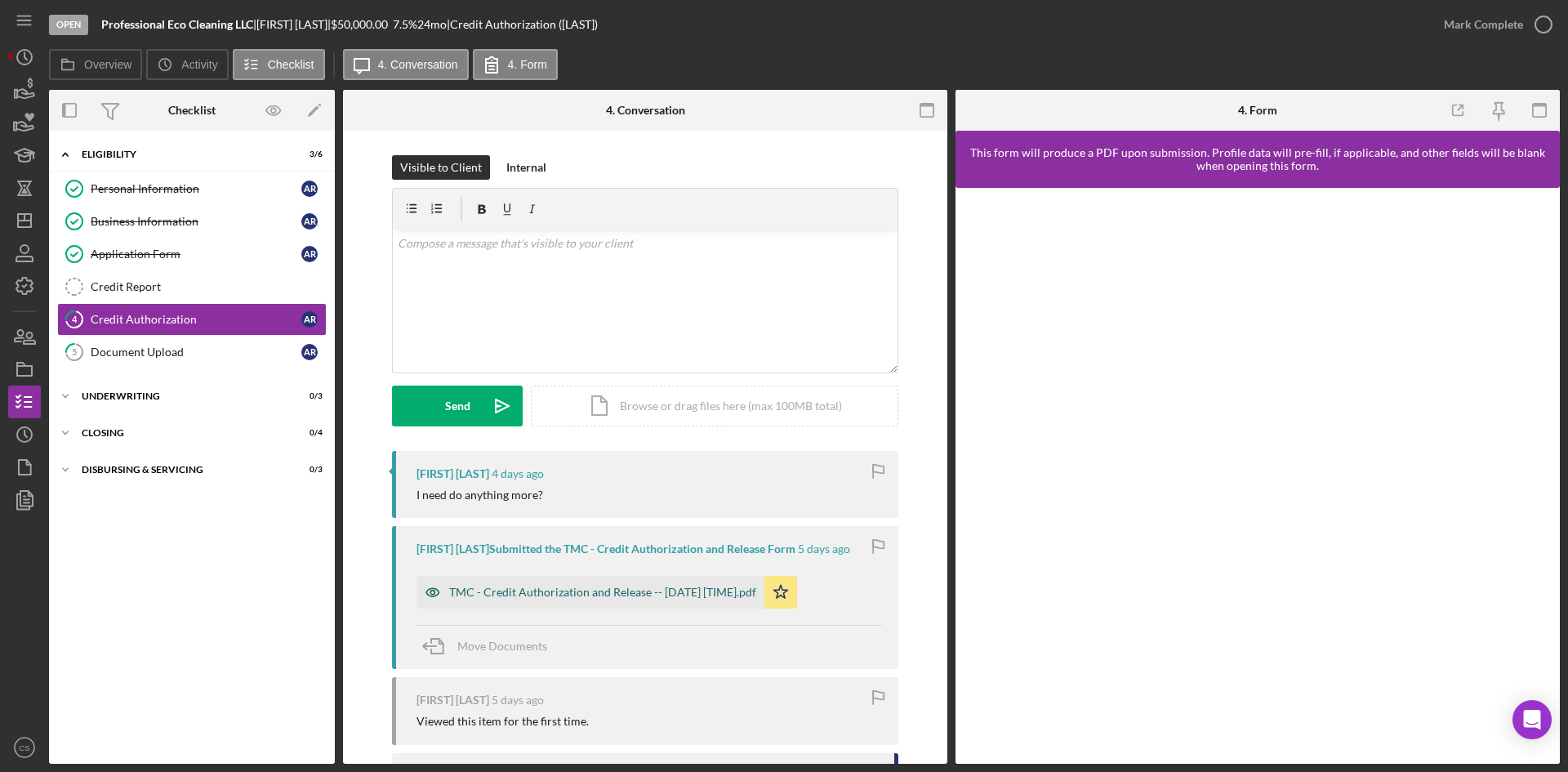 click on "TMC - Credit Authorization and Release -- [DATE] [TIME].pdf" at bounding box center (590, 592) 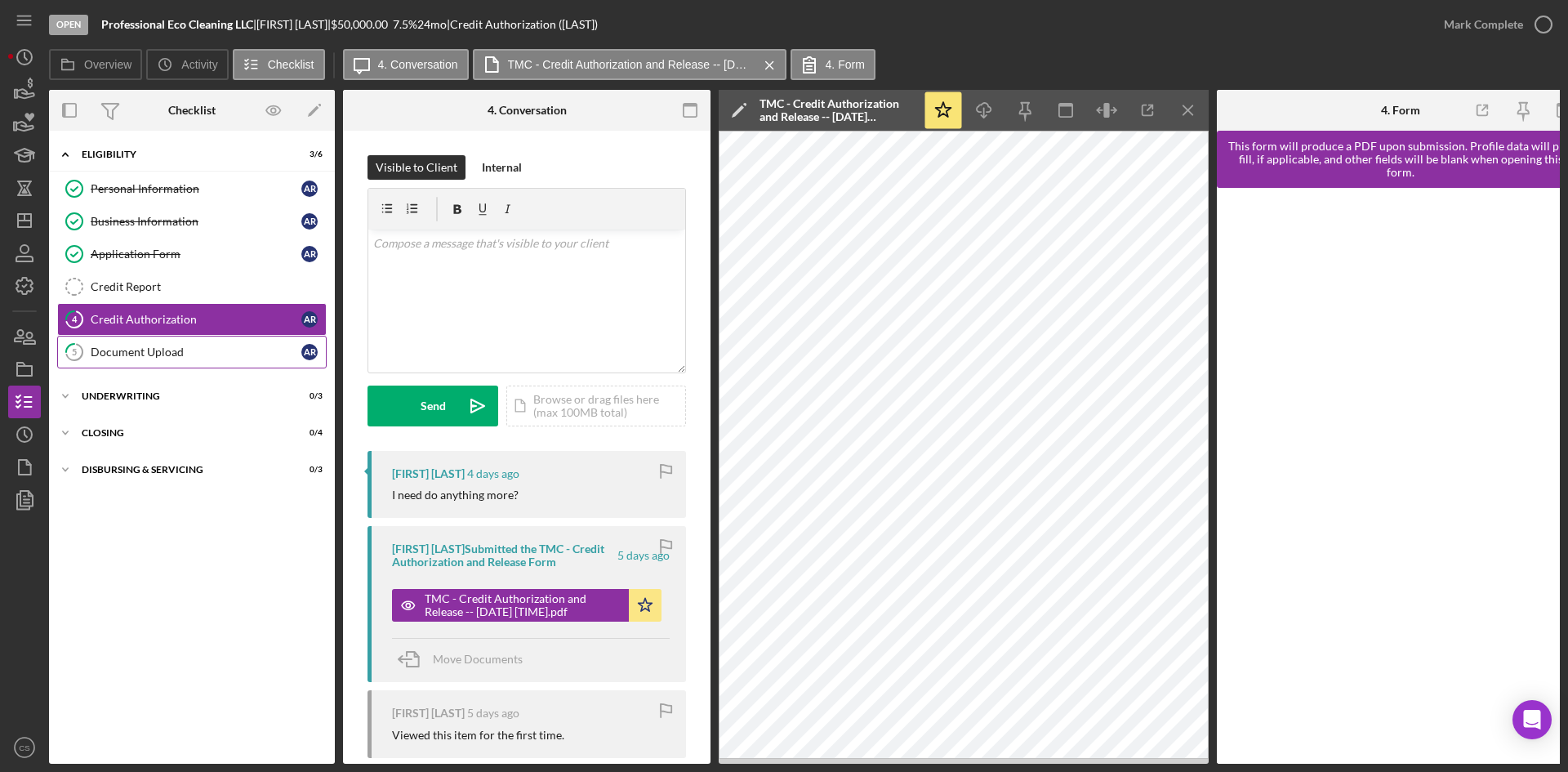 click on "Document Upload" at bounding box center (196, 352) 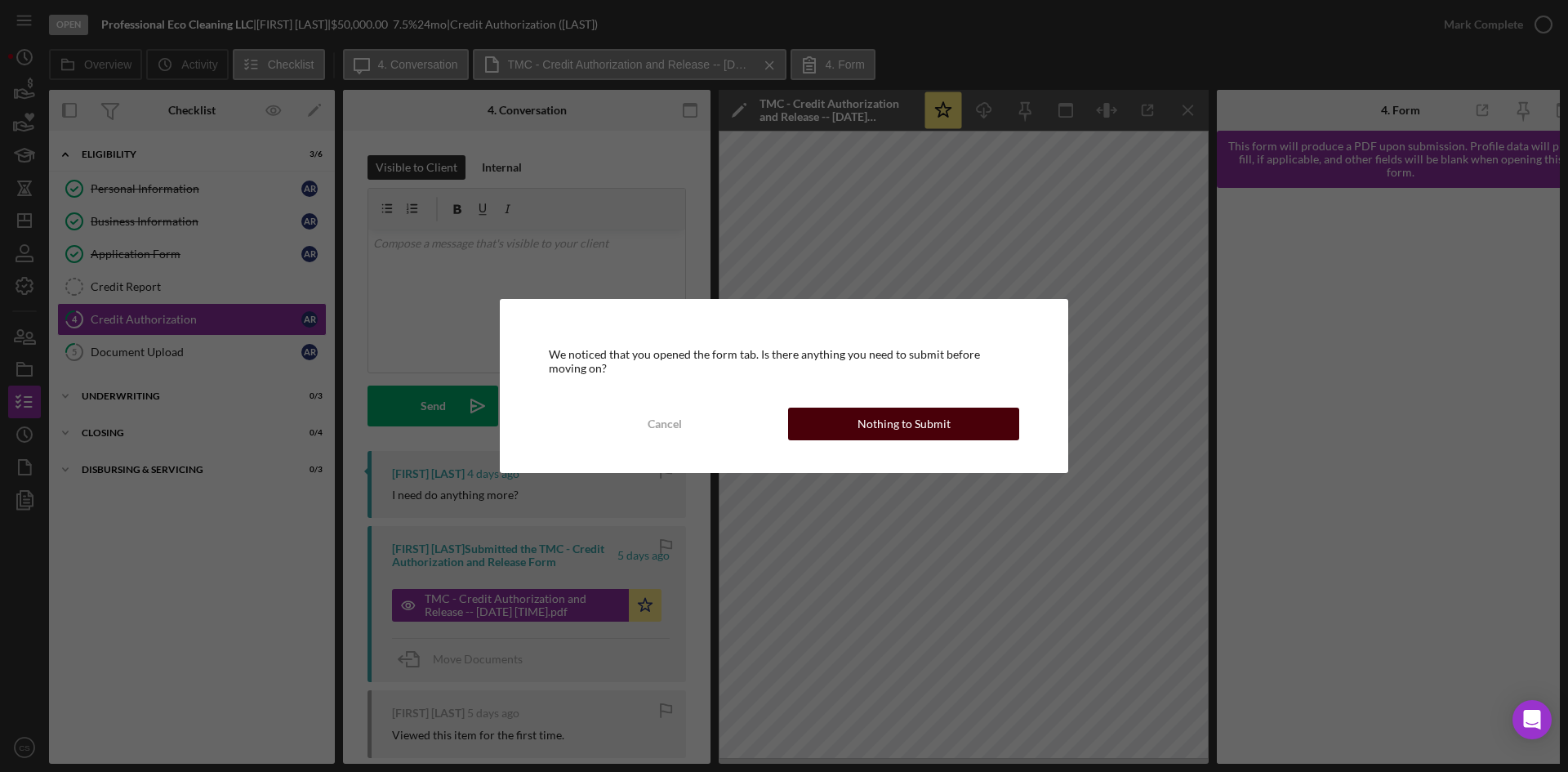 click on "Nothing to Submit" at bounding box center (903, 424) 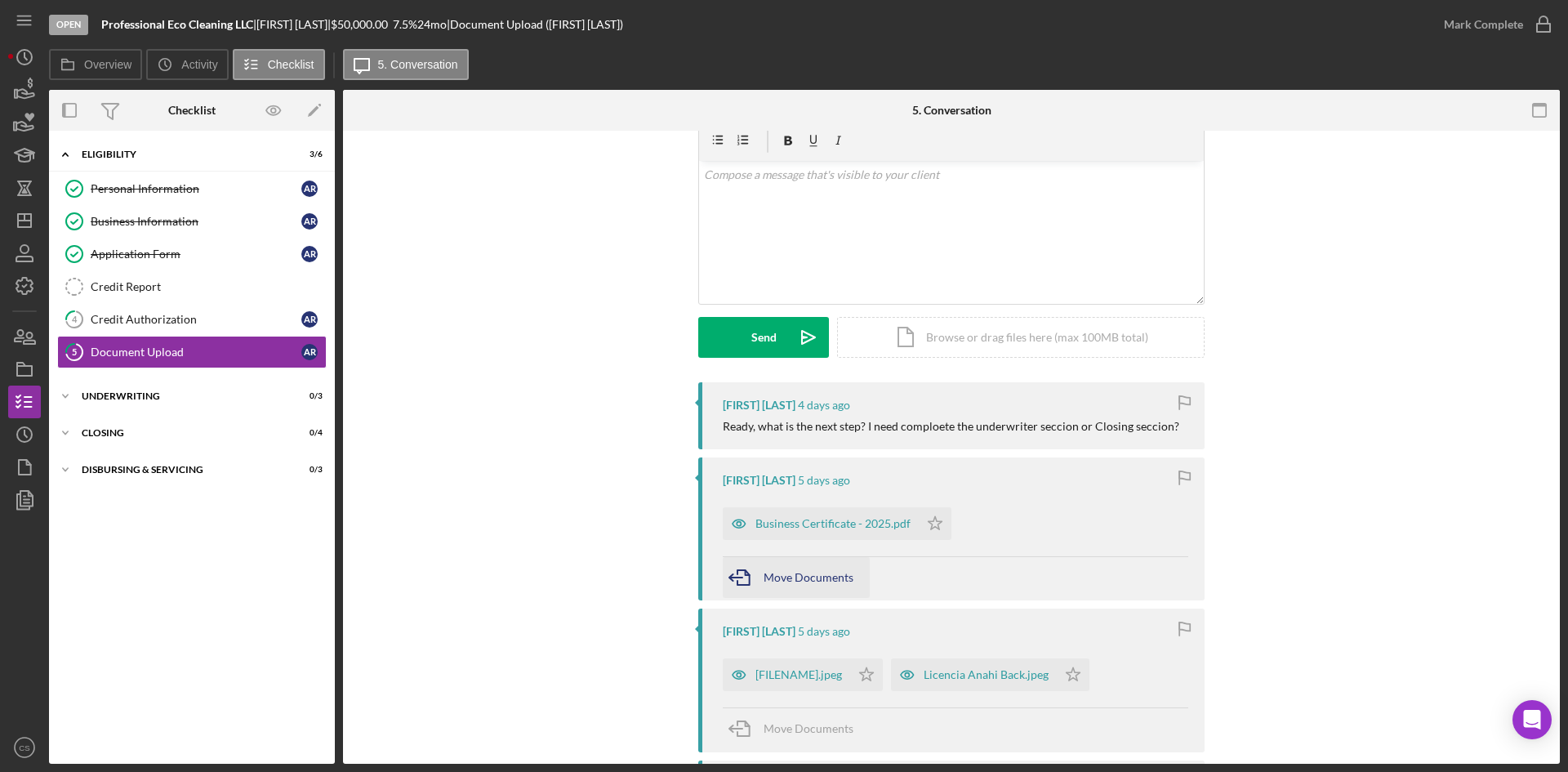 scroll, scrollTop: 163, scrollLeft: 0, axis: vertical 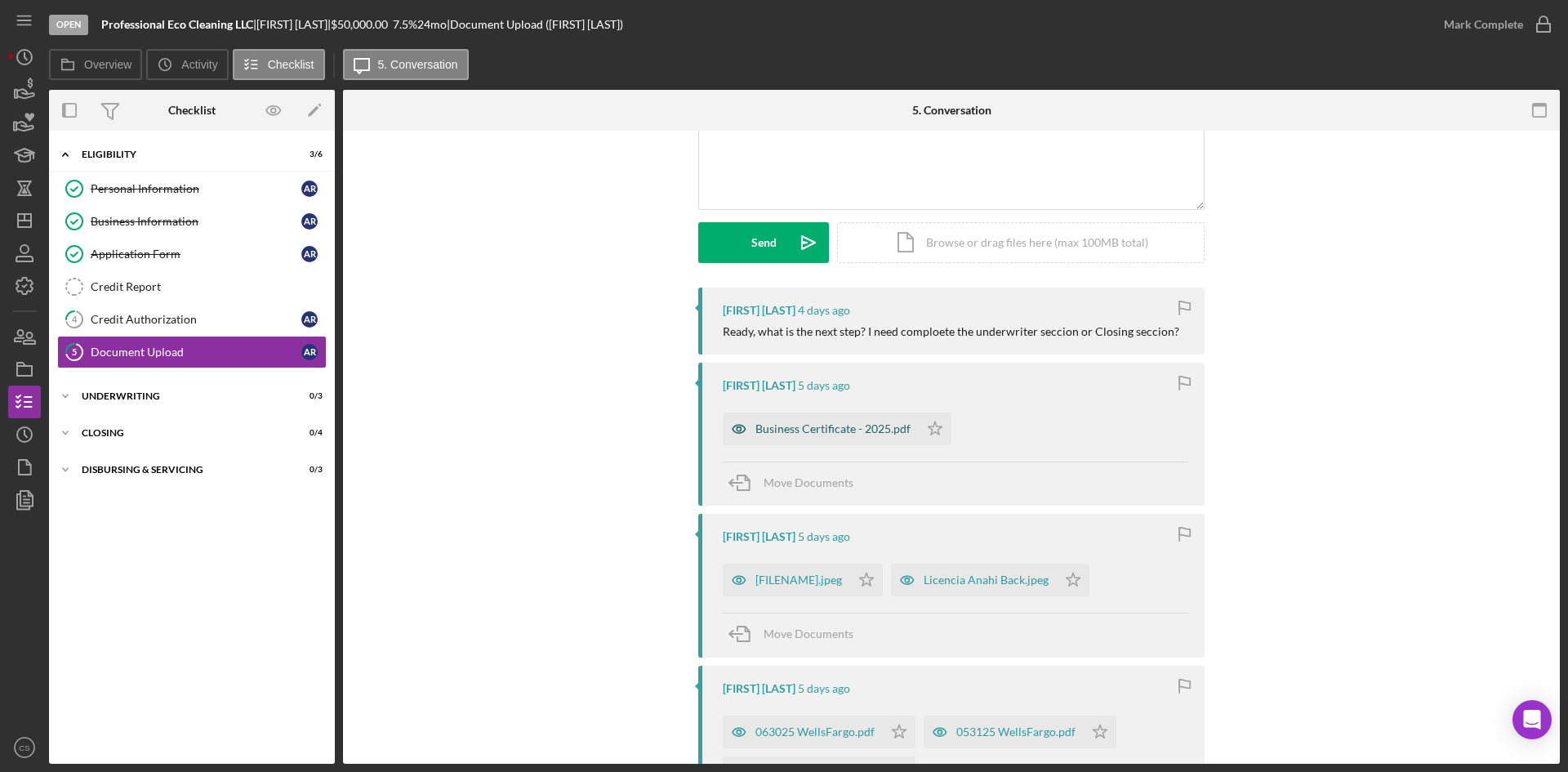 click on "Business Certificate - 2025.pdf" at bounding box center [833, 429] 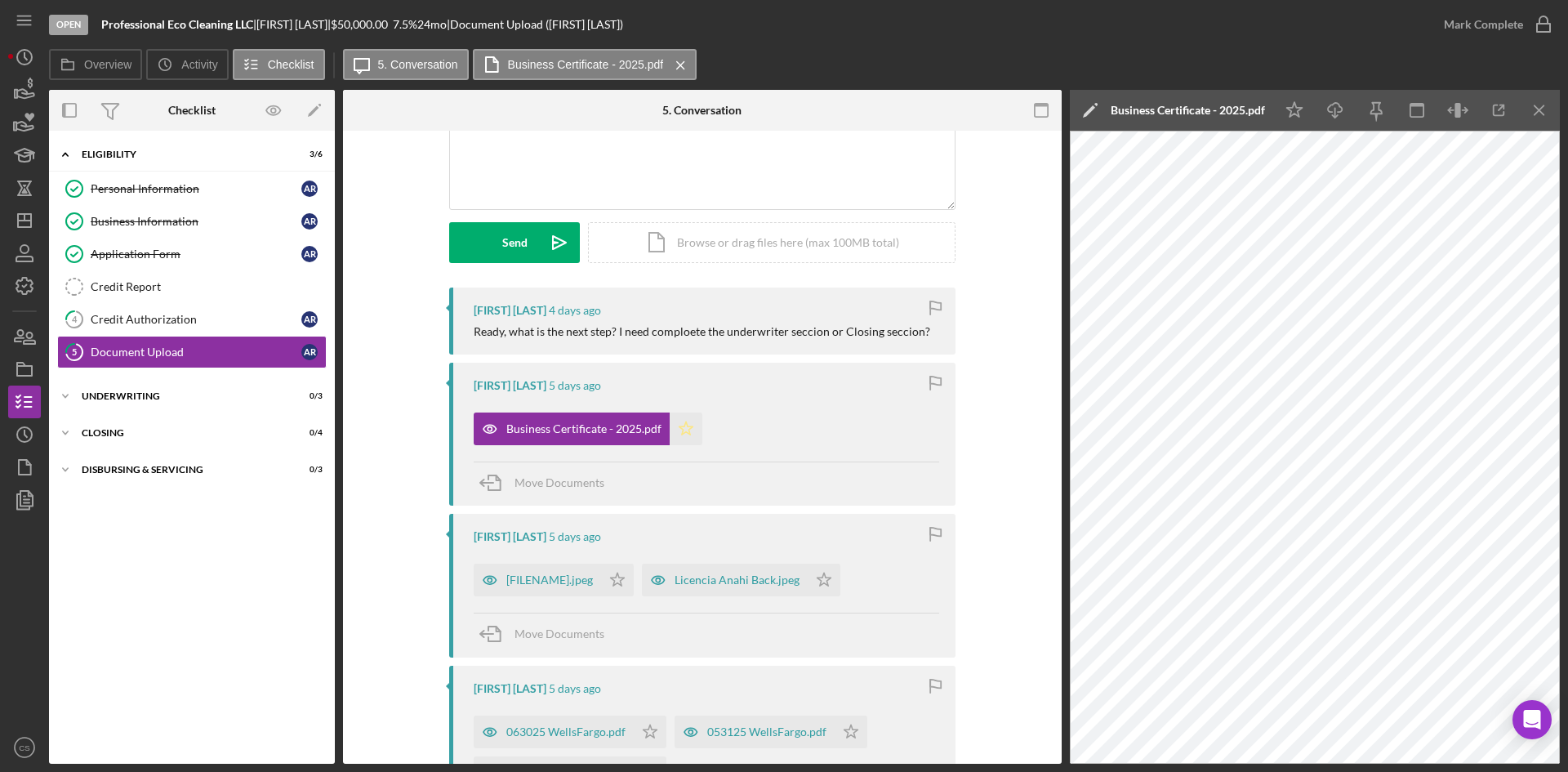 click 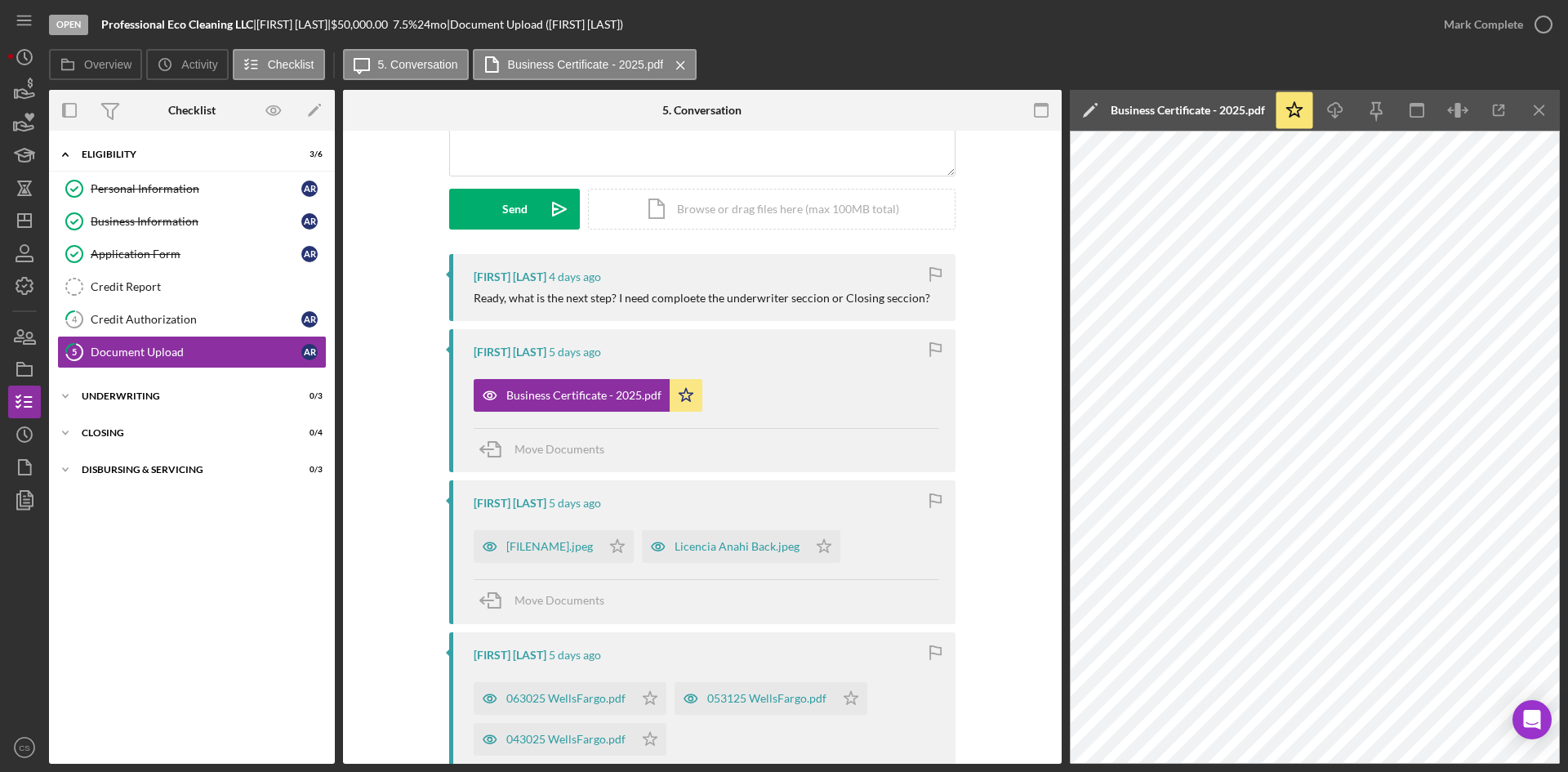 scroll, scrollTop: 245, scrollLeft: 0, axis: vertical 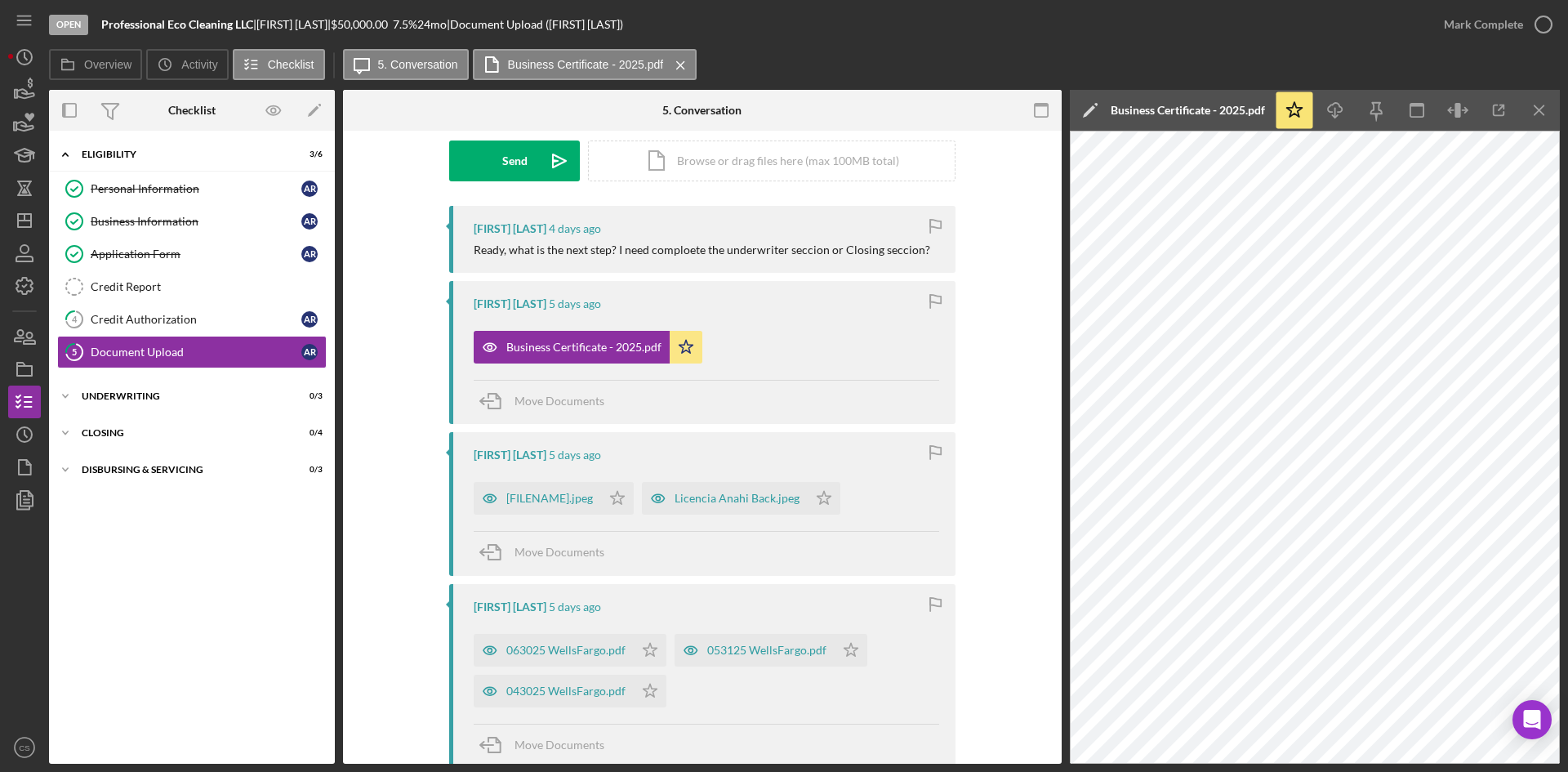click on "[FIRST] [LAST]  [TIME] ago" at bounding box center (706, 455) 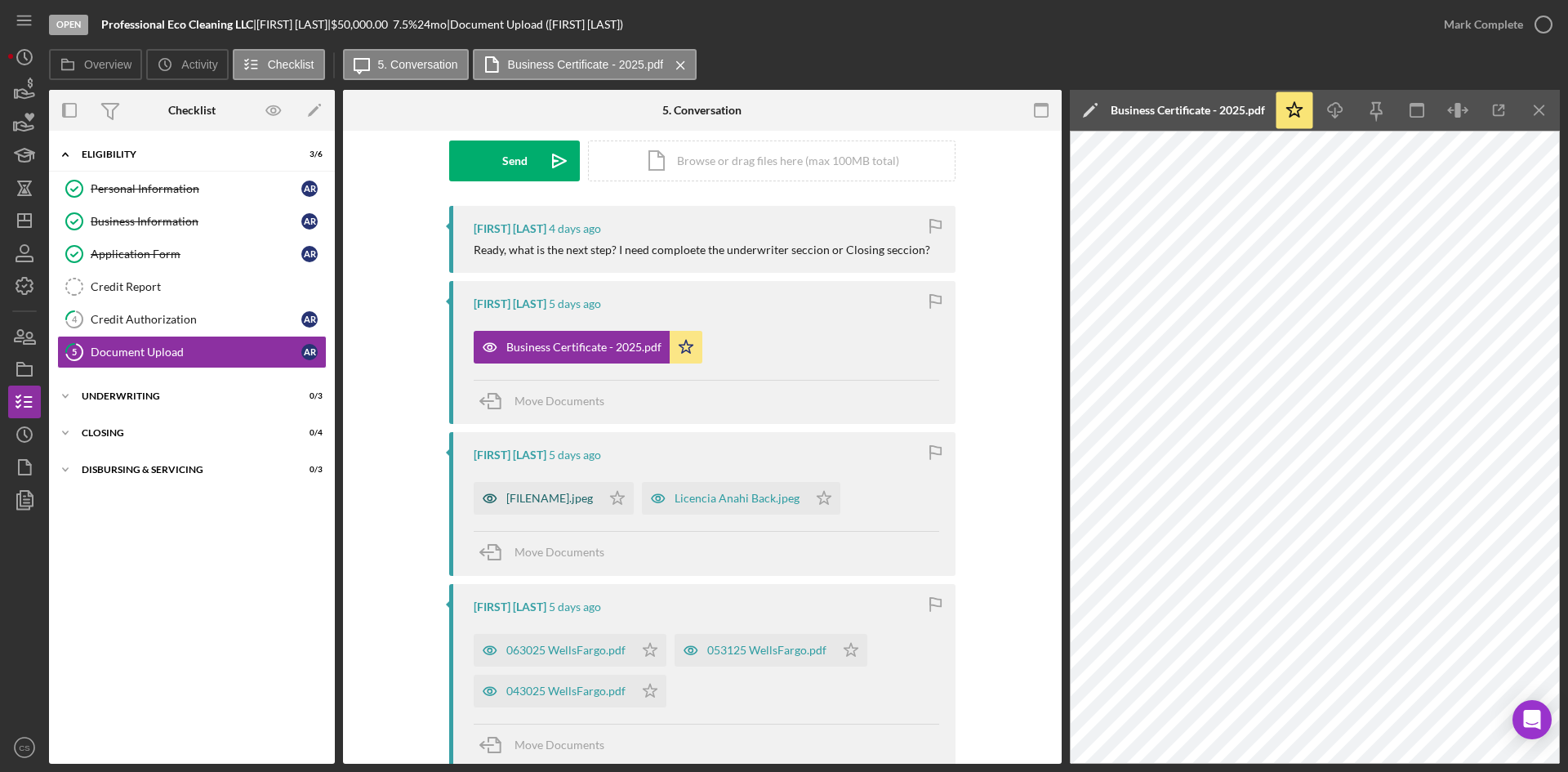 click on "[FILENAME].jpeg" at bounding box center [550, 498] 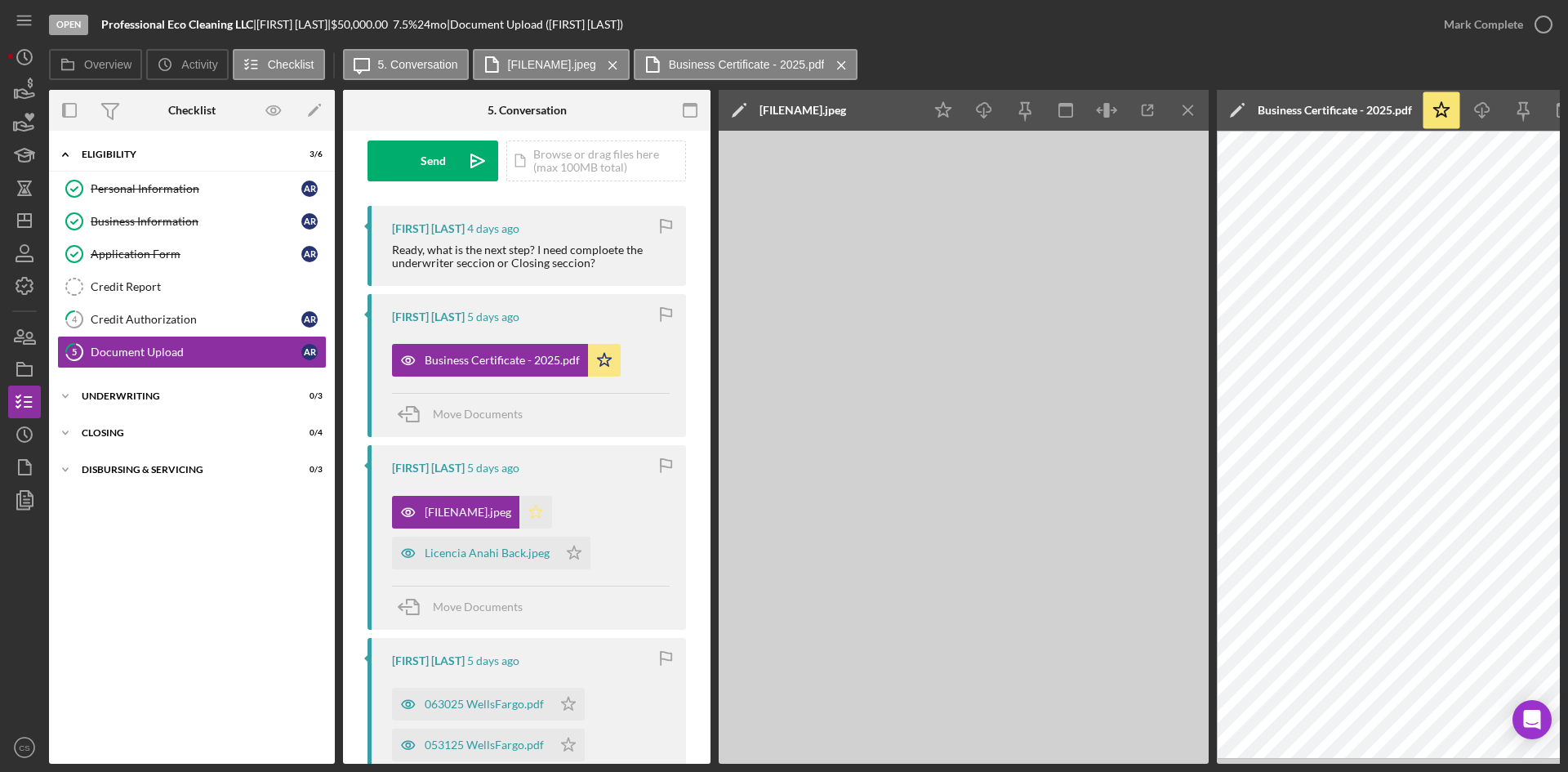 click on "Icon/Star" 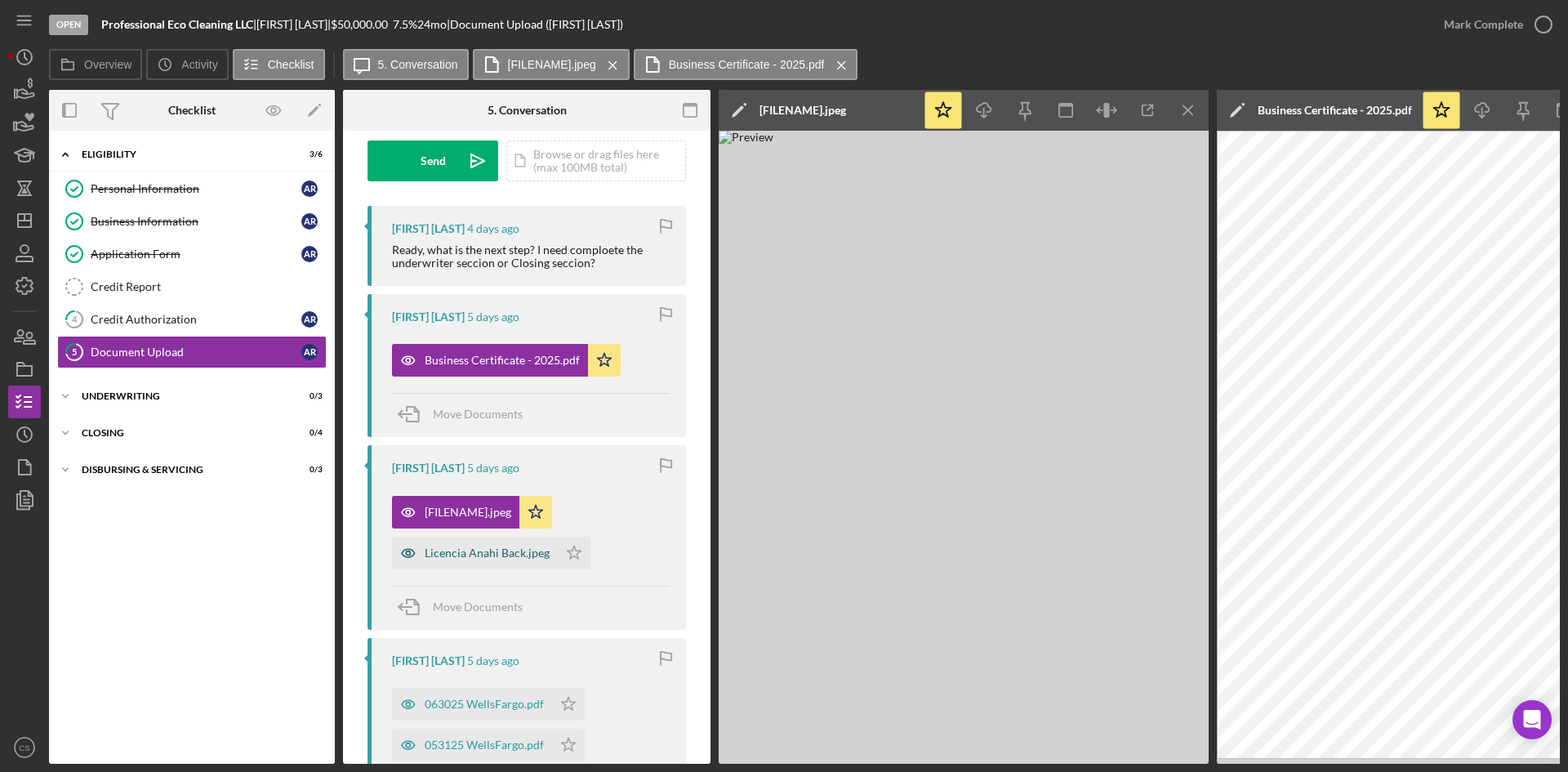 click on "Licencia Anahi Back.jpeg" at bounding box center [487, 553] 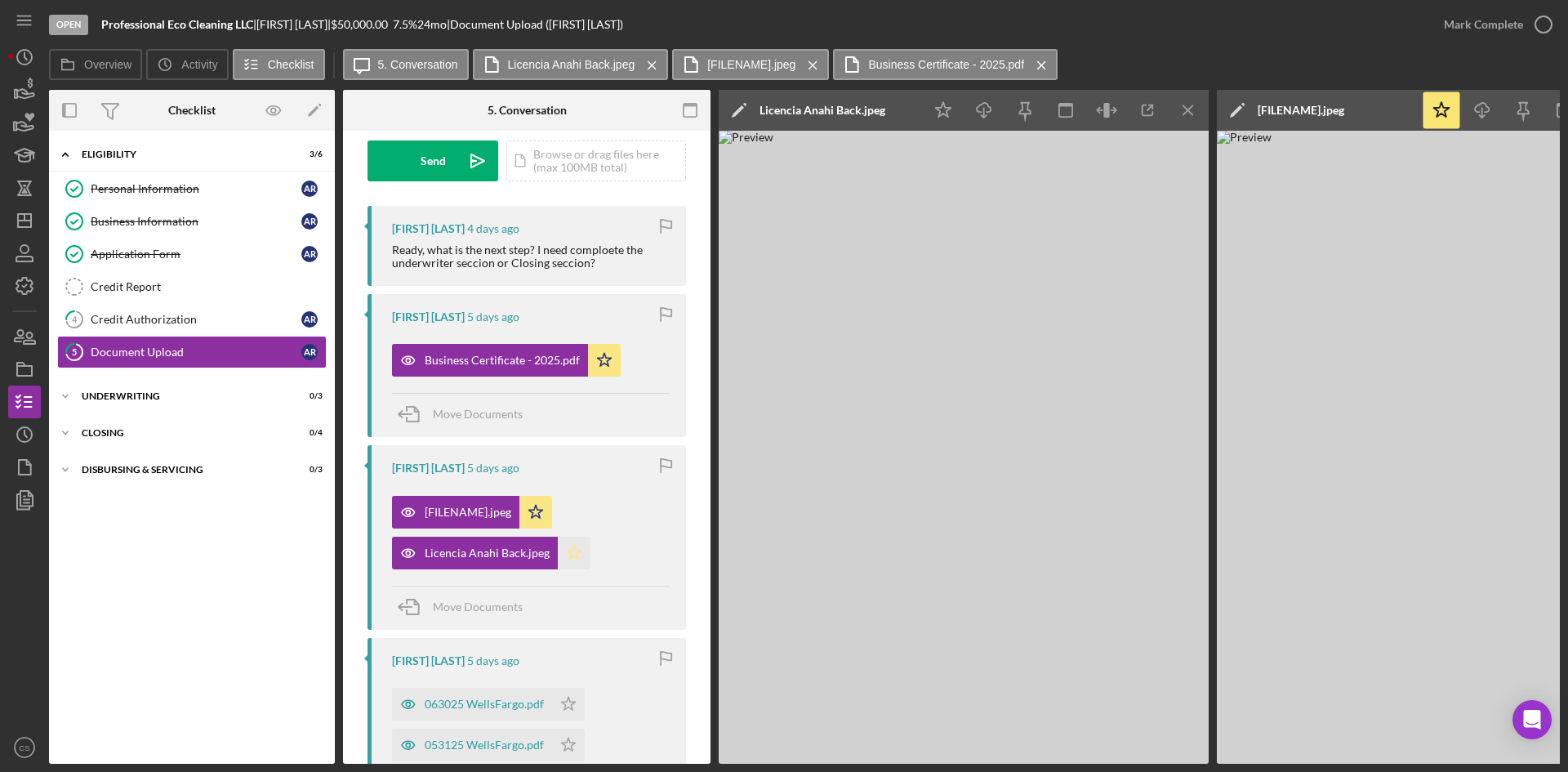 click on "Icon/Star" 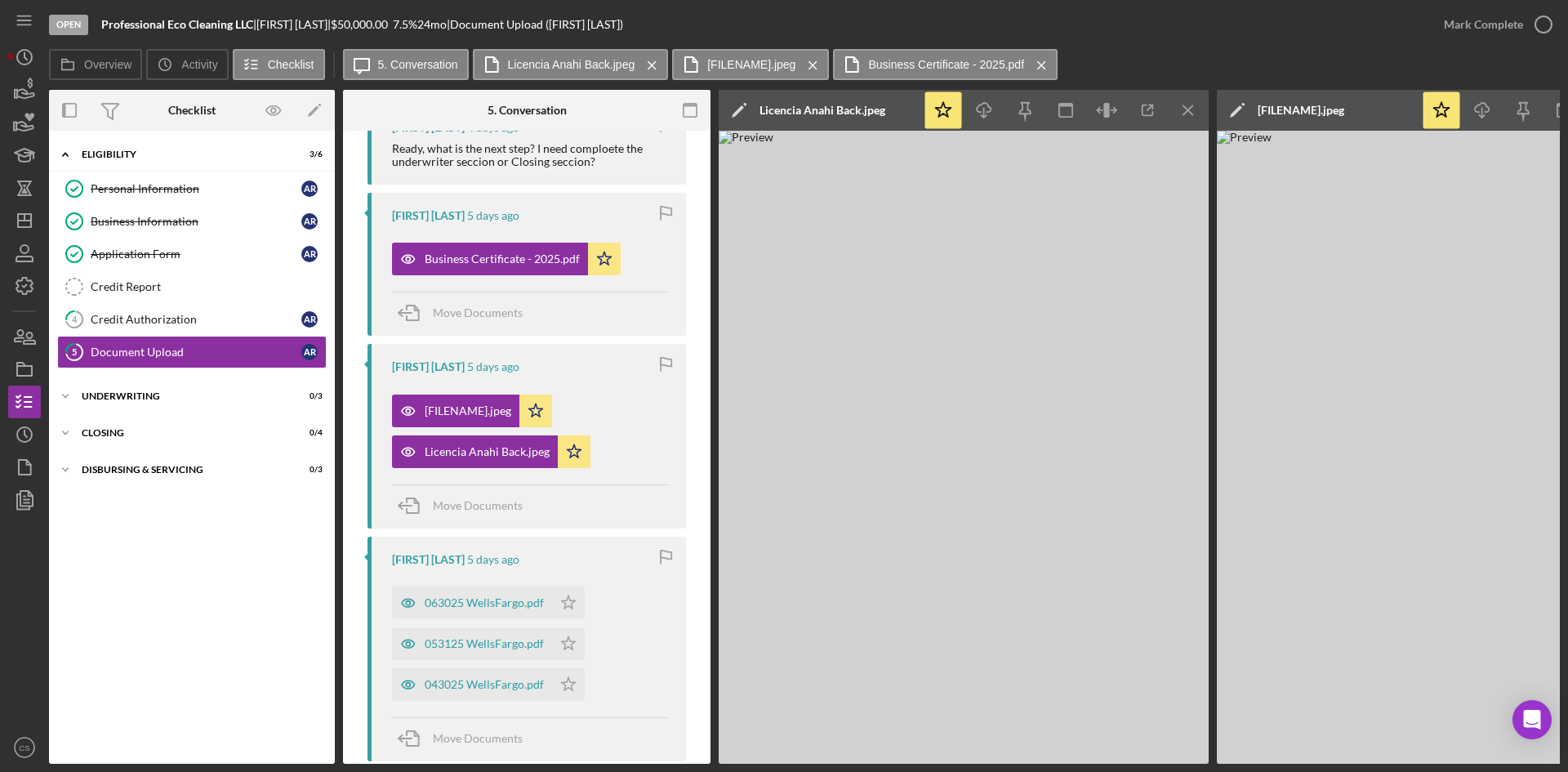 scroll, scrollTop: 490, scrollLeft: 0, axis: vertical 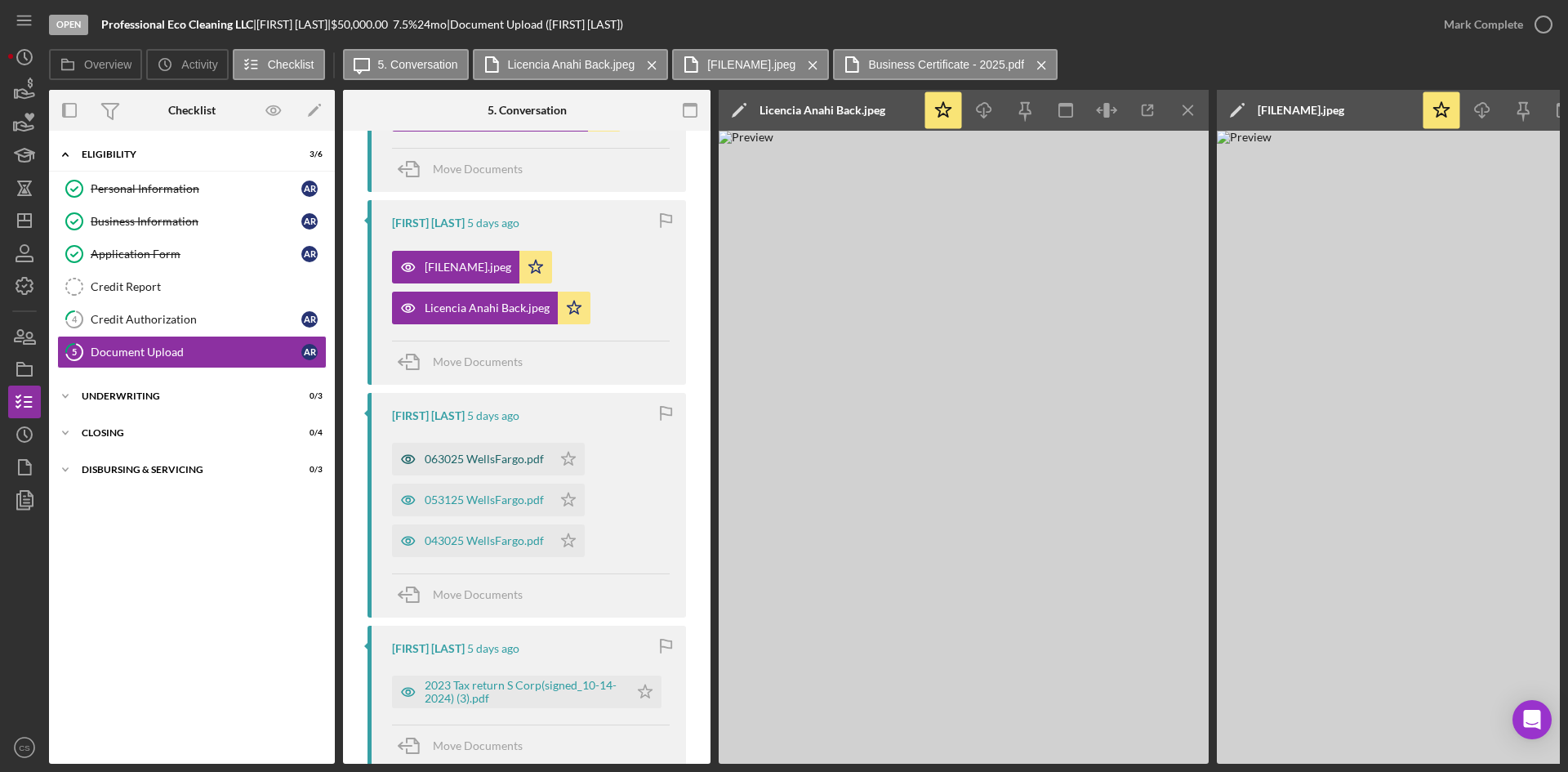 click on "063025 WellsFargo.pdf" at bounding box center (484, 459) 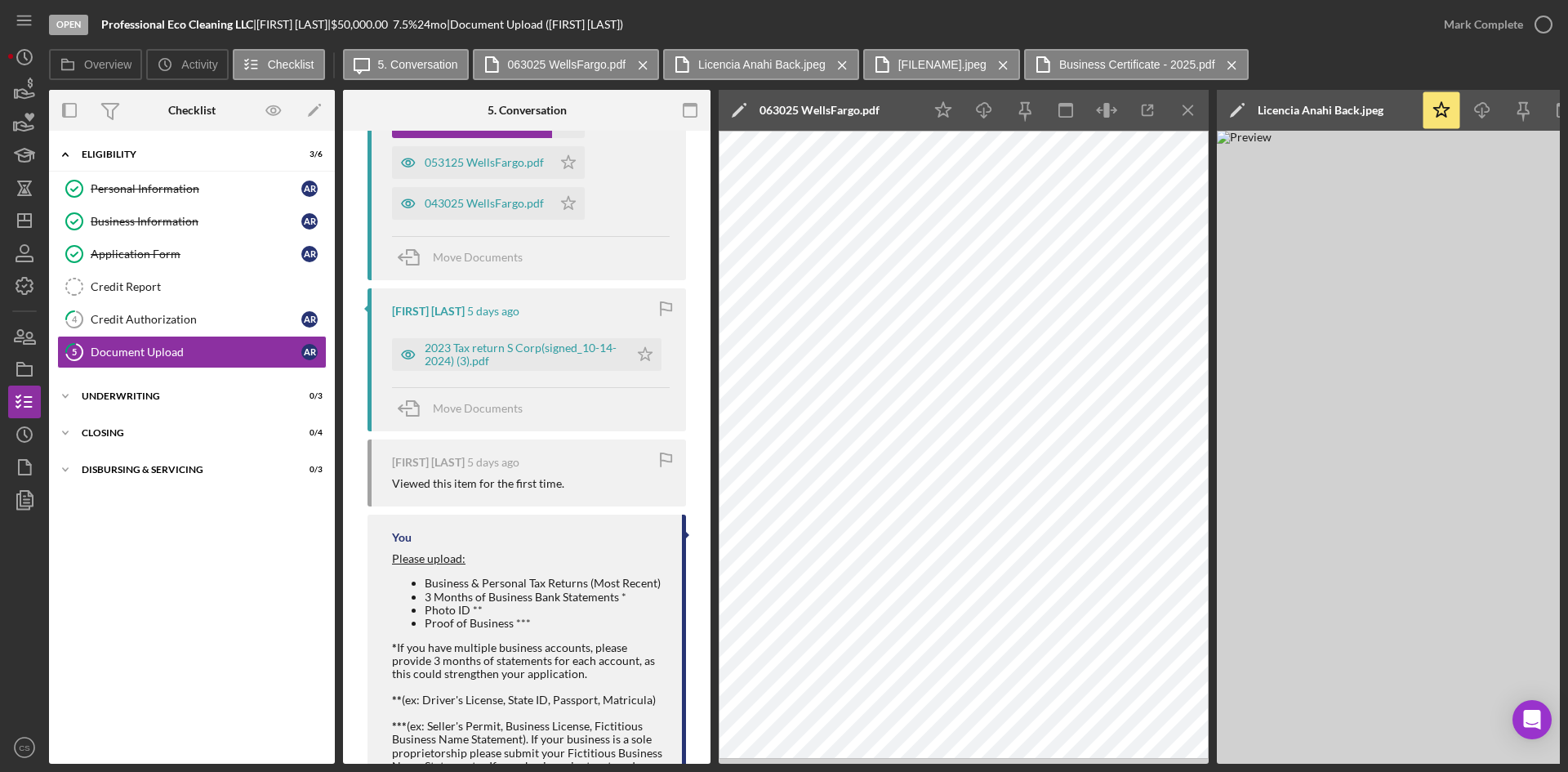 scroll, scrollTop: 735, scrollLeft: 0, axis: vertical 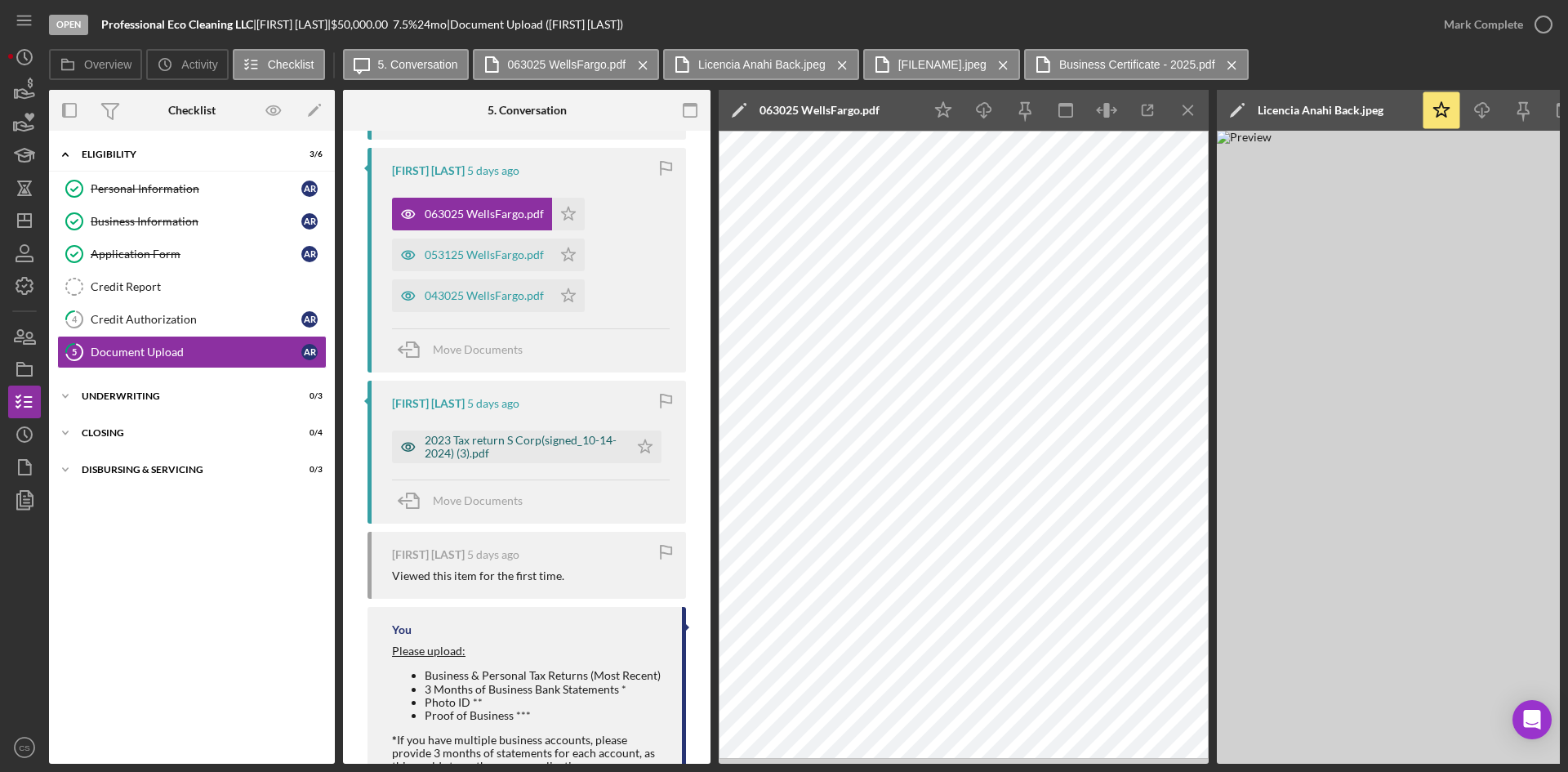 click on "2023 Tax return S Corp(signed_10-14-2024) (3).pdf" at bounding box center (523, 447) 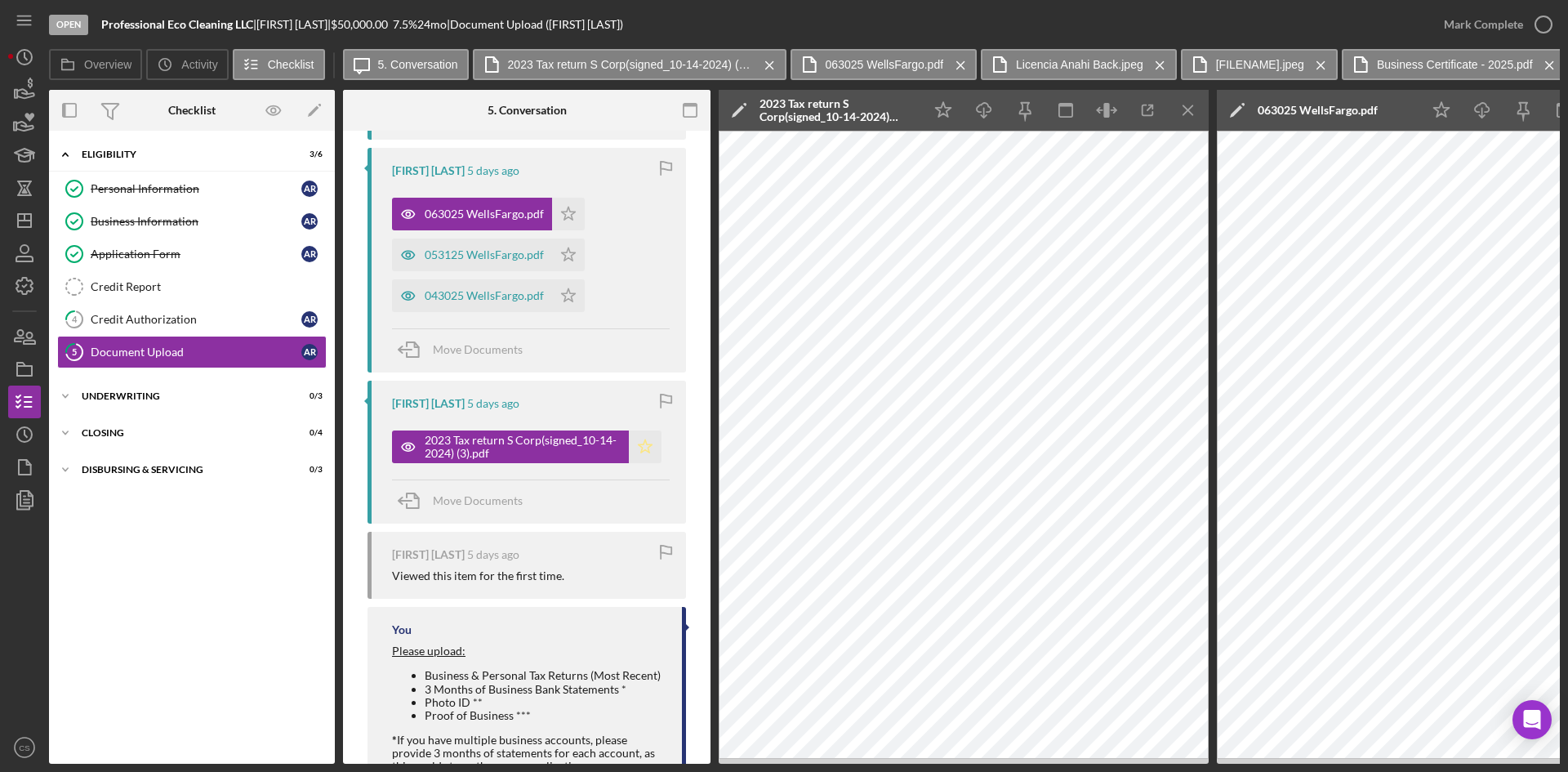 click 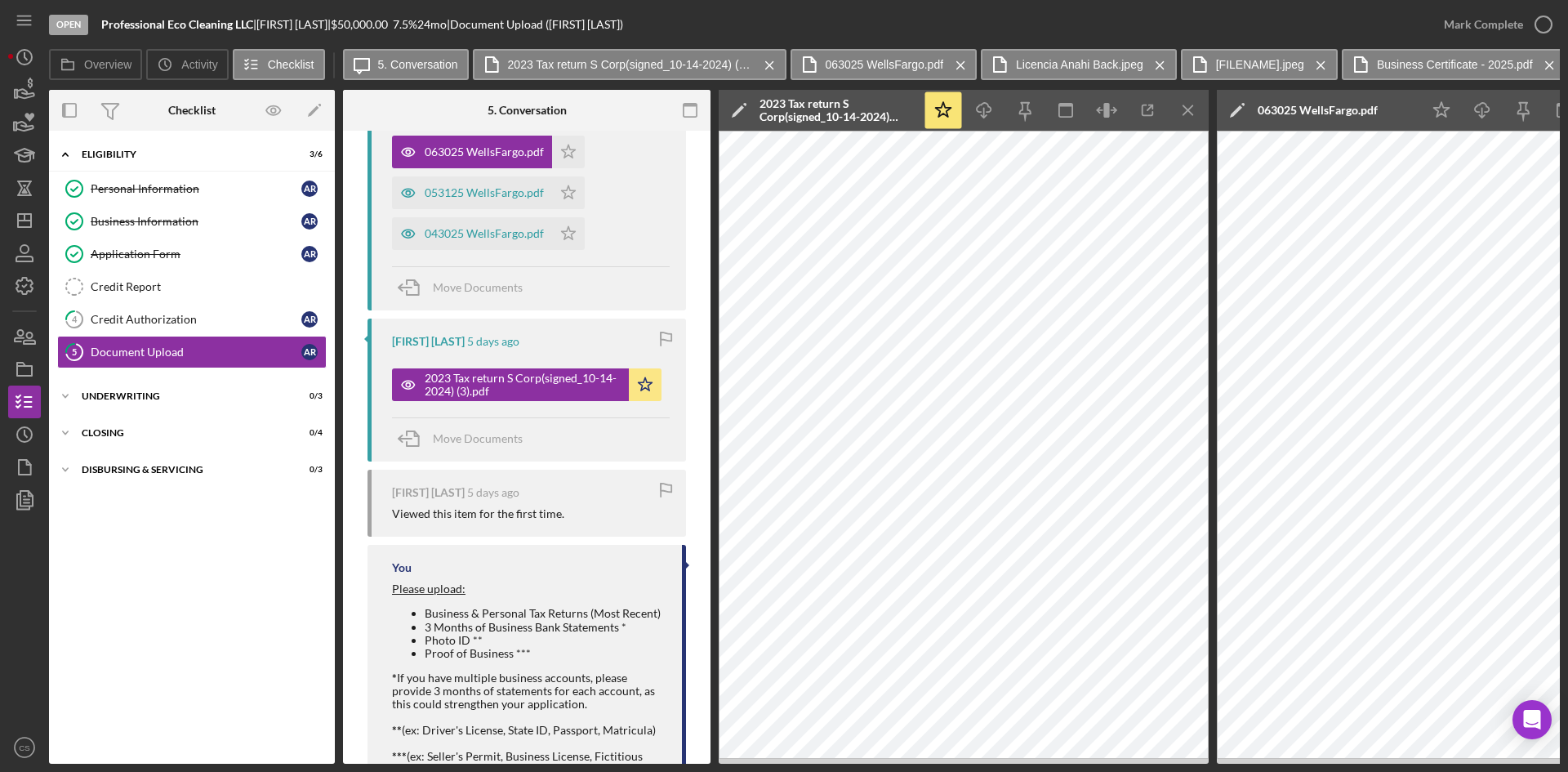 scroll, scrollTop: 654, scrollLeft: 0, axis: vertical 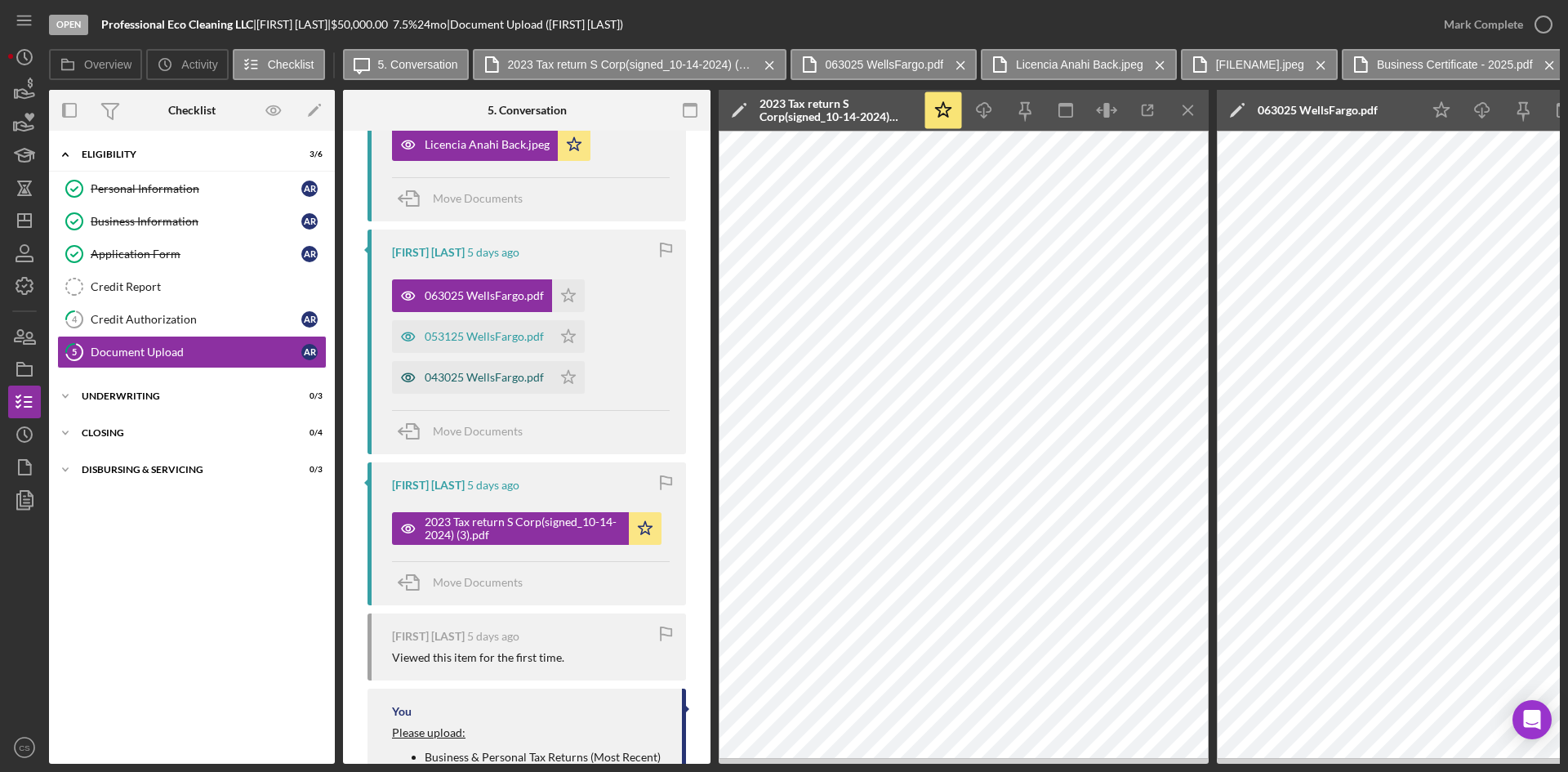 click on "043025 WellsFargo.pdf" at bounding box center (484, 377) 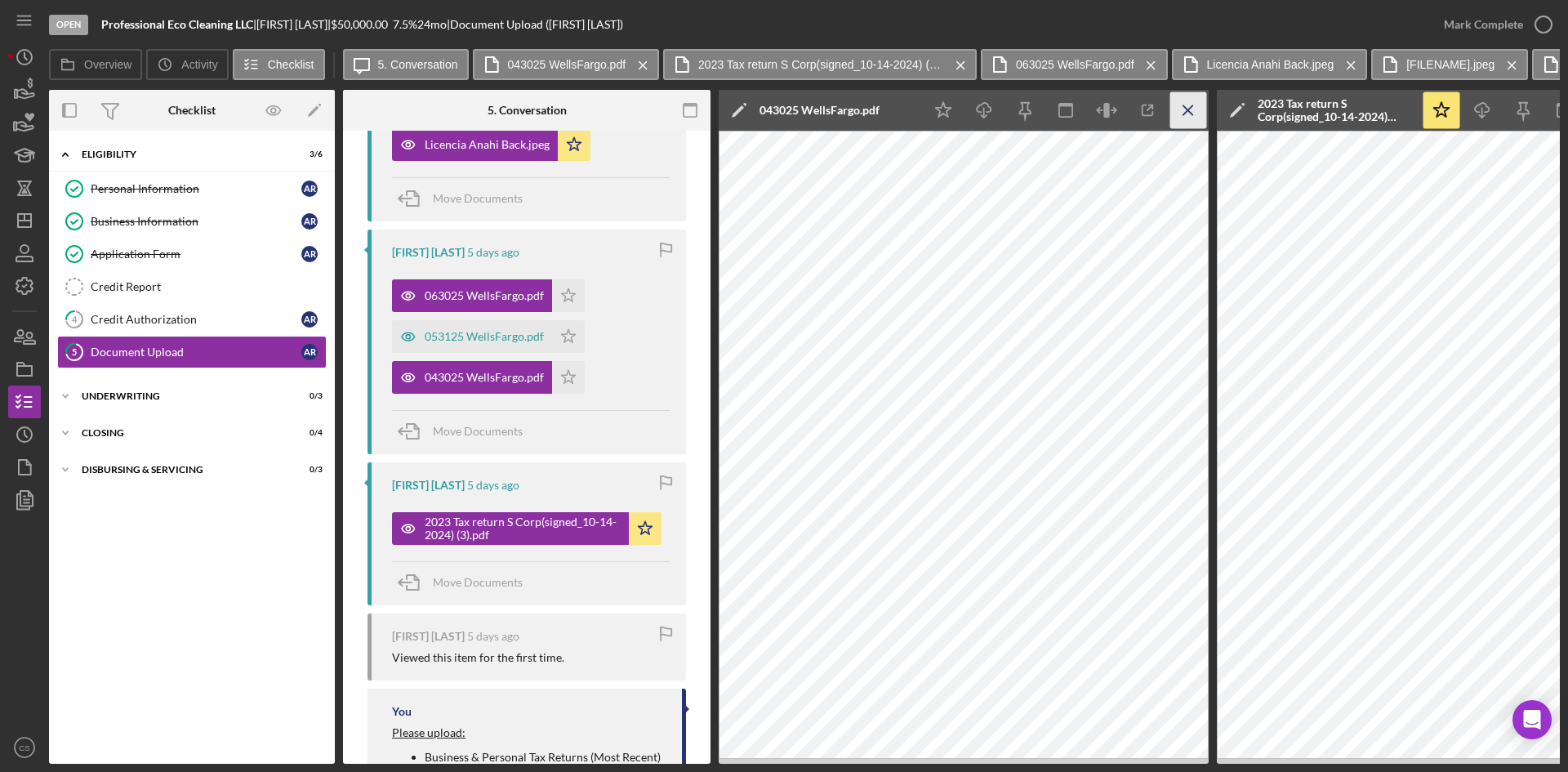 click on "Icon/Menu Close" 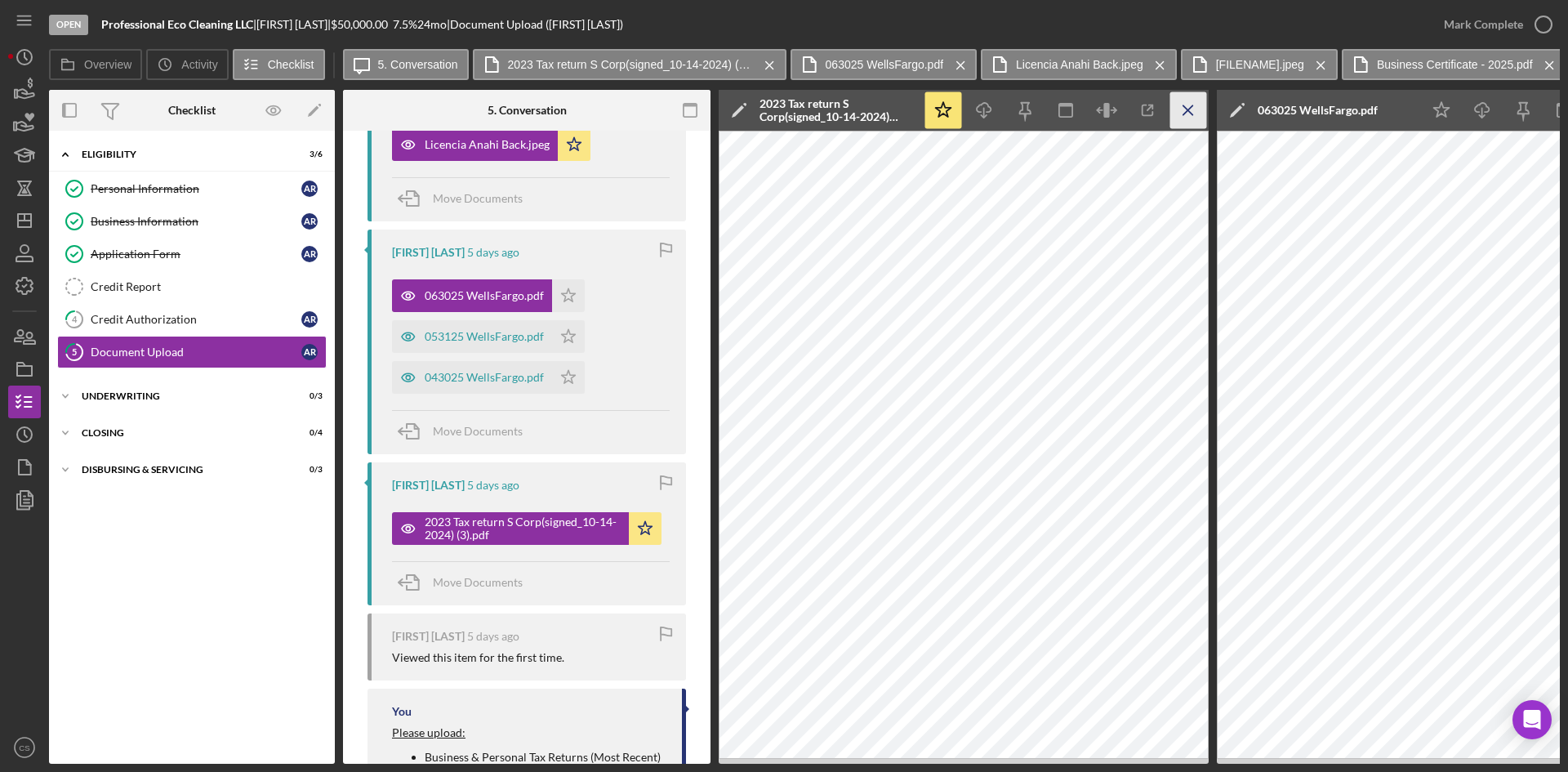 click on "Icon/Menu Close" 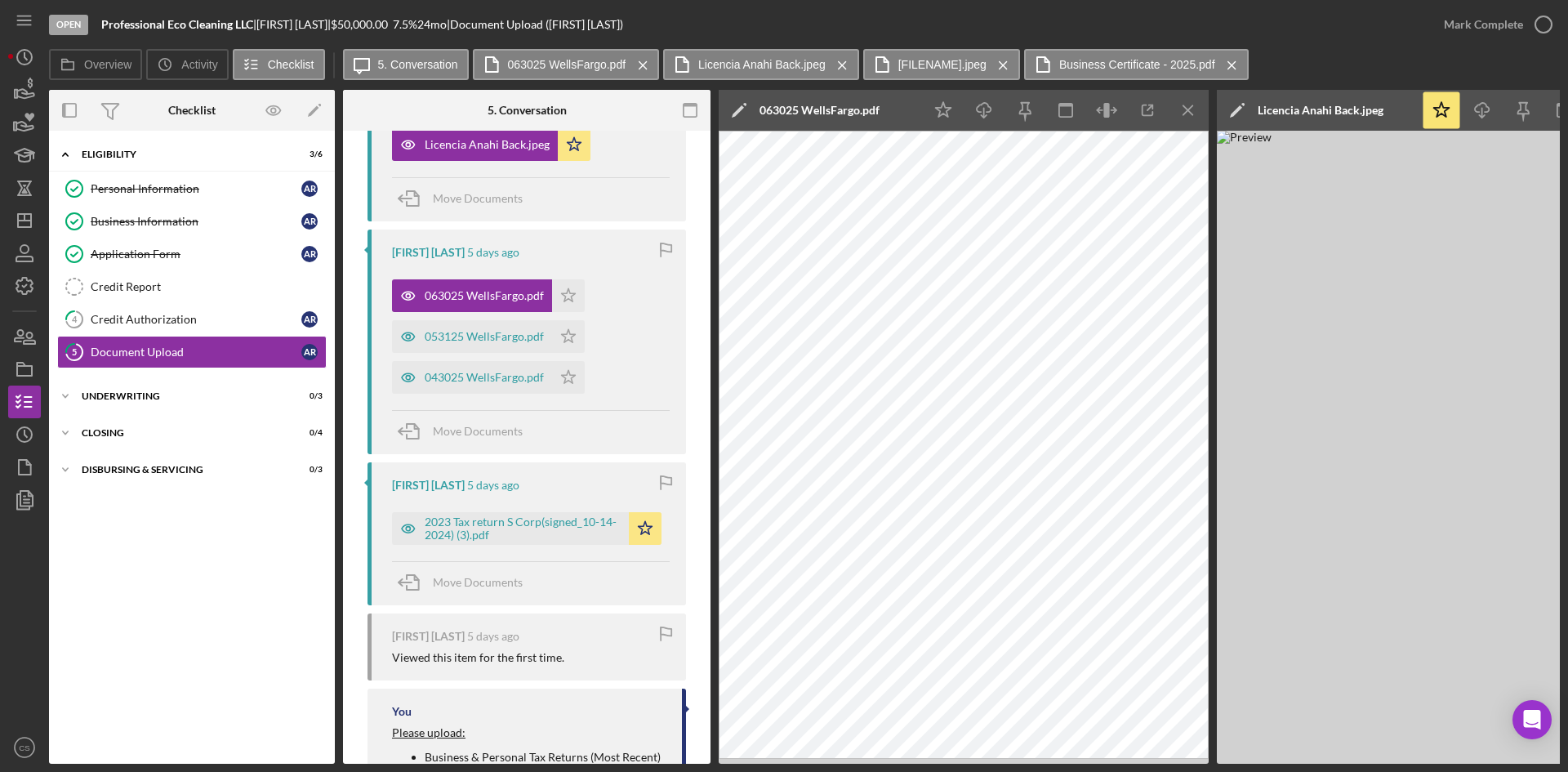 click on "Icon/Menu Close" 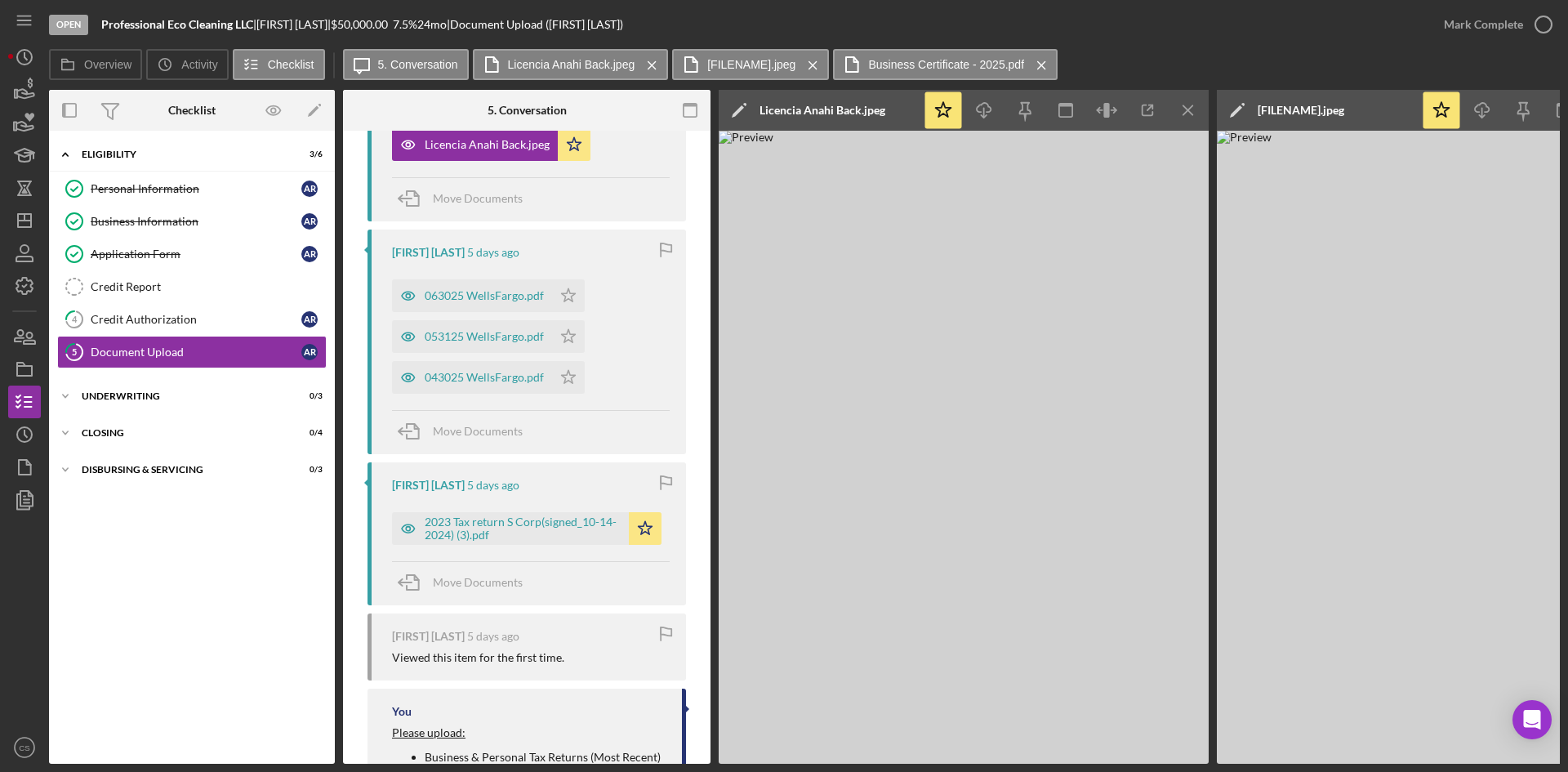 click on "Icon/Menu Close" 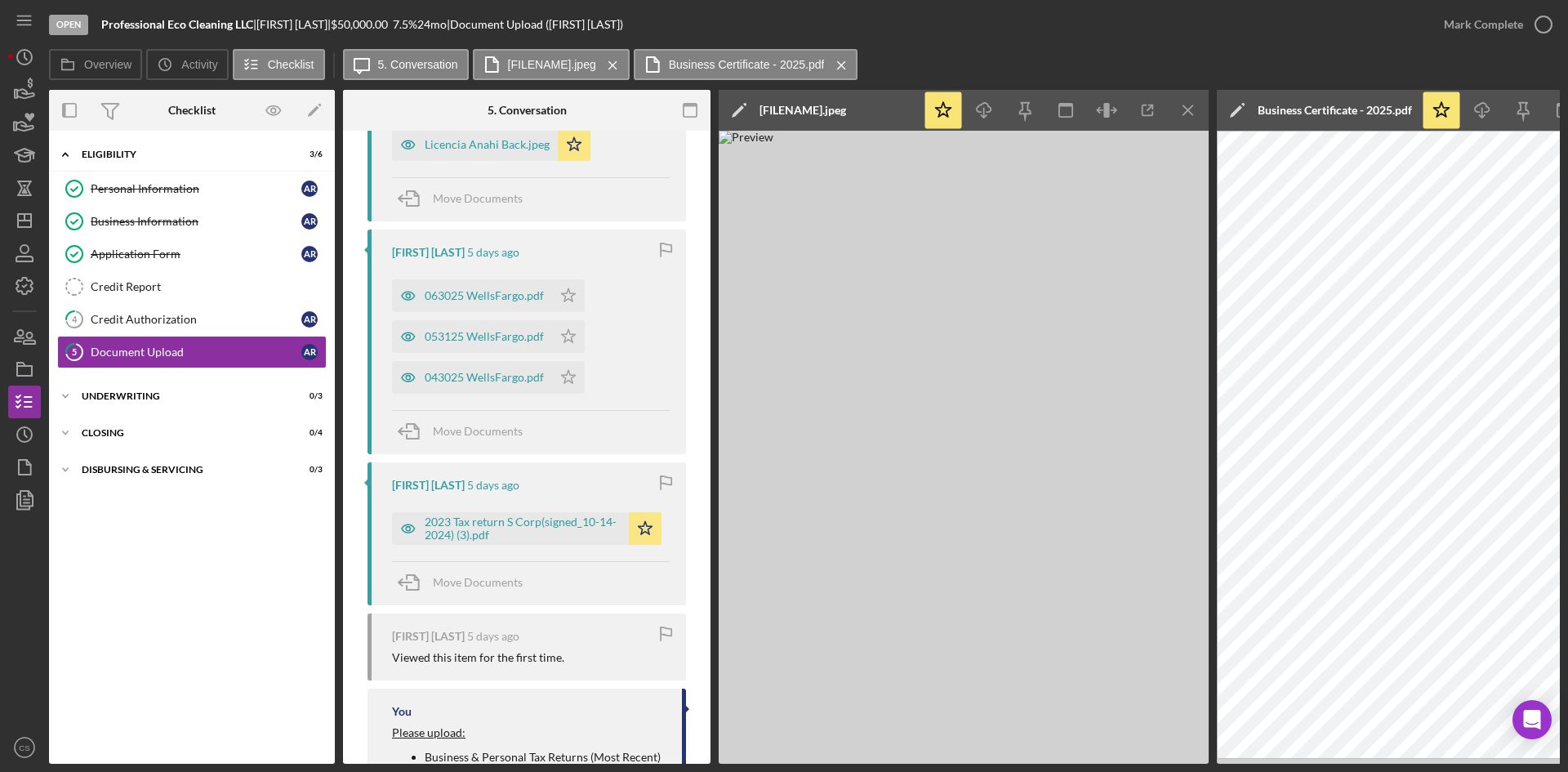 click on "Icon/Menu Close" 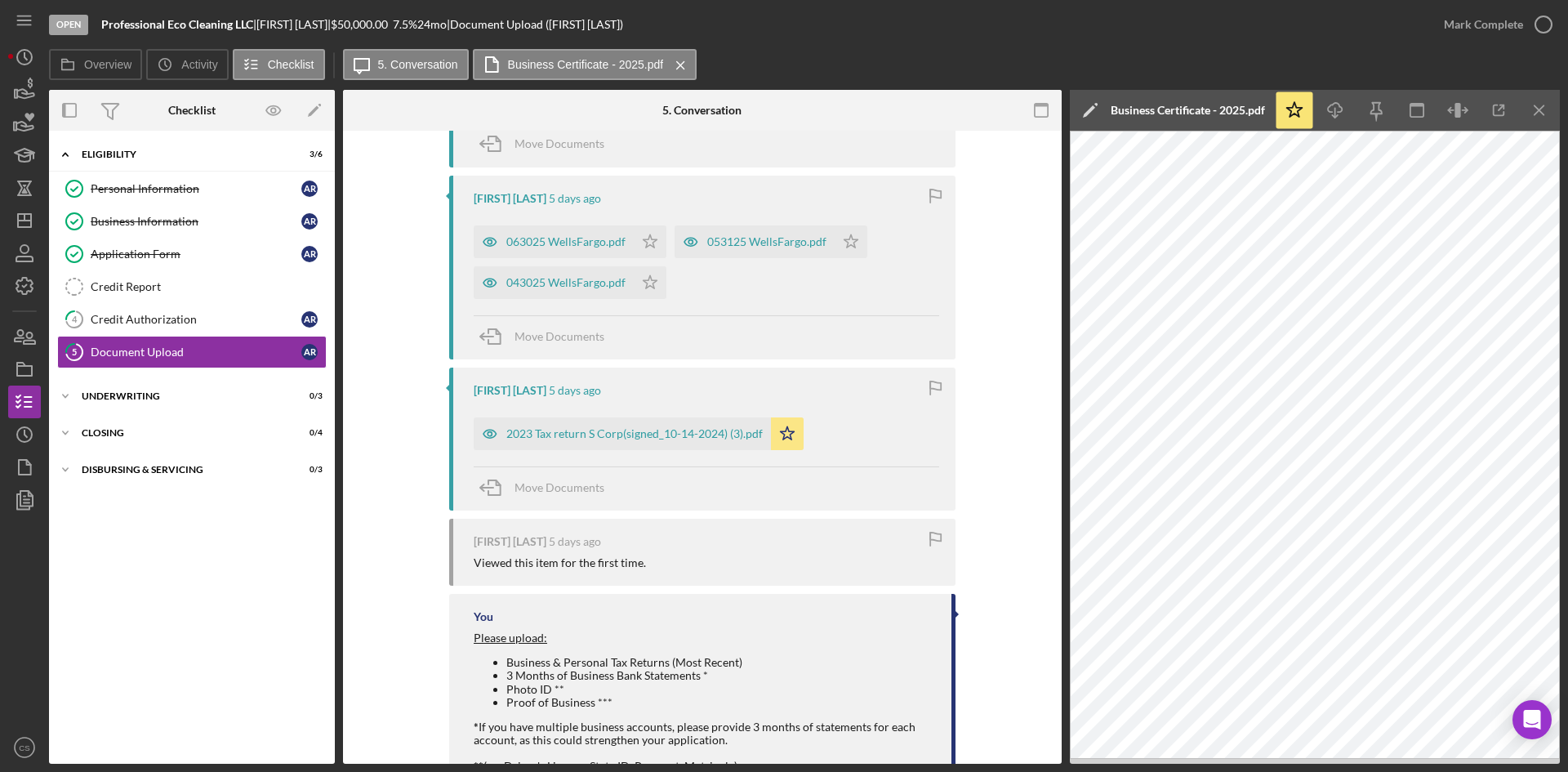 scroll, scrollTop: 599, scrollLeft: 0, axis: vertical 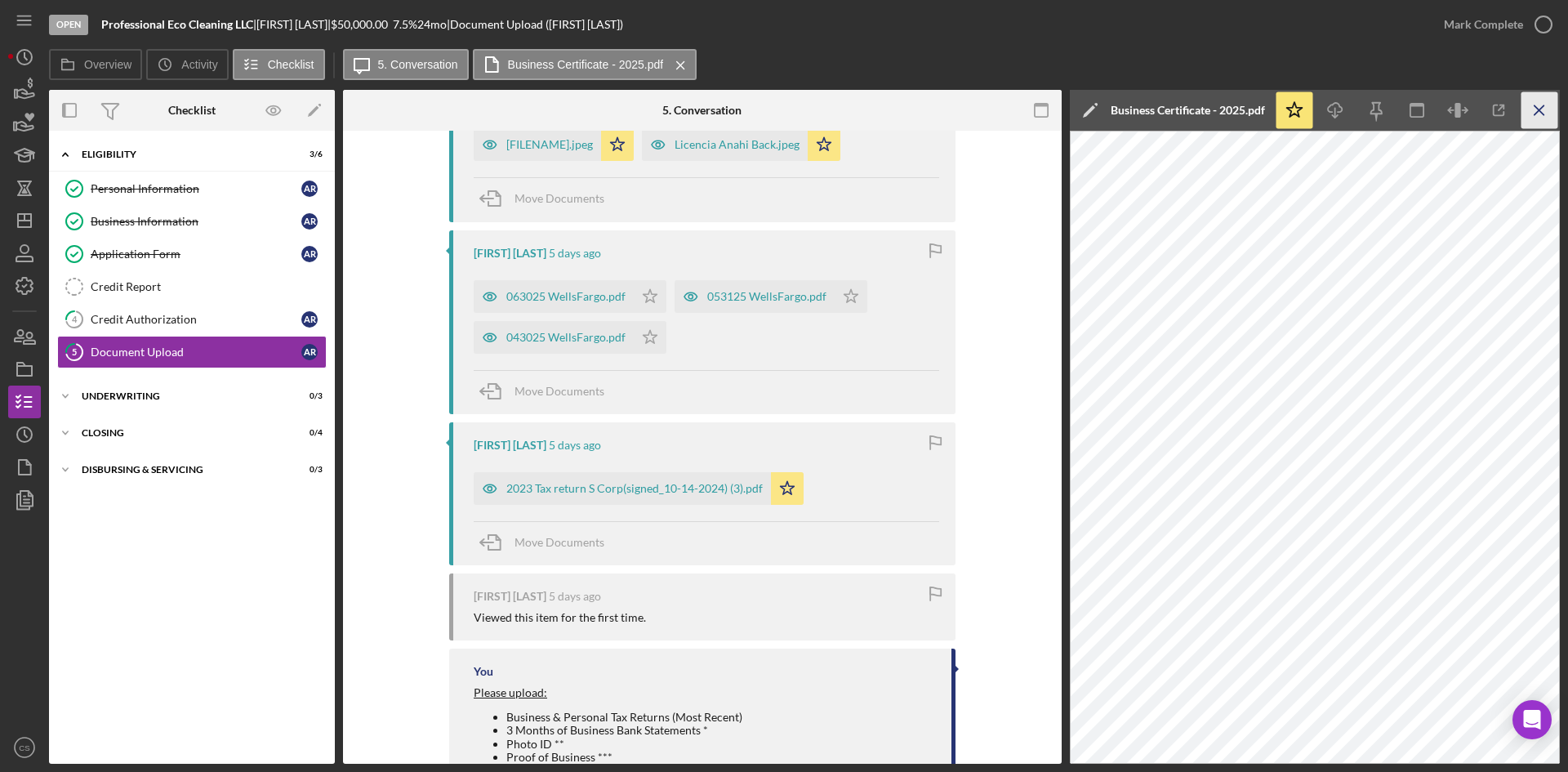 click on "Icon/Menu Close" 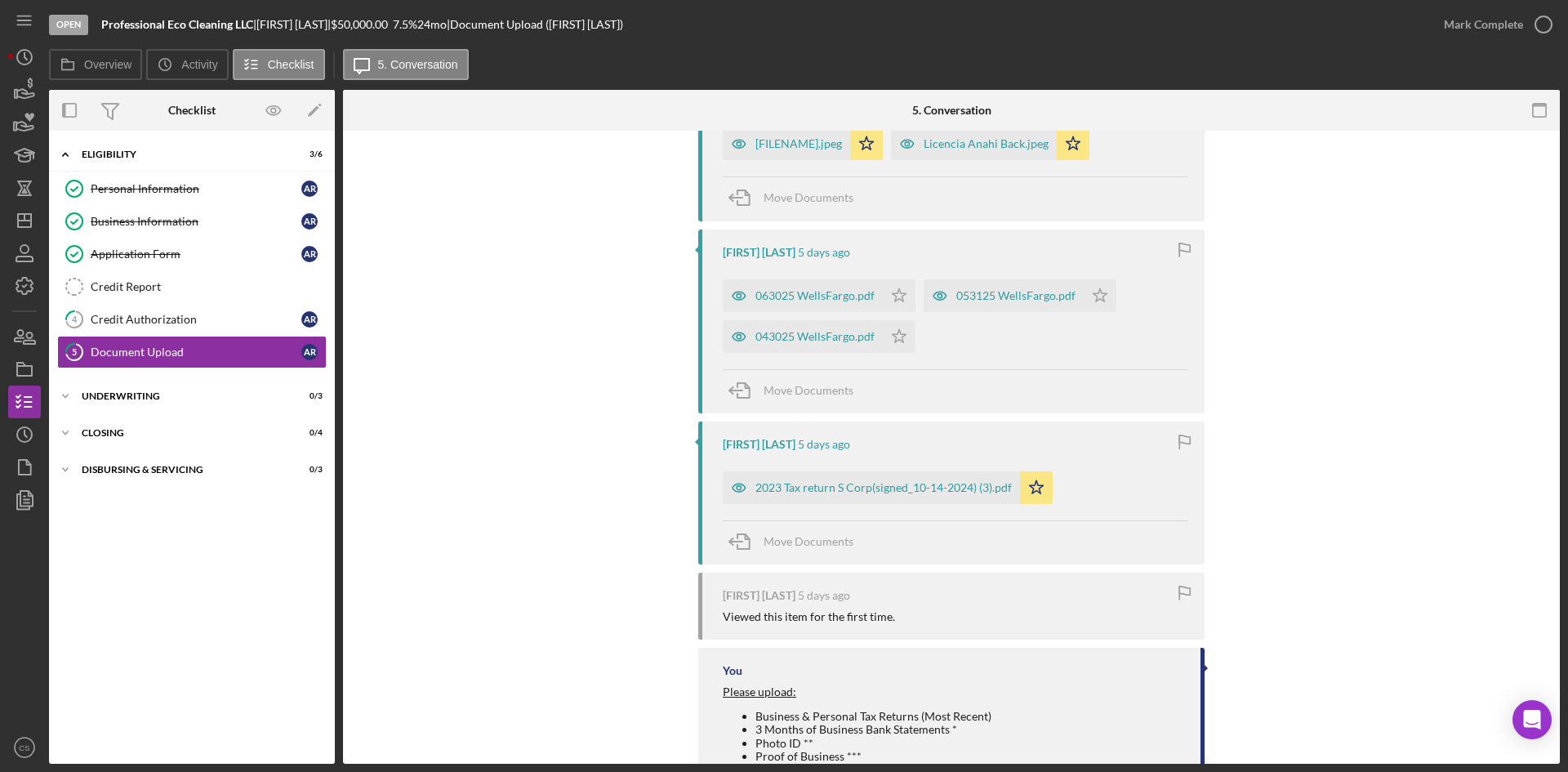 scroll, scrollTop: 599, scrollLeft: 0, axis: vertical 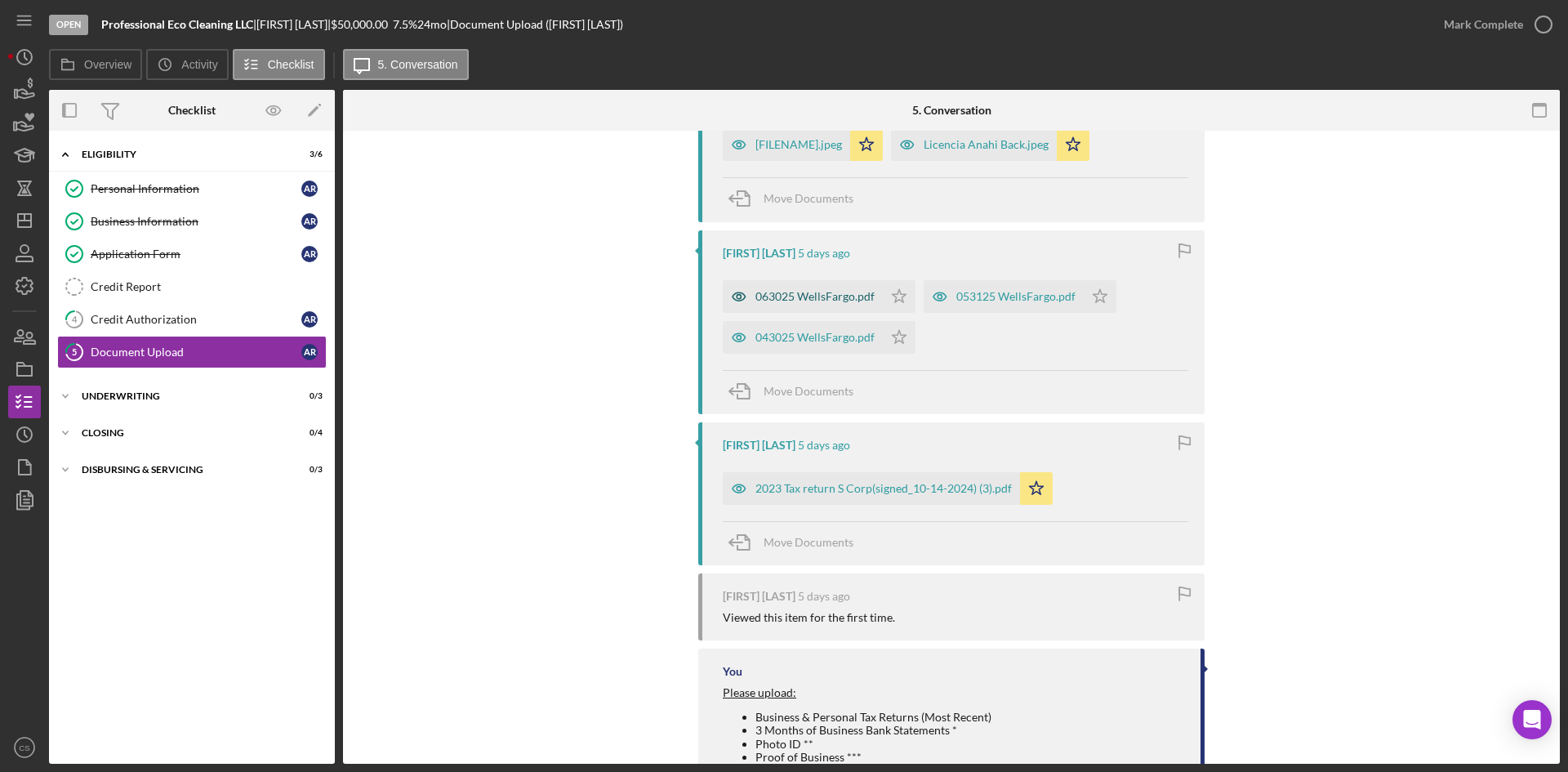 click on "063025 WellsFargo.pdf" at bounding box center (815, 297) 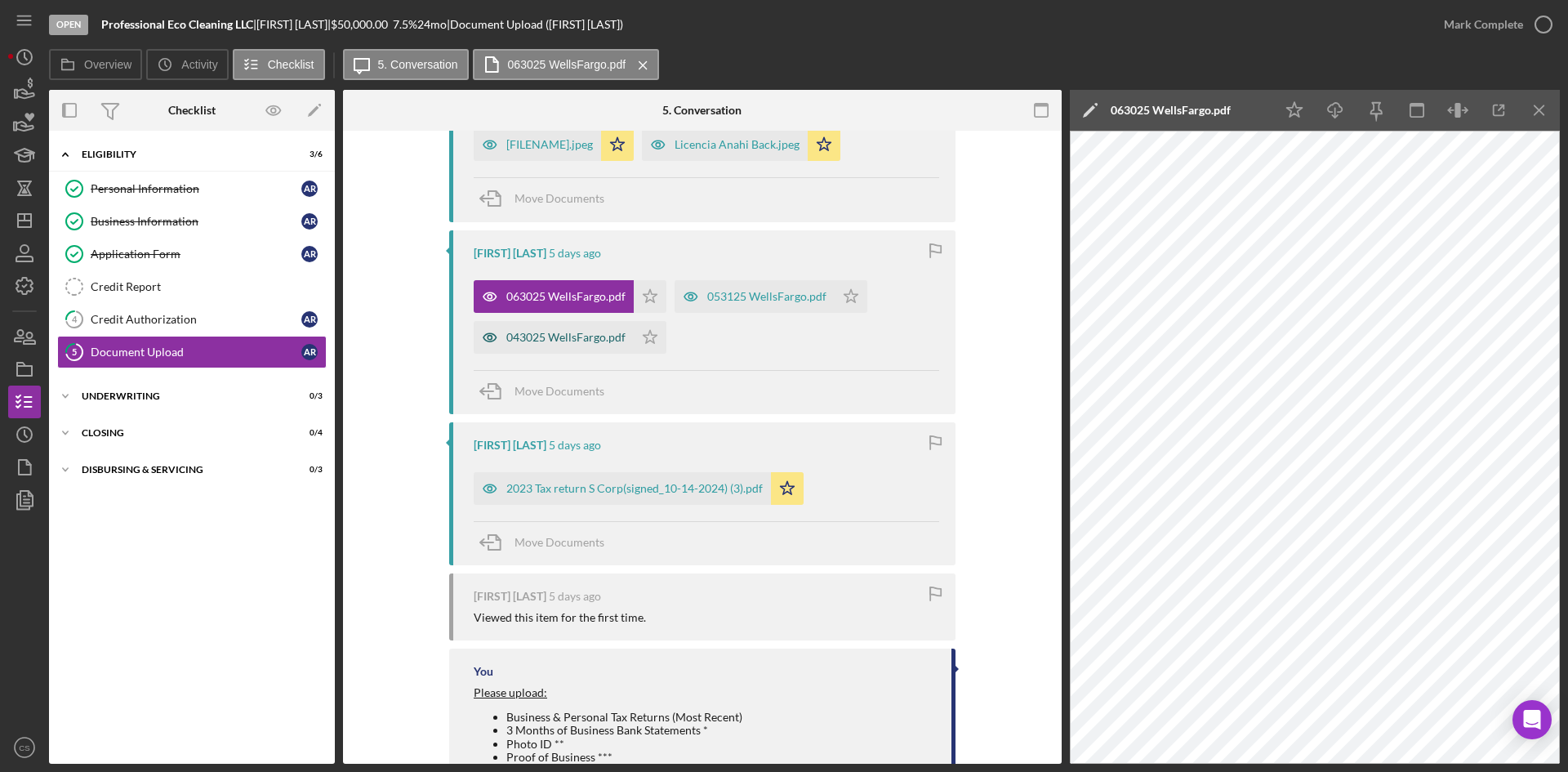 click on "043025 WellsFargo.pdf" at bounding box center (566, 337) 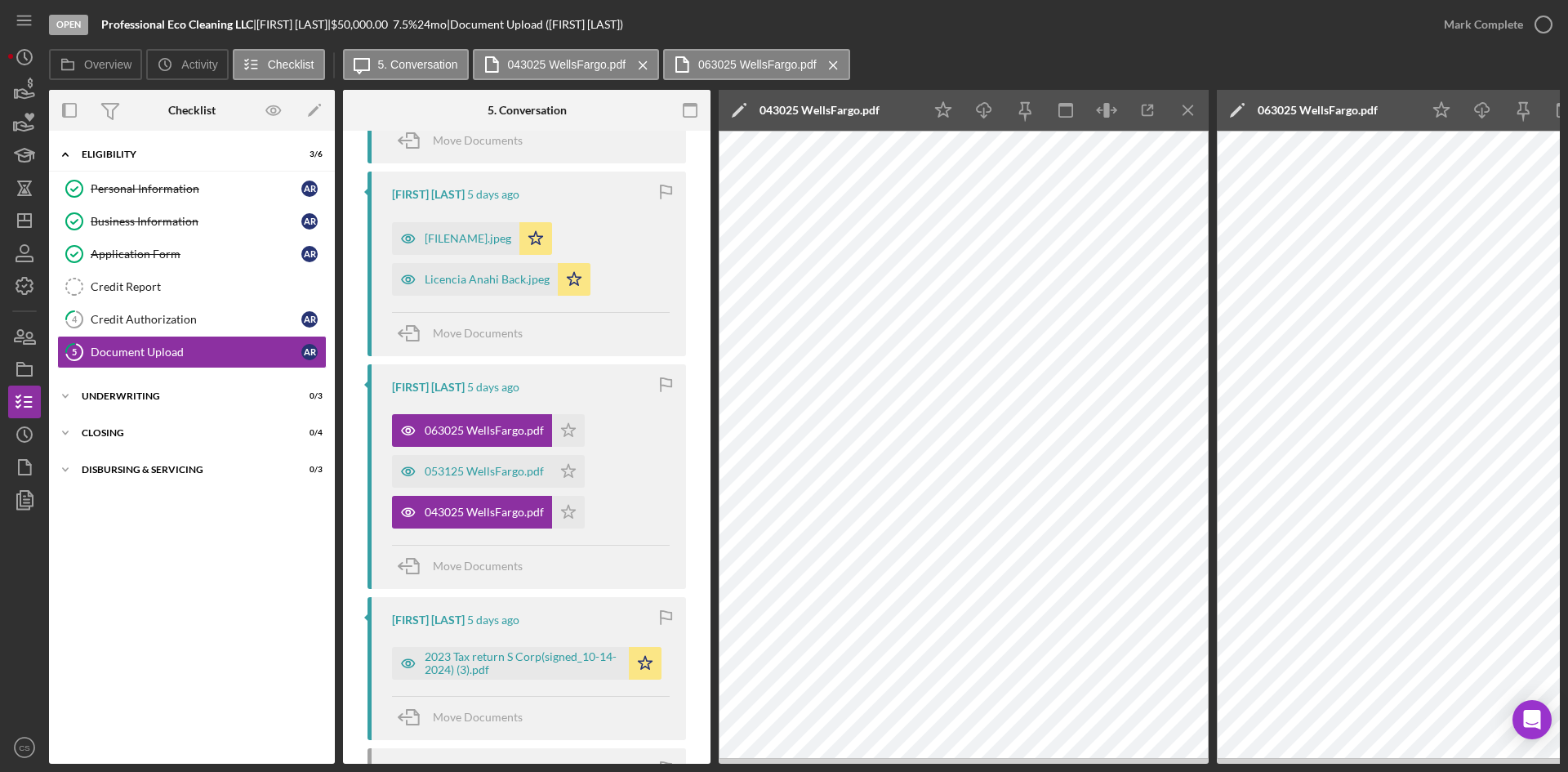 scroll, scrollTop: 613, scrollLeft: 0, axis: vertical 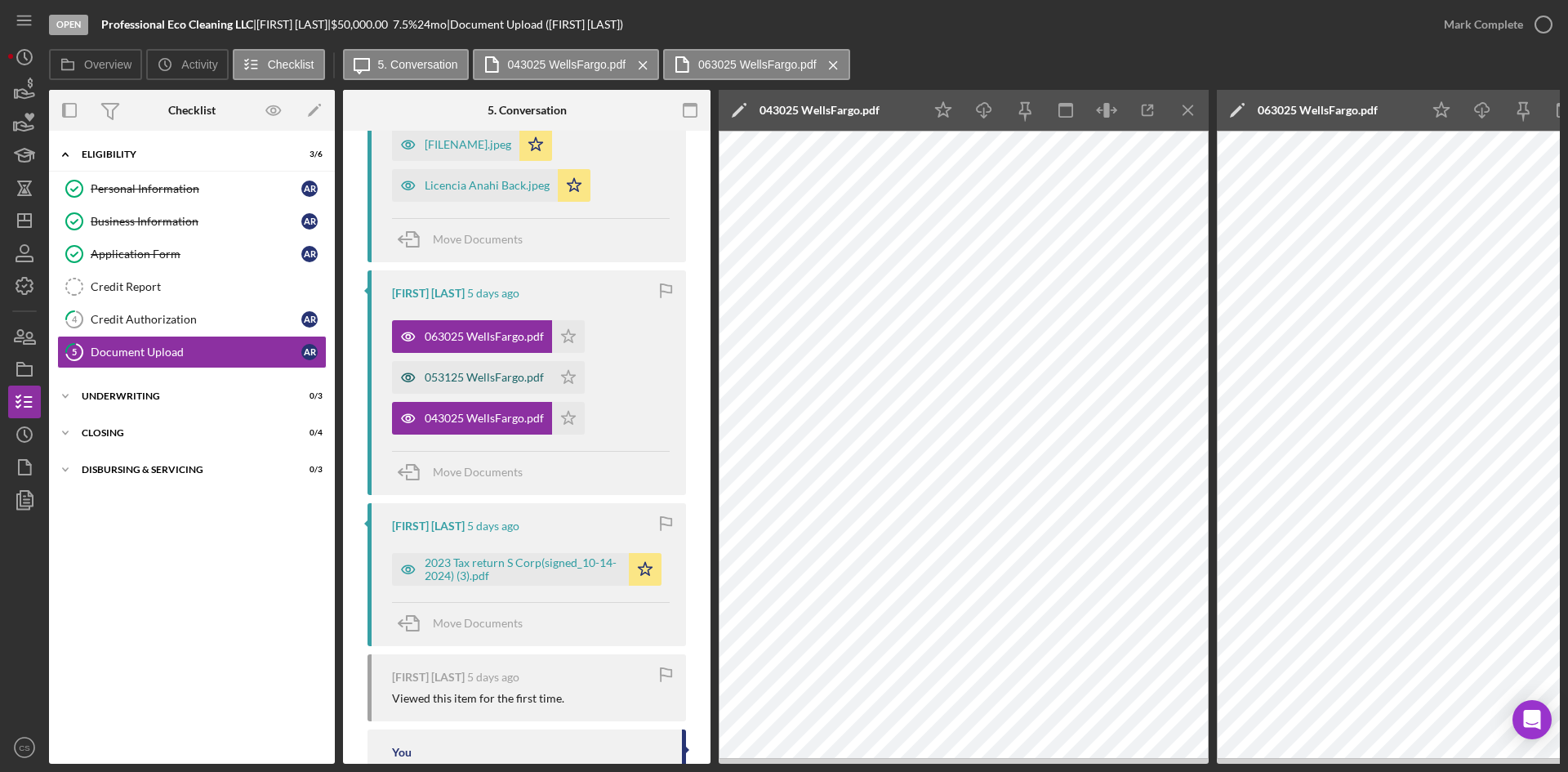 click on "053125 WellsFargo.pdf" at bounding box center [484, 377] 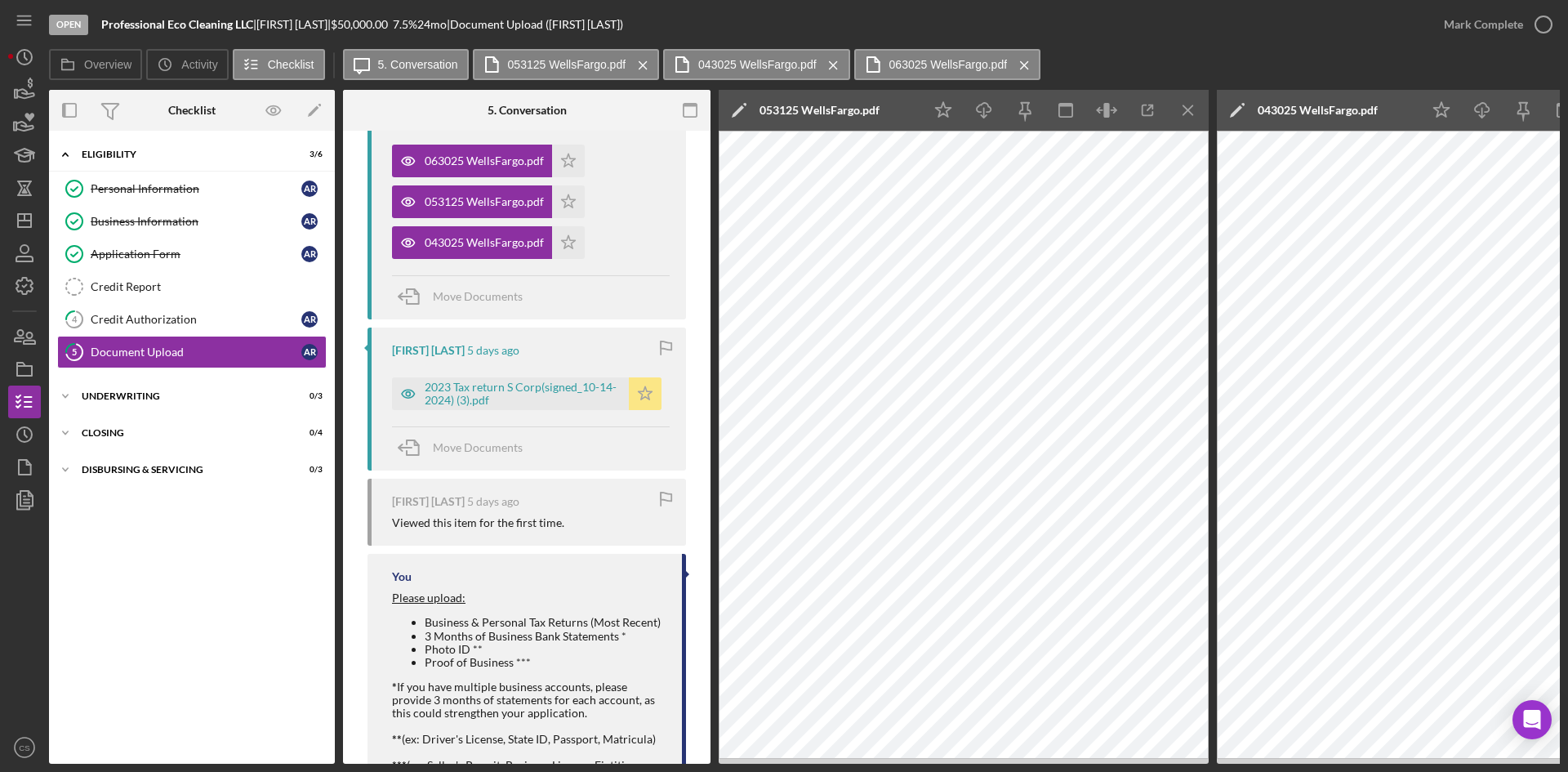 scroll, scrollTop: 917, scrollLeft: 0, axis: vertical 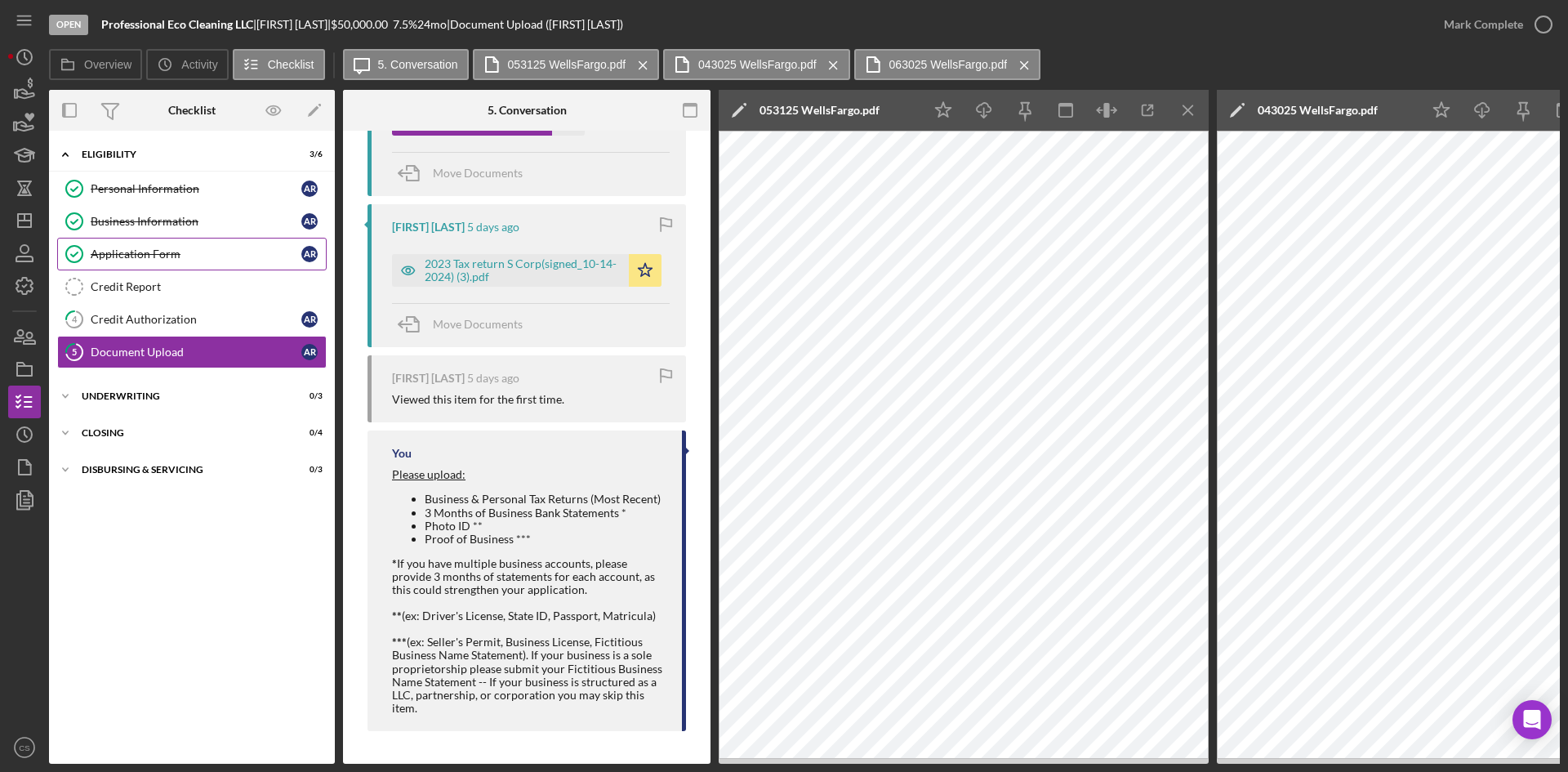 click on "Application Form" at bounding box center (196, 254) 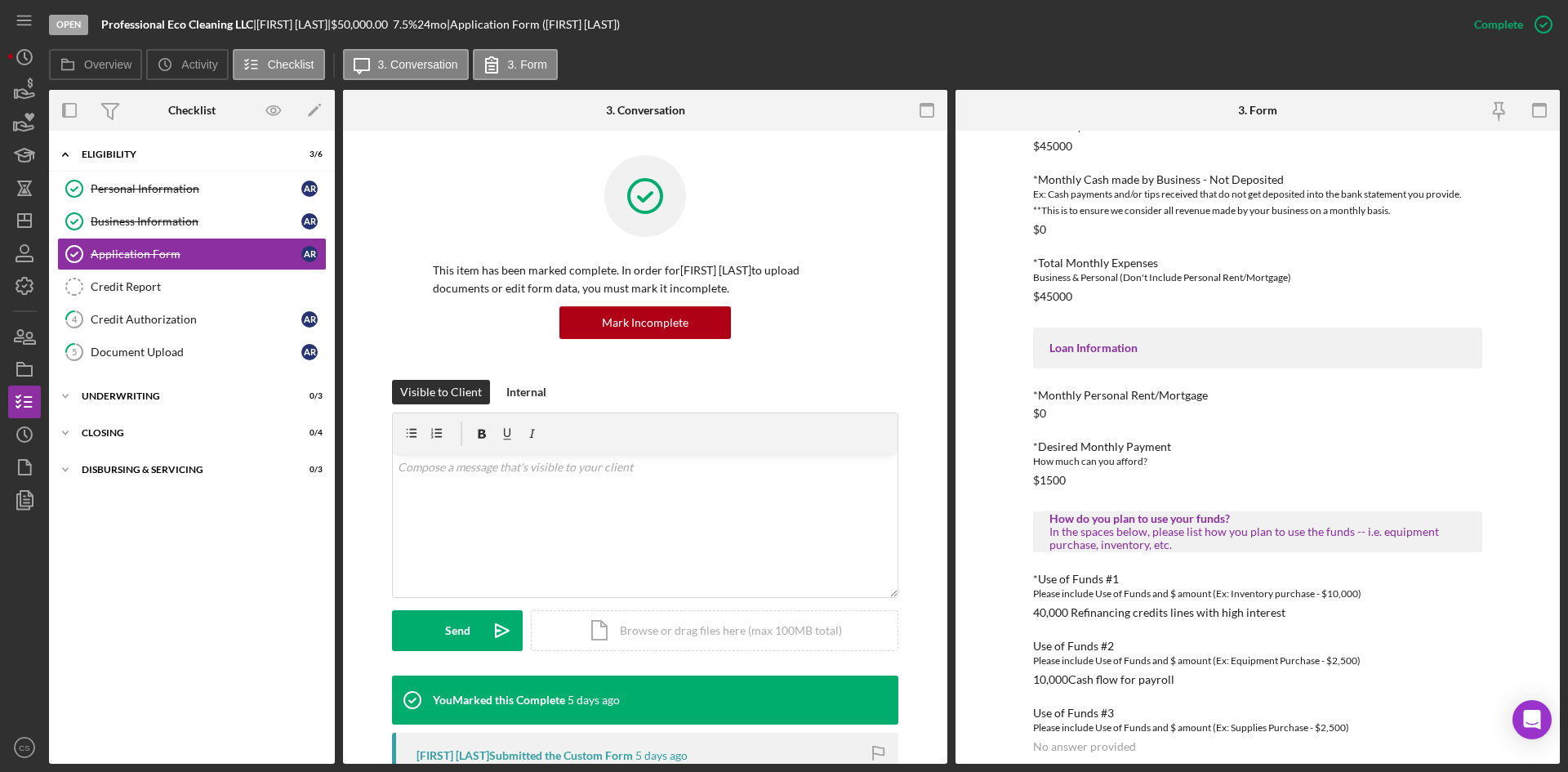 scroll, scrollTop: 533, scrollLeft: 0, axis: vertical 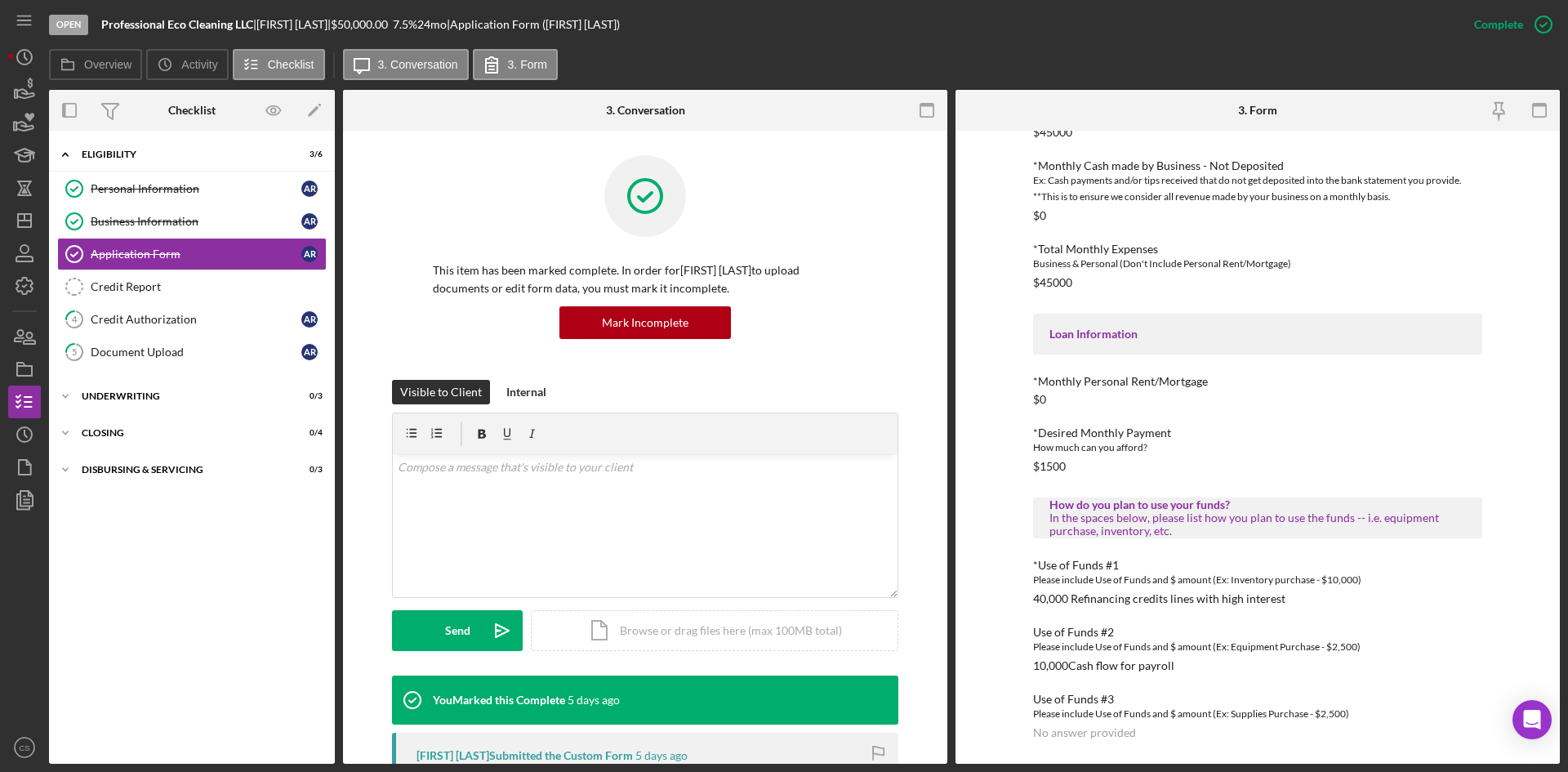 click on "Use of Funds #2 Please include Use of Funds and $ amount (Ex: Equipment Purchase - $2,500) 10,000Cash flow for payroll" at bounding box center [1258, 649] 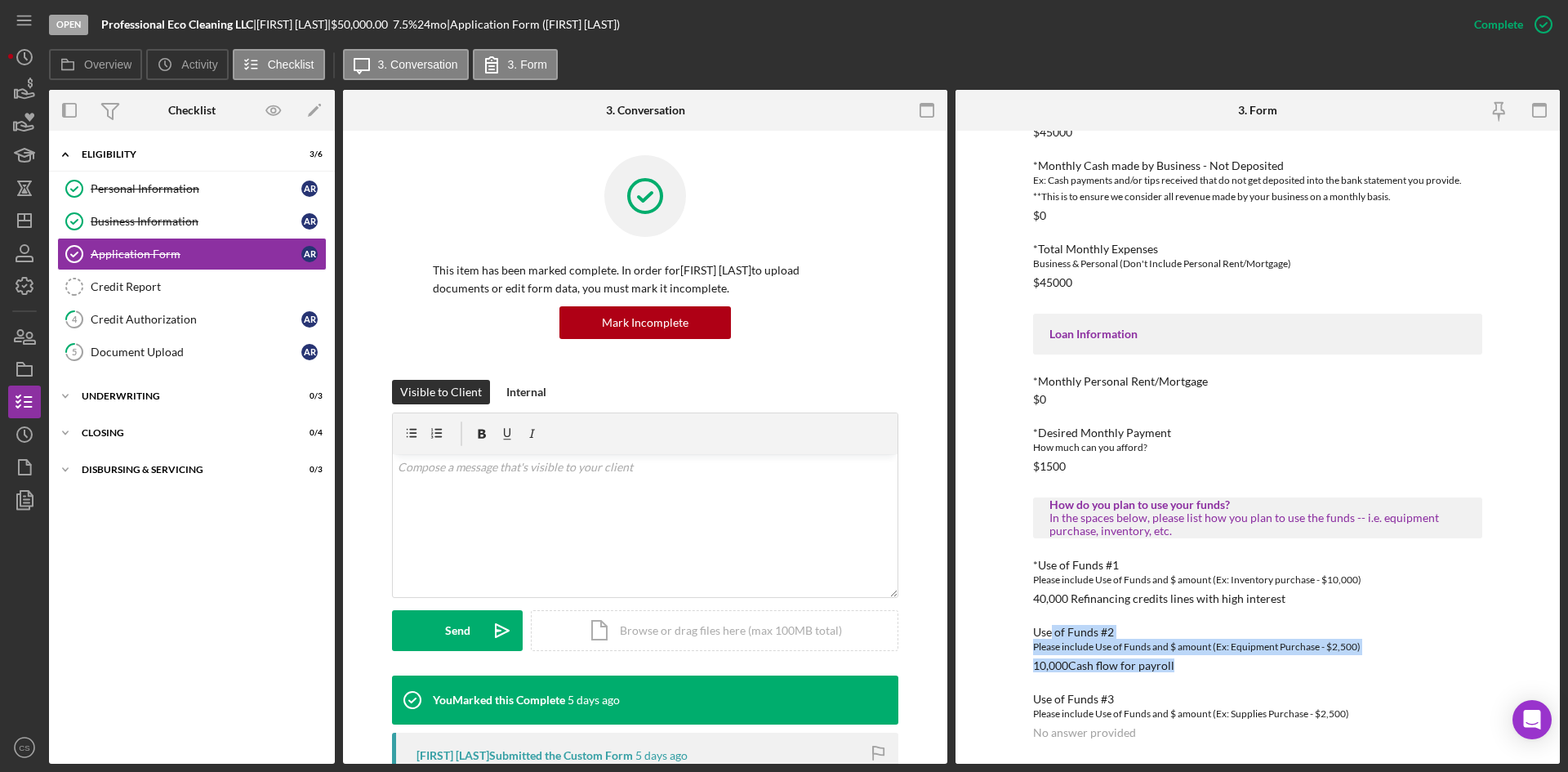 drag, startPoint x: 1192, startPoint y: 668, endPoint x: 1048, endPoint y: 636, distance: 147.51271 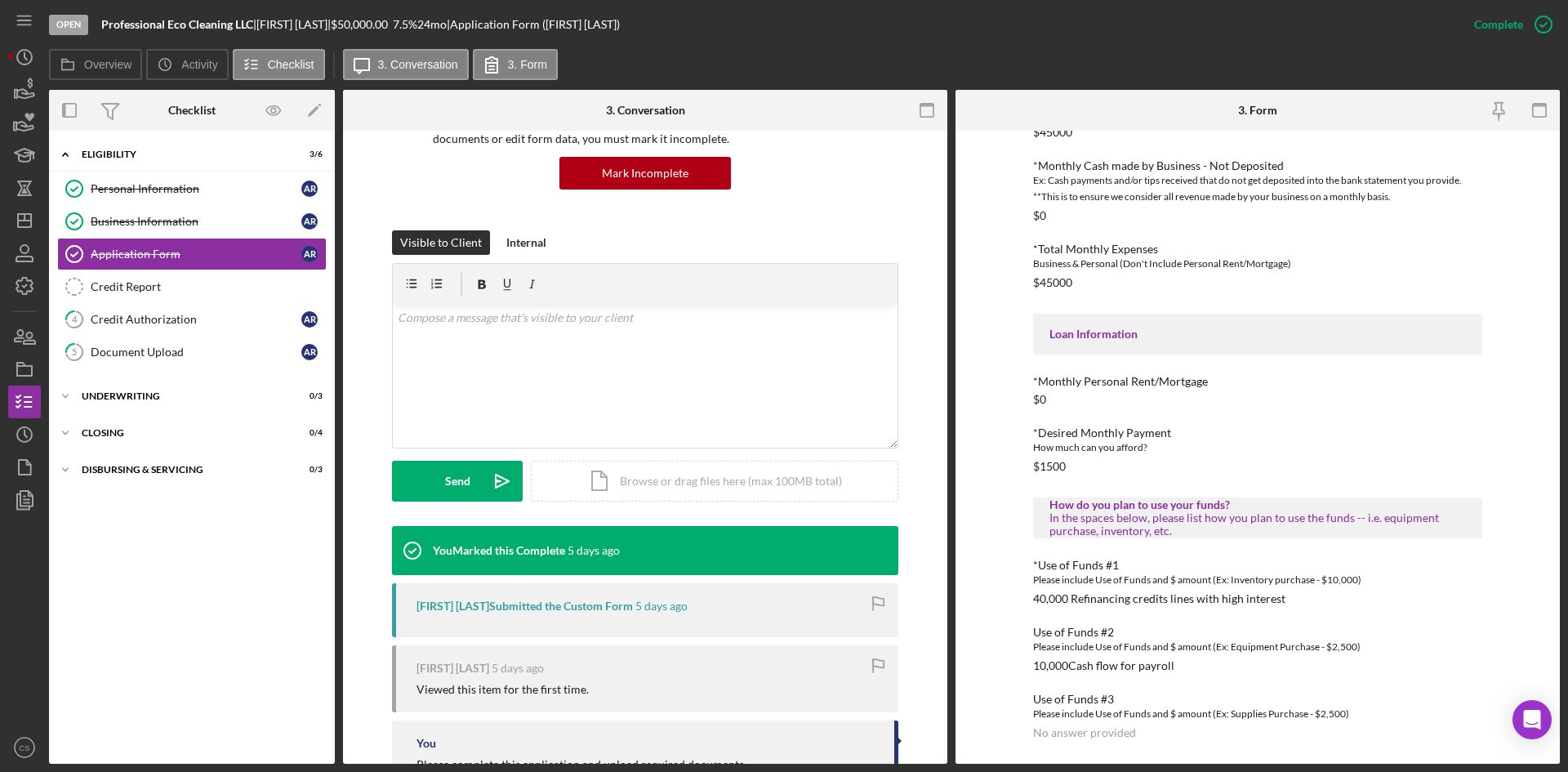 scroll, scrollTop: 124, scrollLeft: 0, axis: vertical 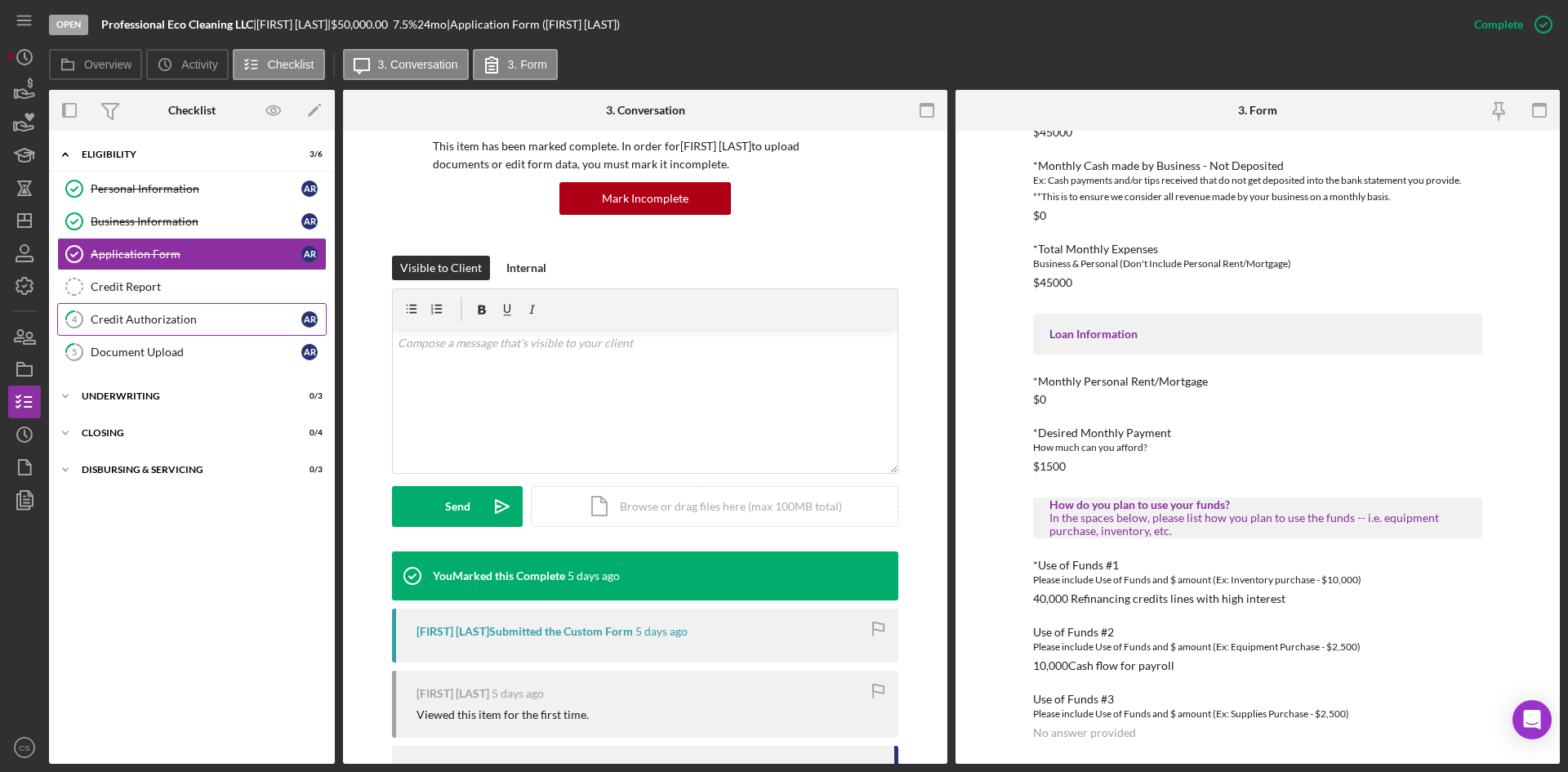 click on "Credit Authorization" at bounding box center (196, 319) 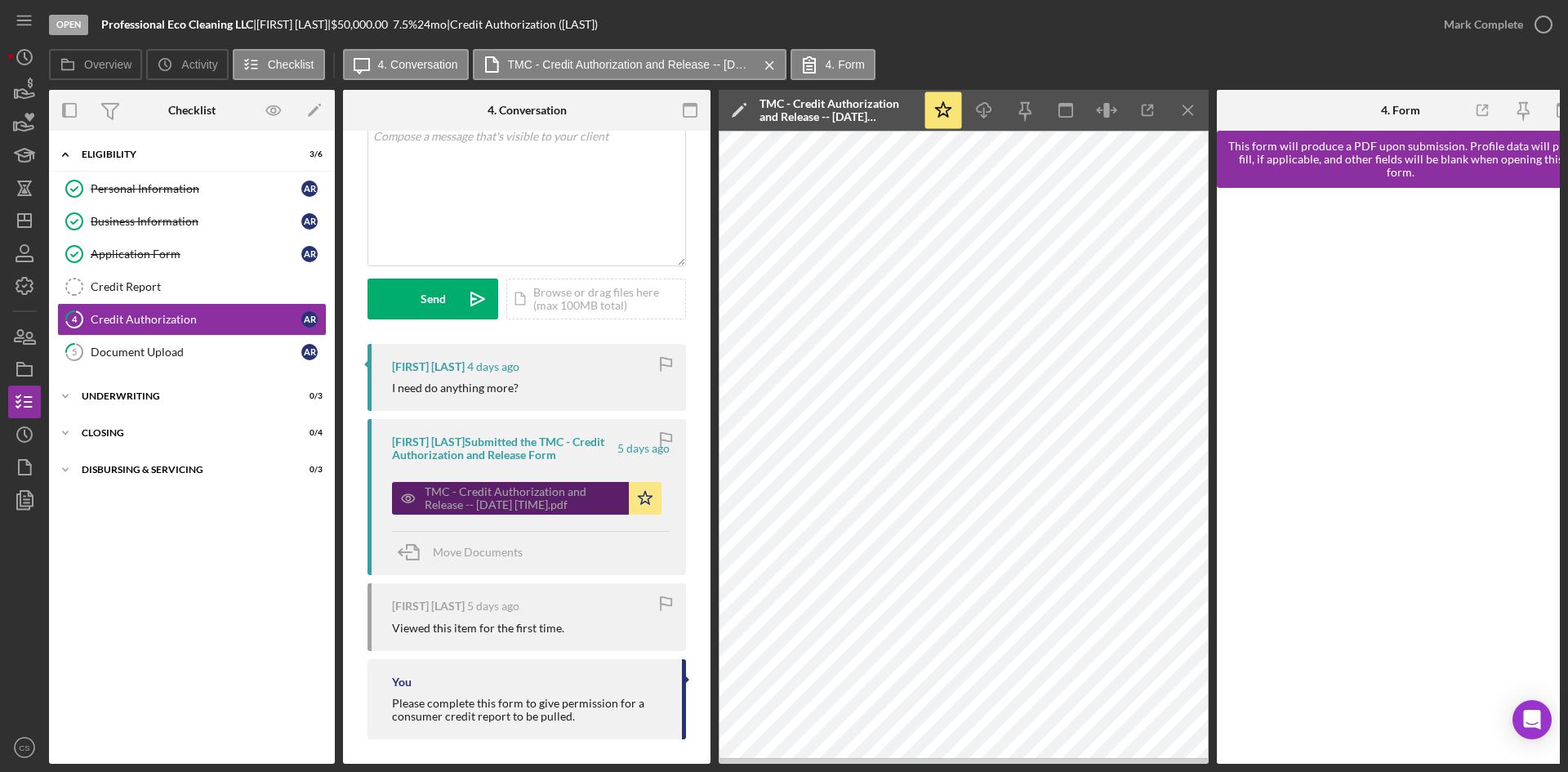 scroll, scrollTop: 120, scrollLeft: 0, axis: vertical 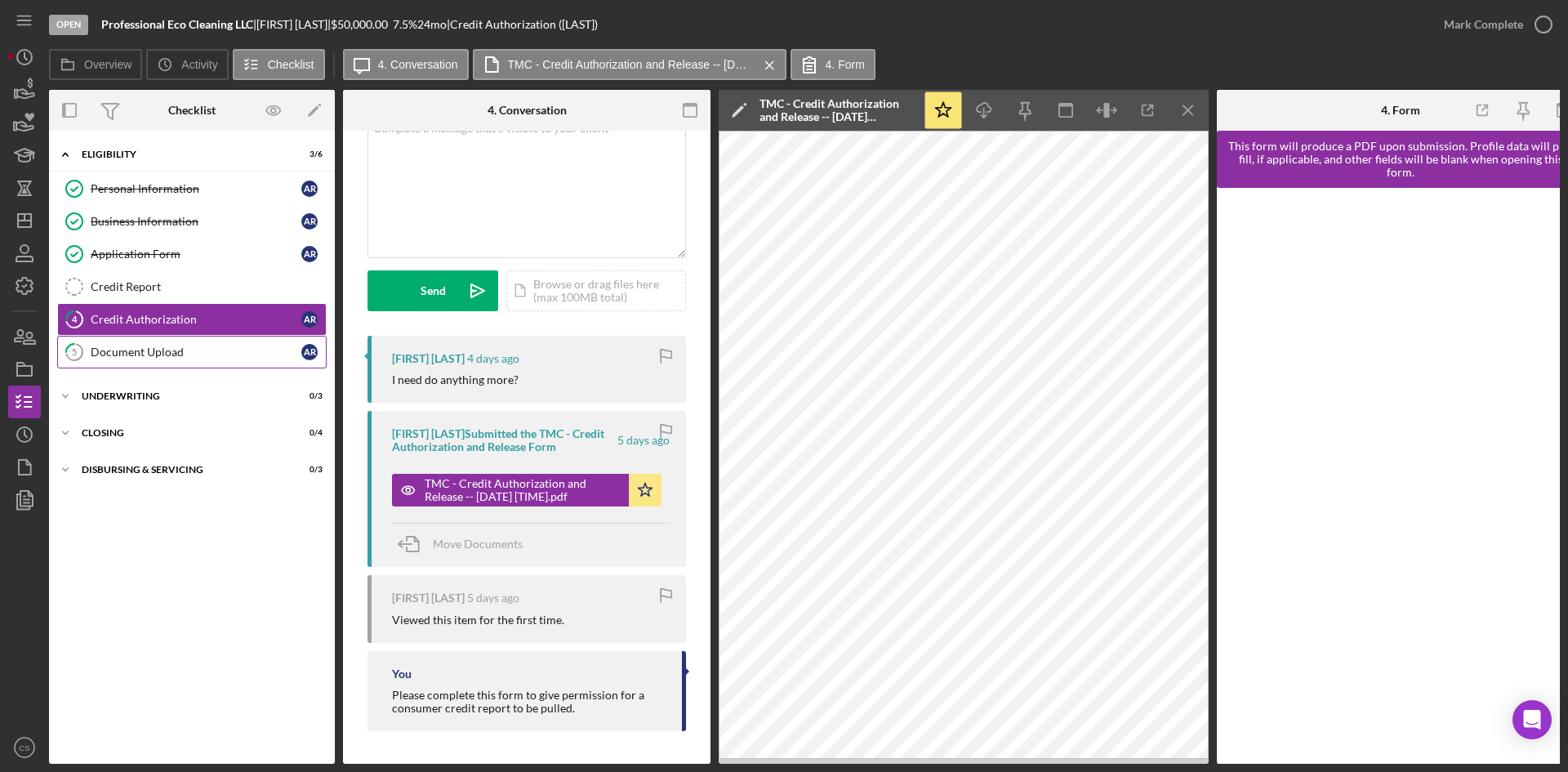 click on "Document Upload" at bounding box center (196, 352) 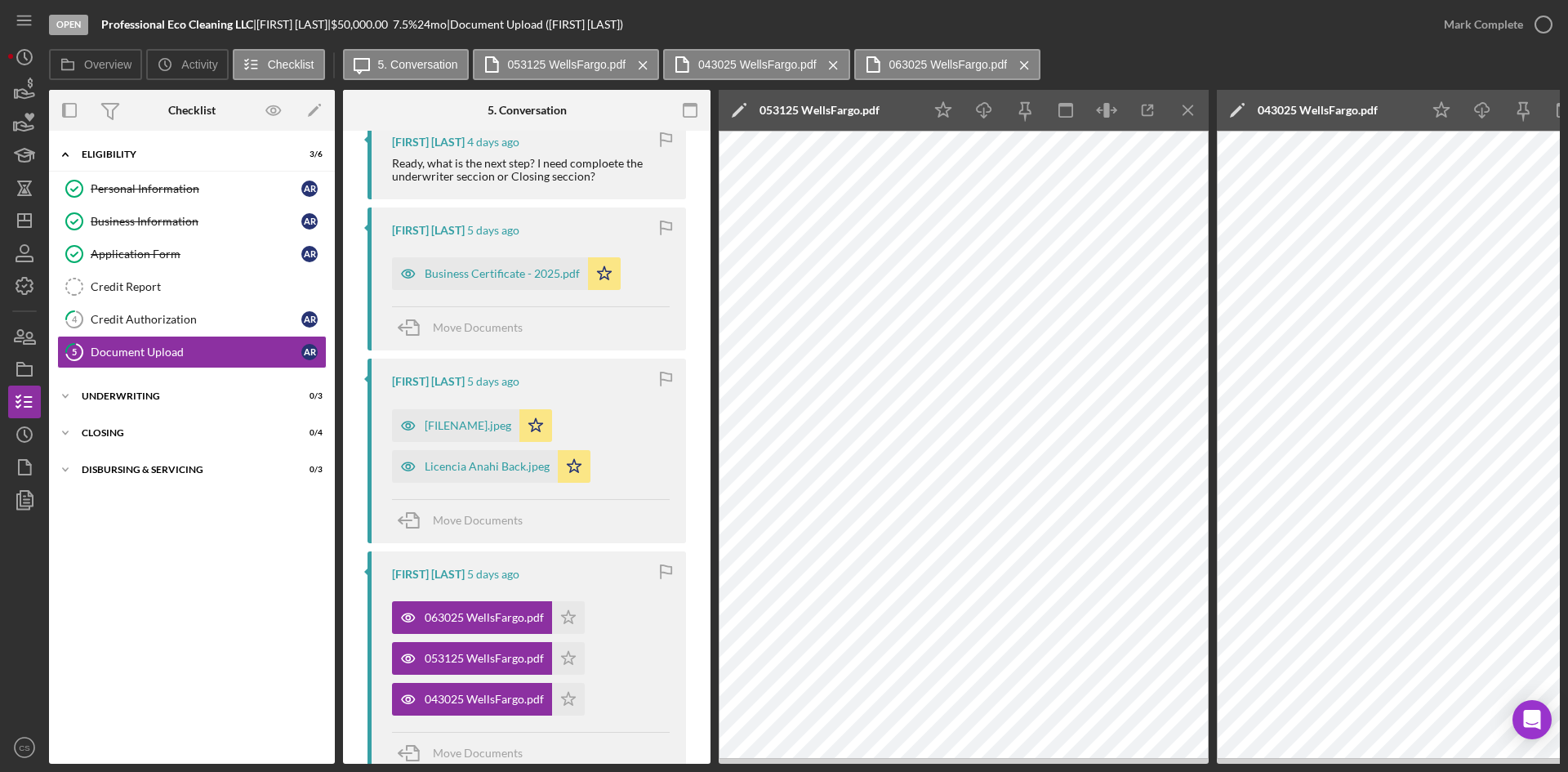 scroll, scrollTop: 490, scrollLeft: 0, axis: vertical 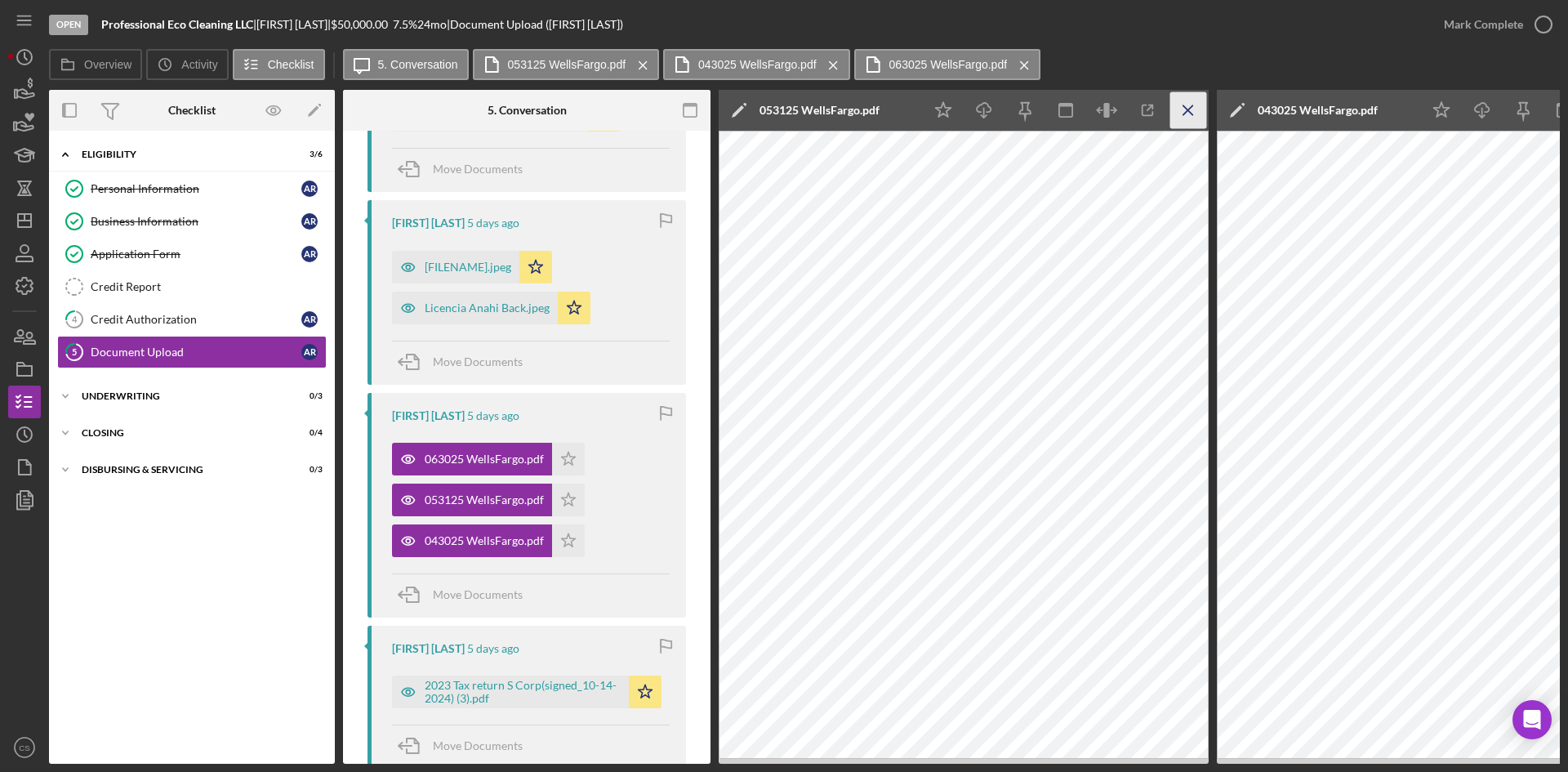 click on "Icon/Menu Close" 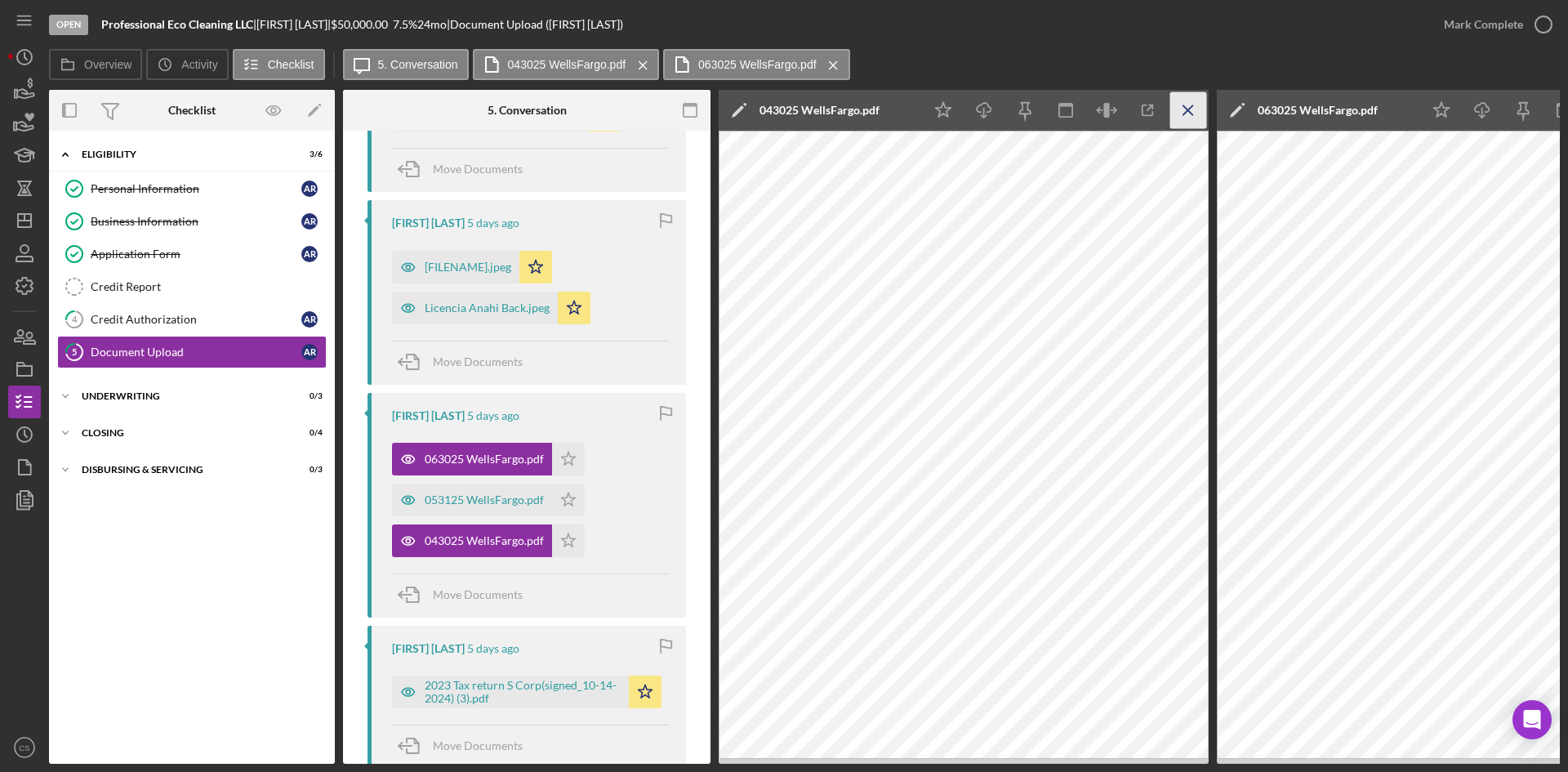 click 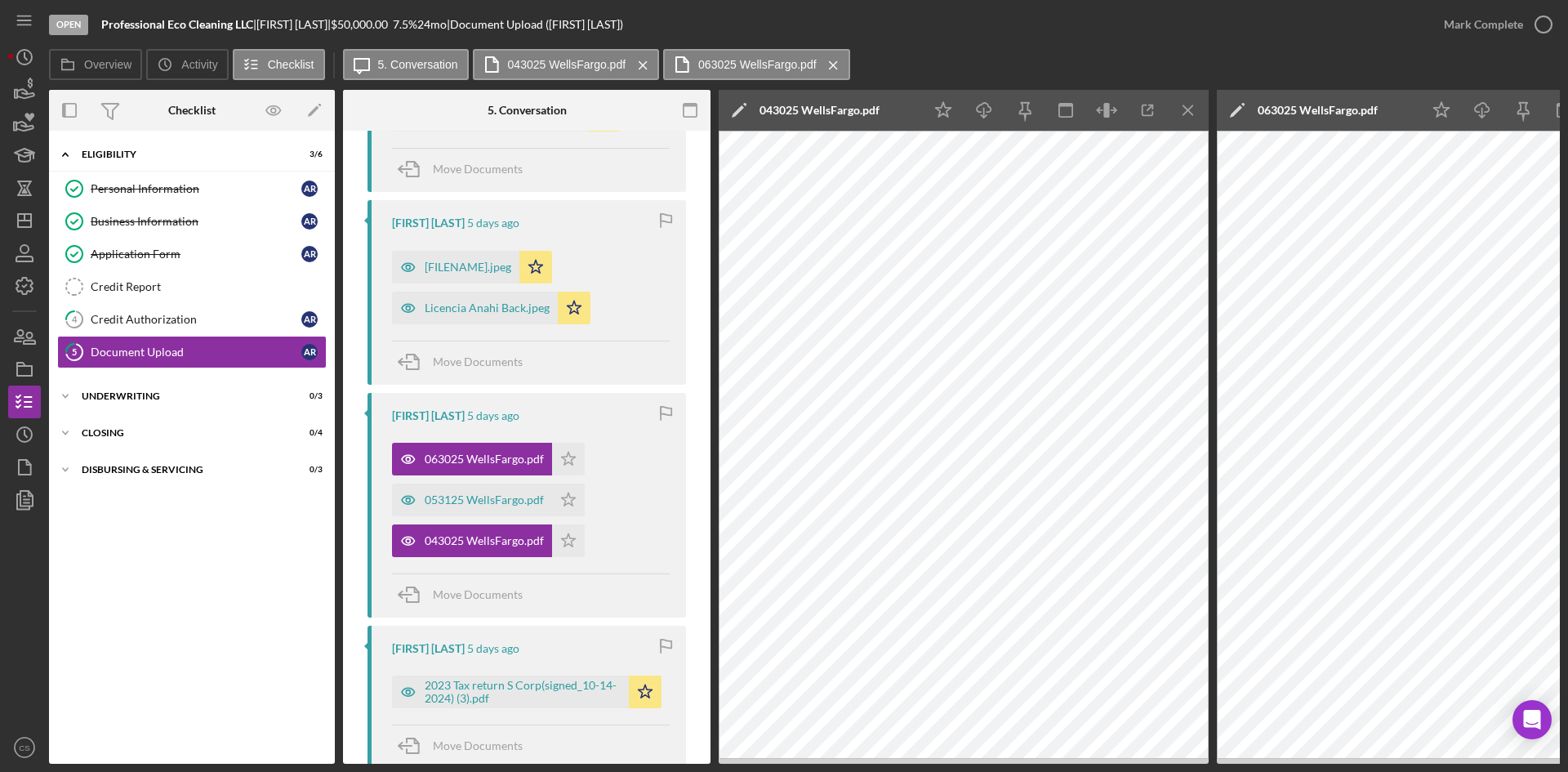 scroll, scrollTop: 477, scrollLeft: 0, axis: vertical 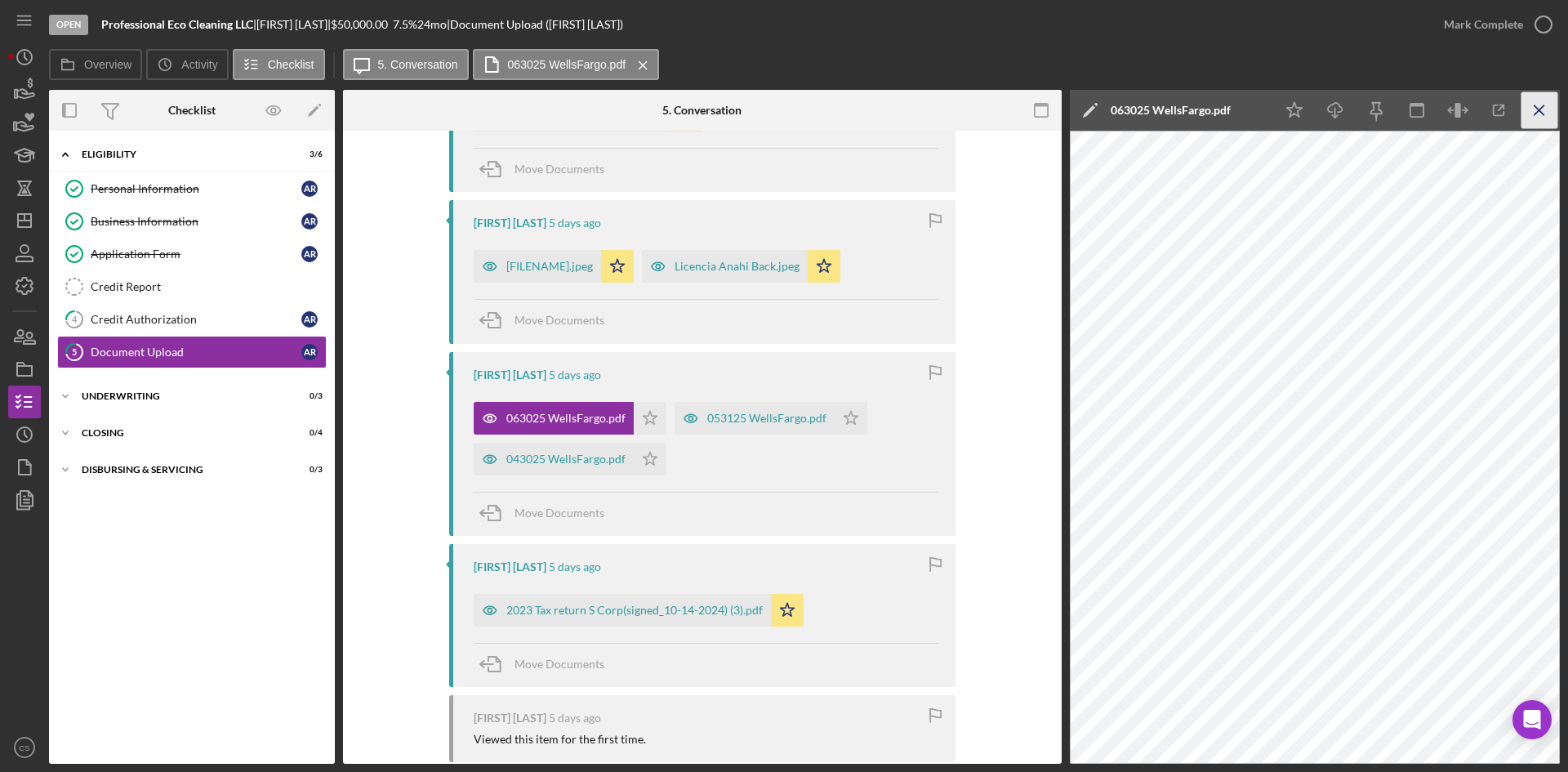 click on "Icon/Menu Close" 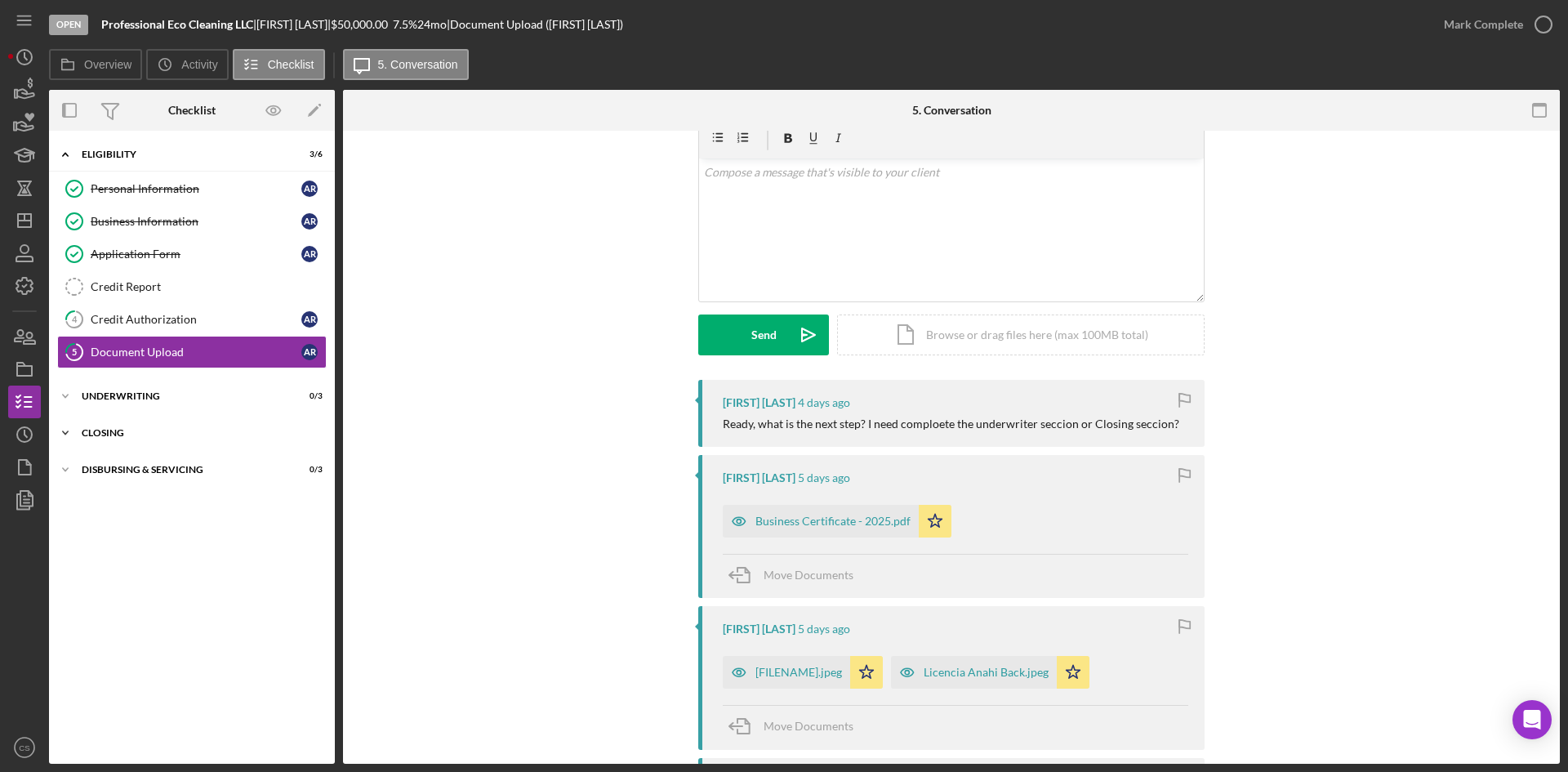 scroll, scrollTop: 0, scrollLeft: 0, axis: both 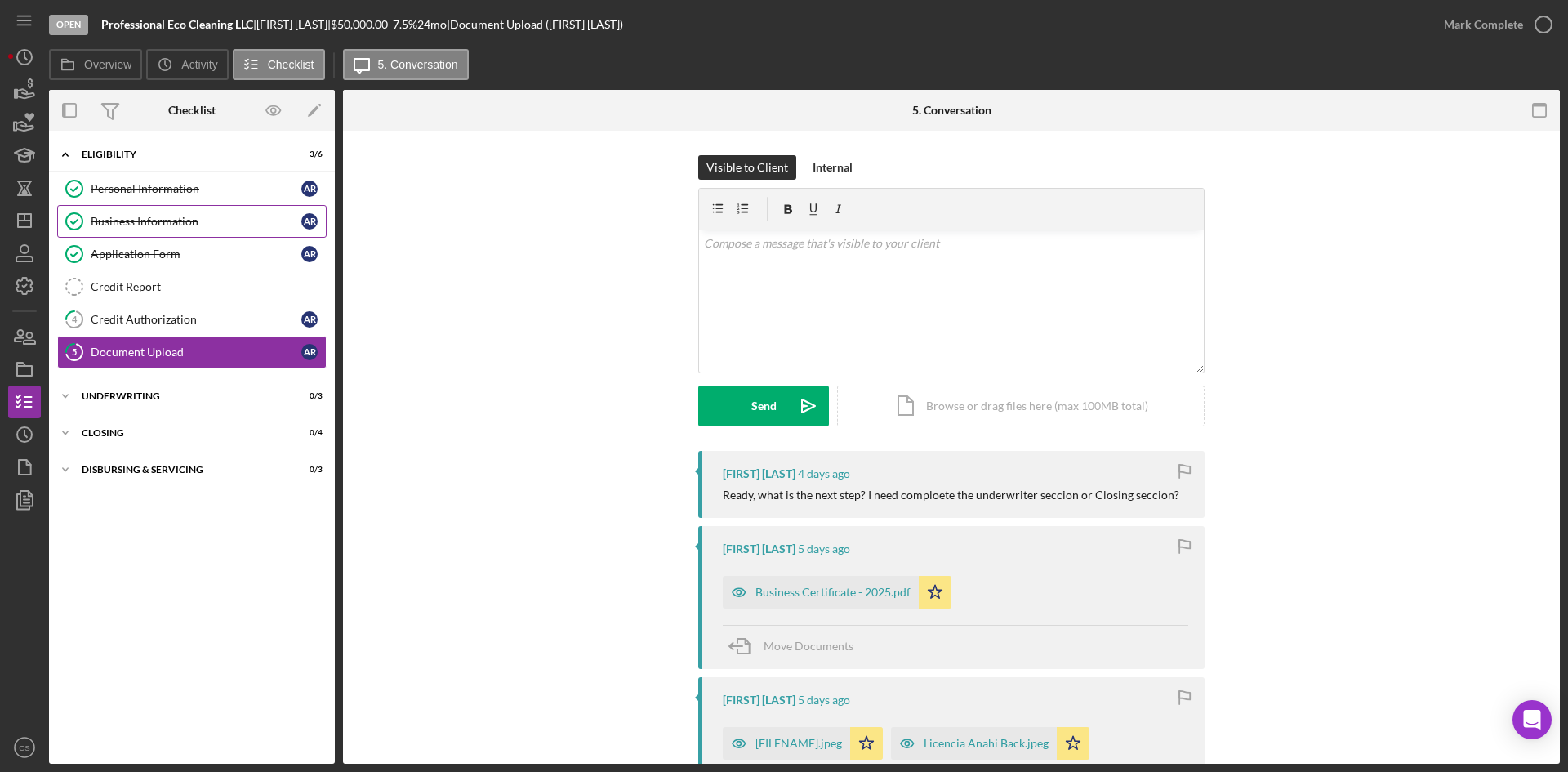 click on "Business Information" at bounding box center [196, 221] 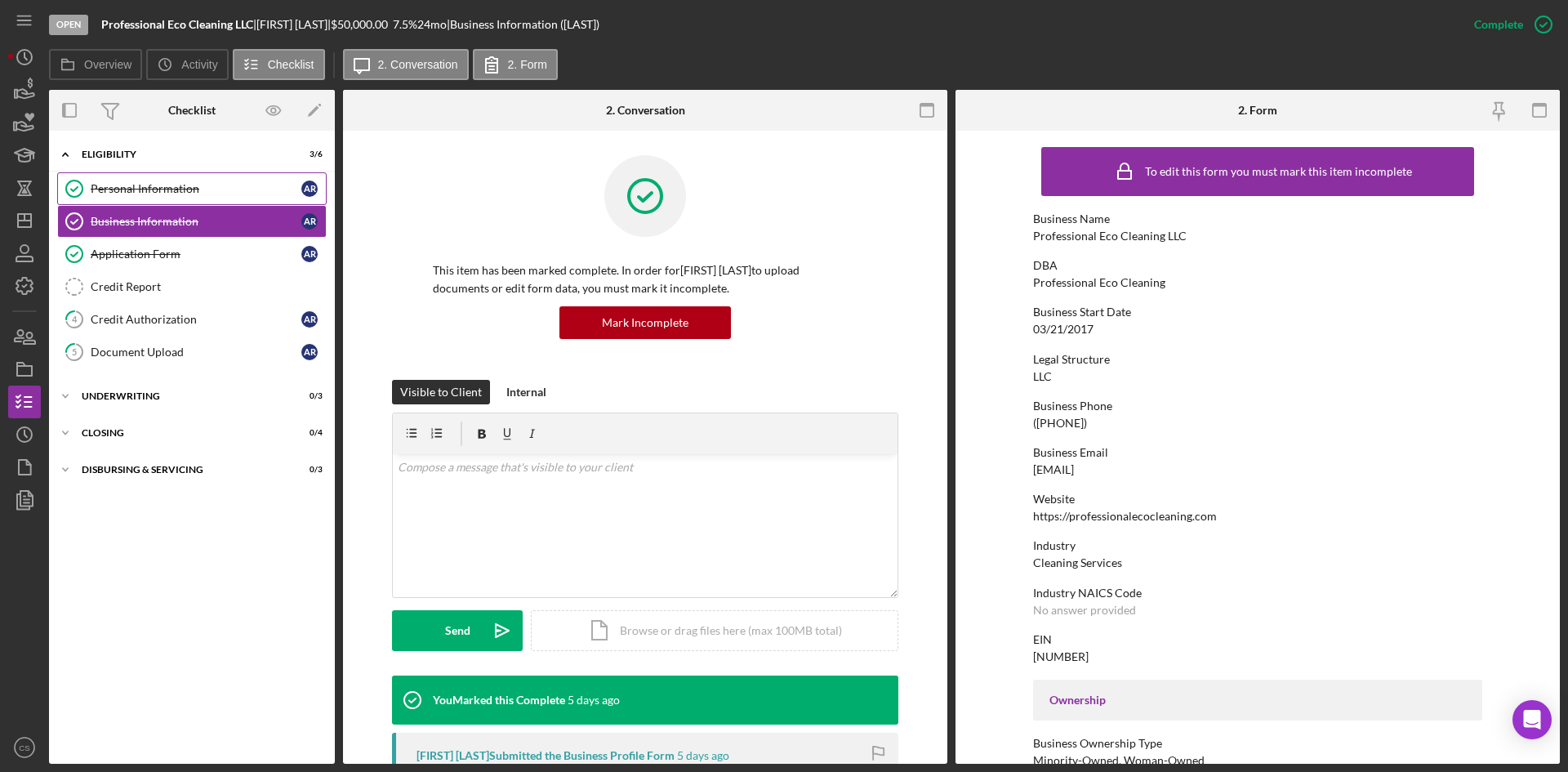 click on "Personal Information" at bounding box center [196, 189] 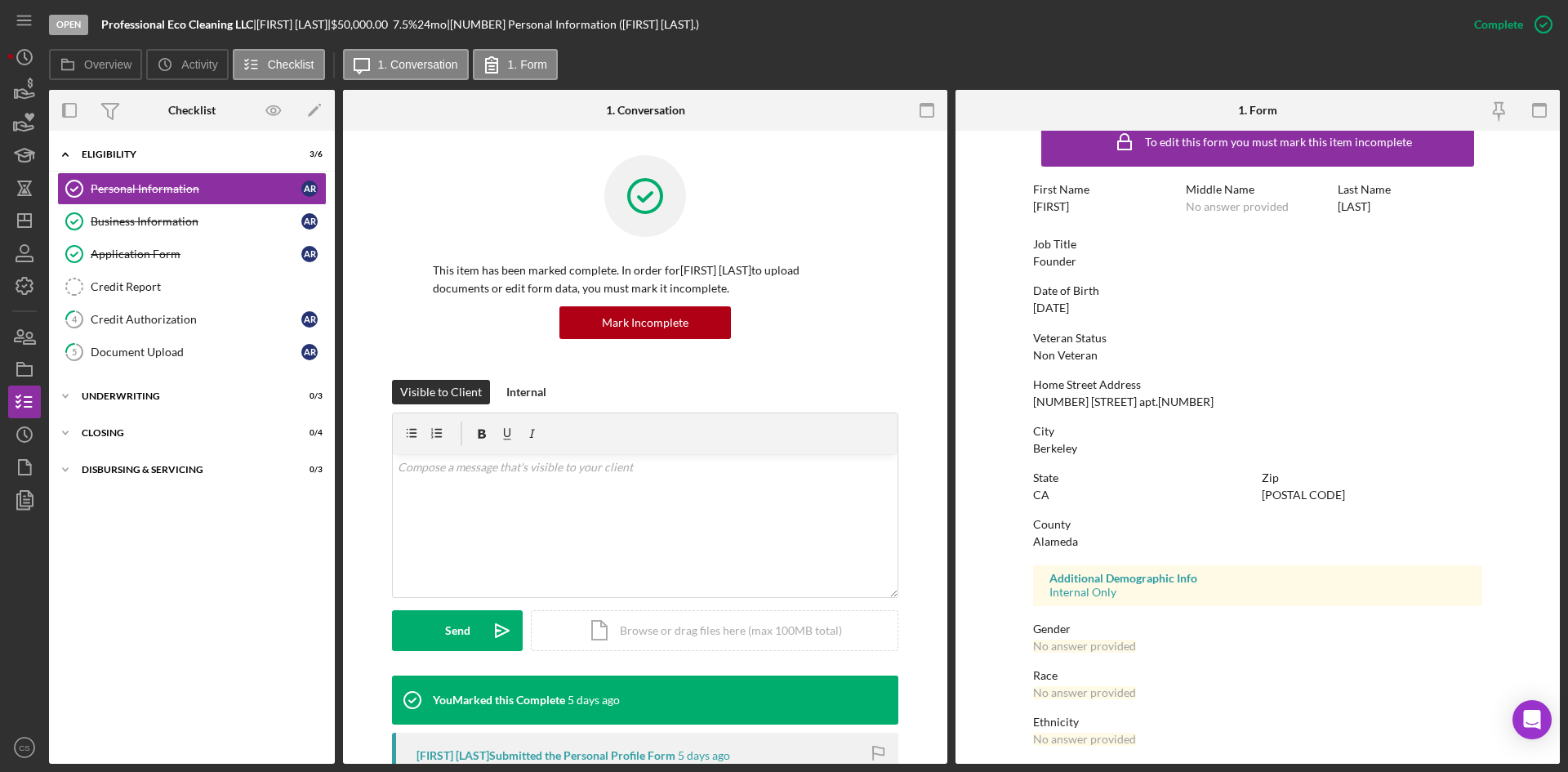 scroll, scrollTop: 0, scrollLeft: 0, axis: both 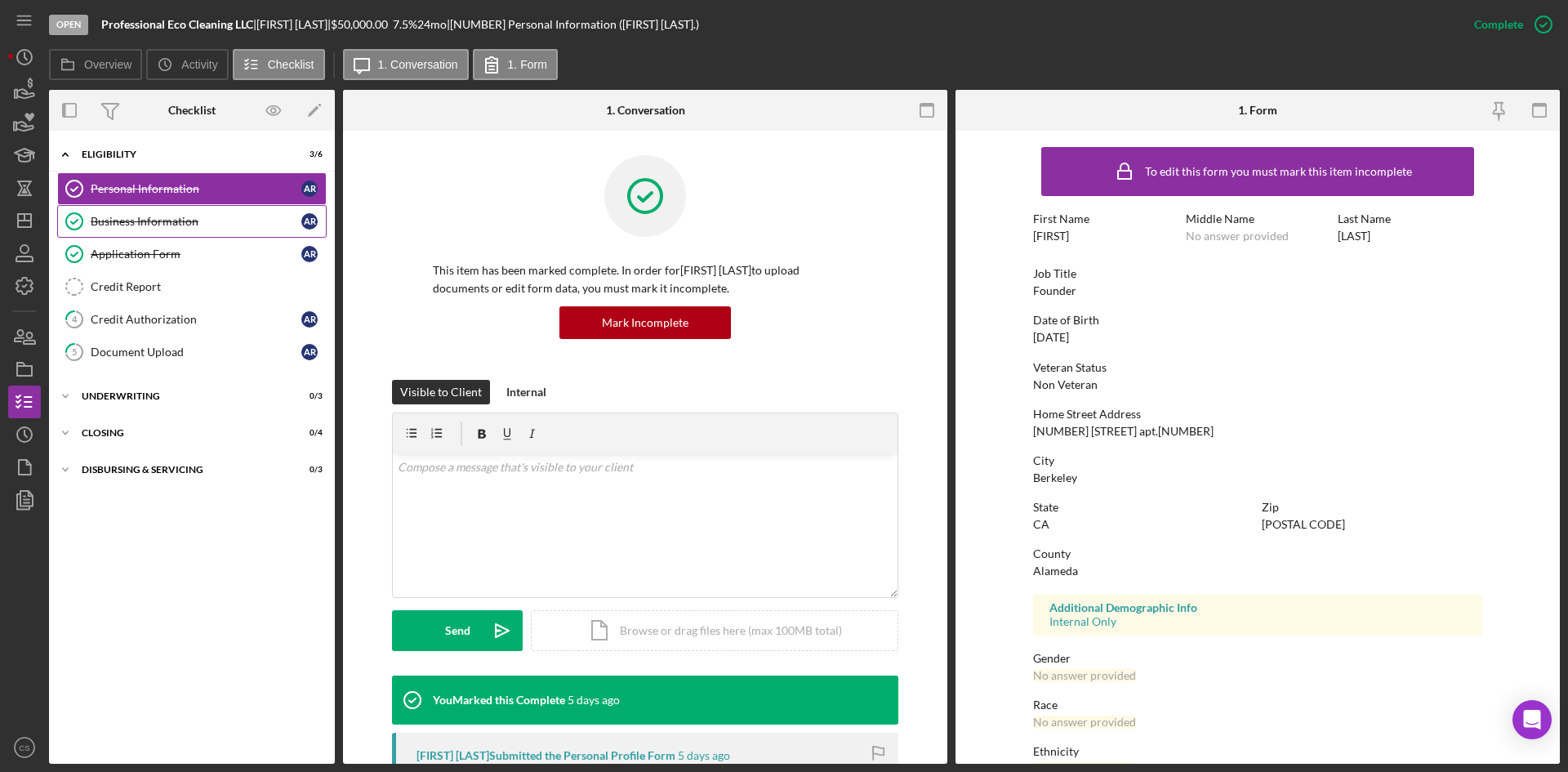 click on "Business Information Business Information A R" at bounding box center (192, 221) 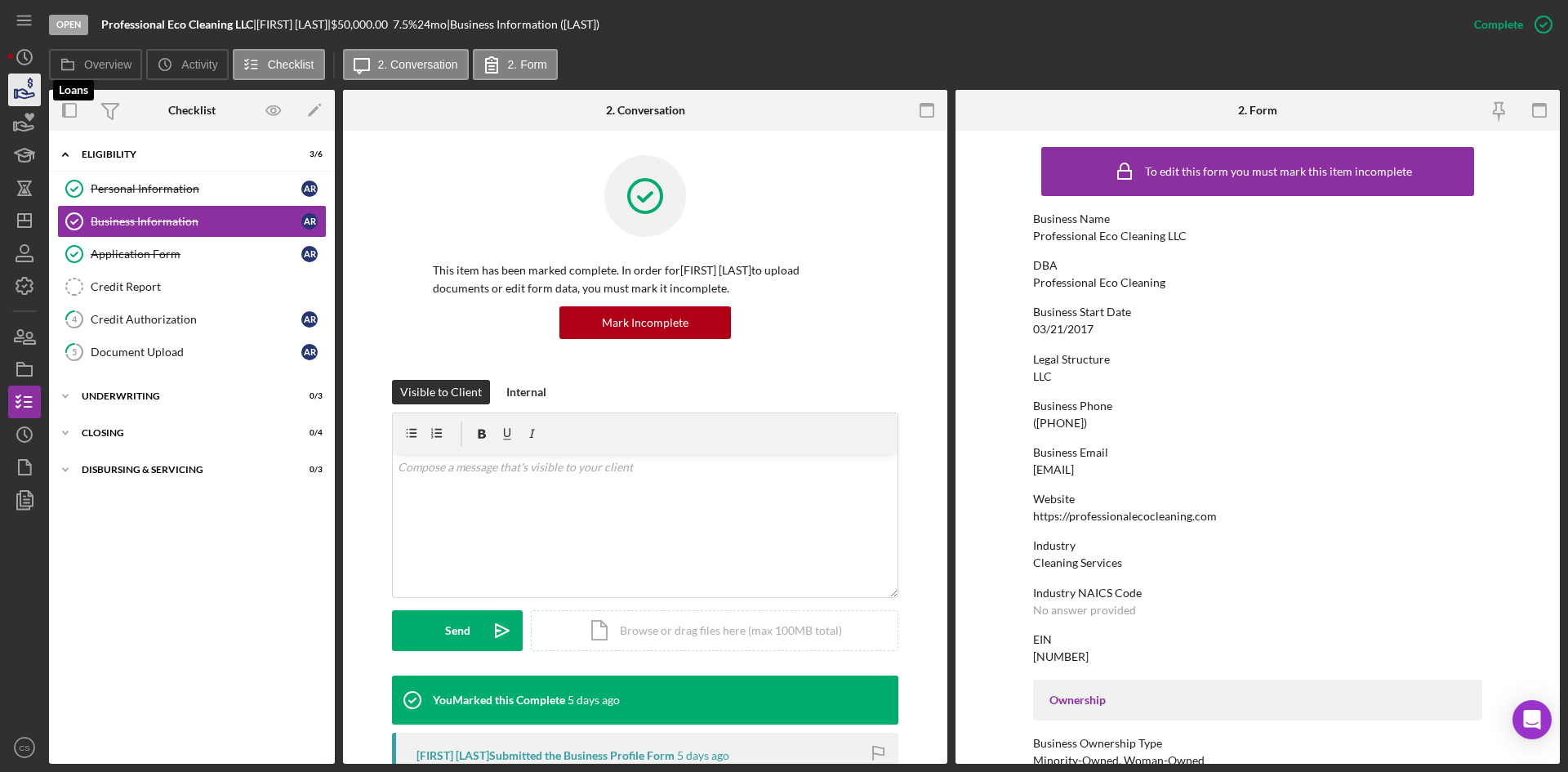 click 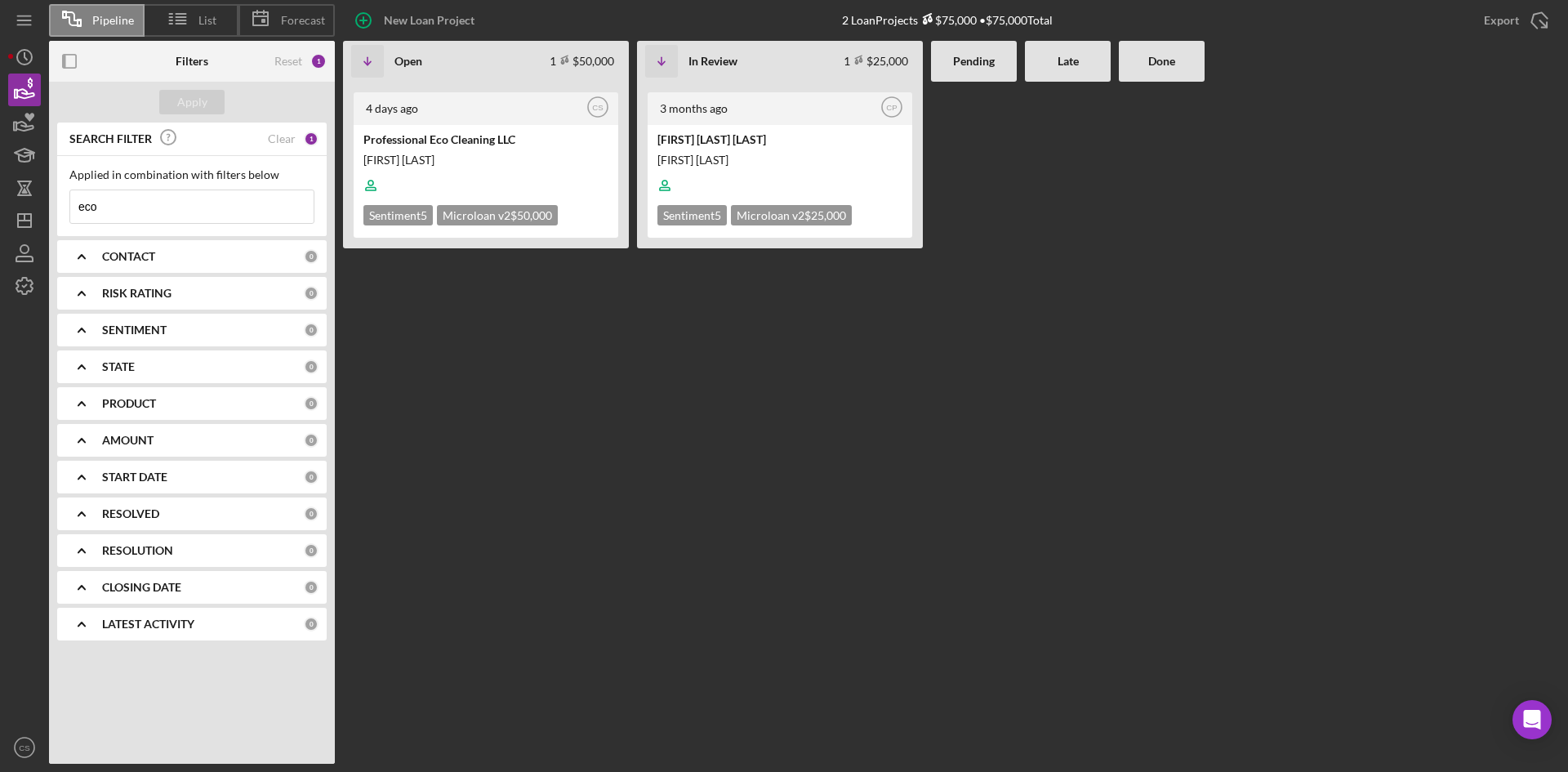 click on "eco" at bounding box center (192, 207) 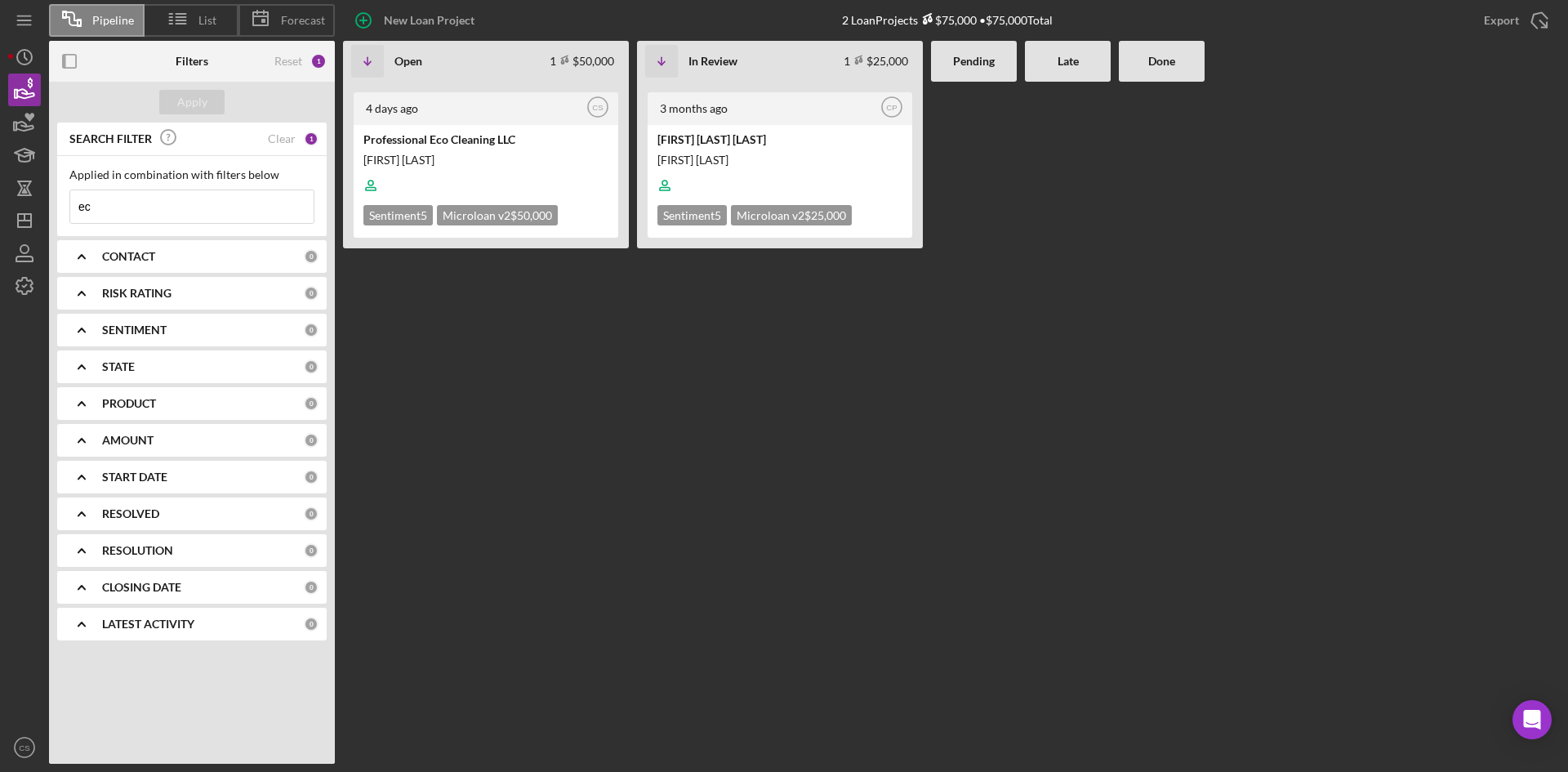 type on "e" 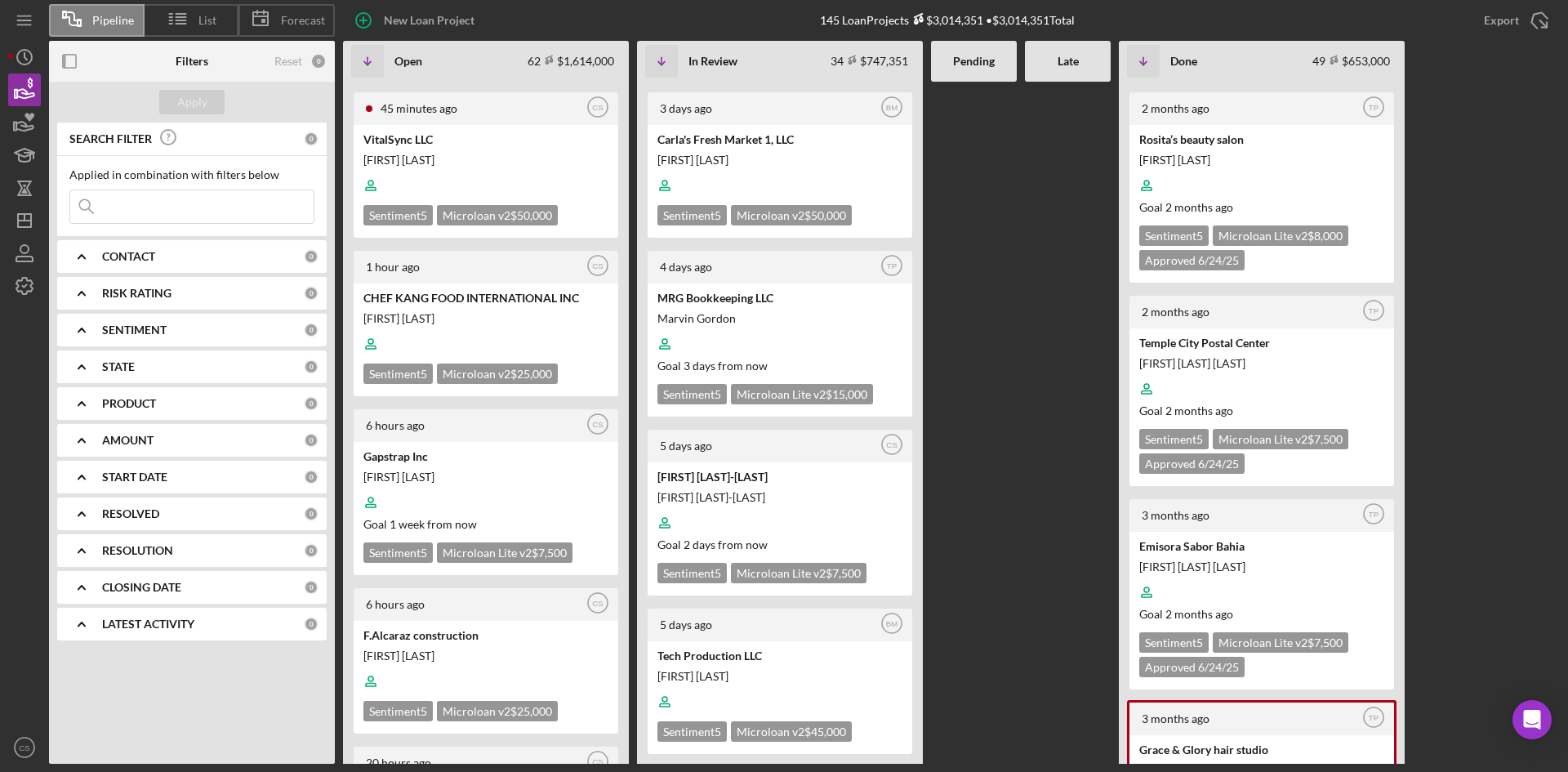 type 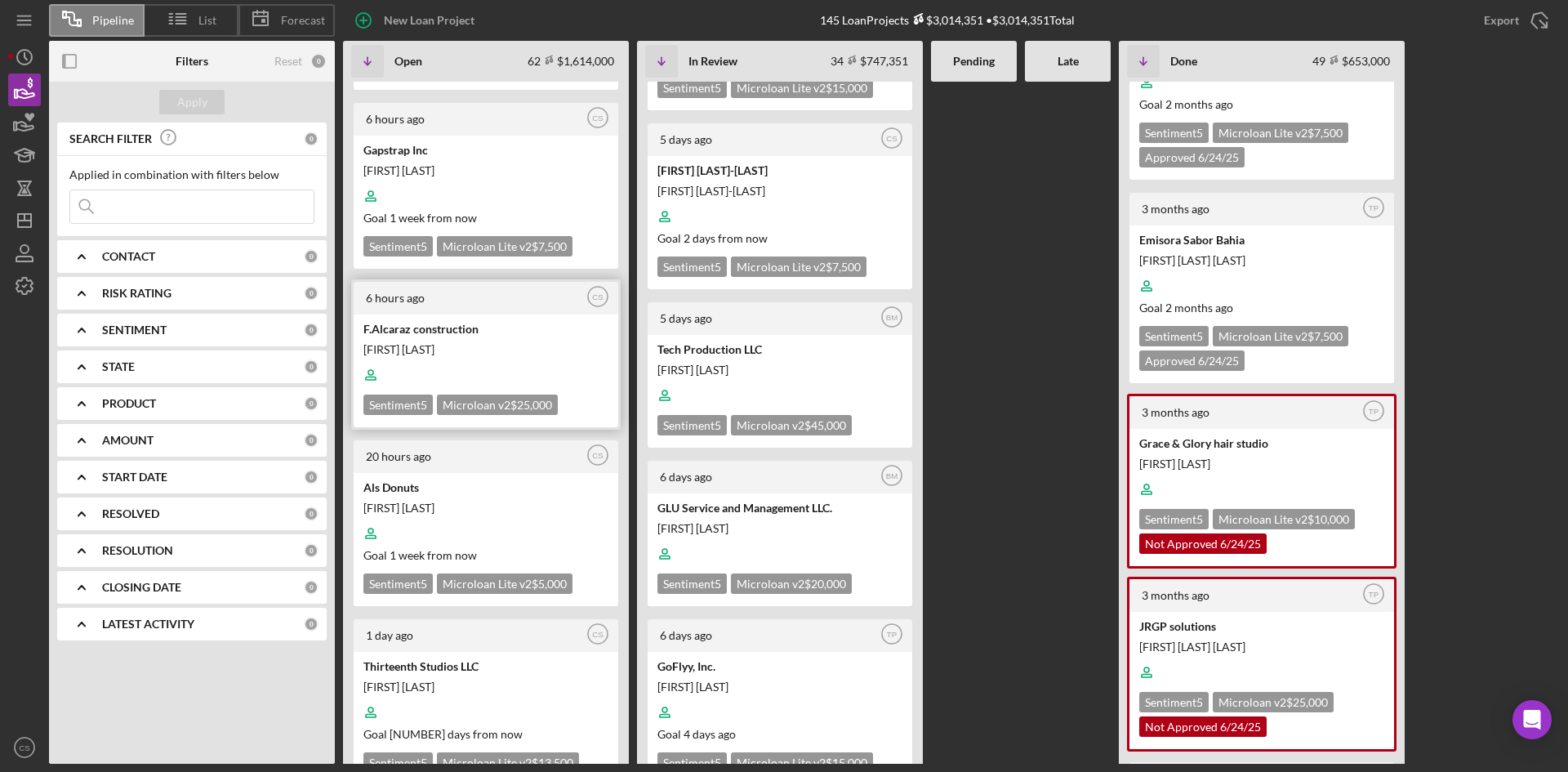 scroll, scrollTop: 327, scrollLeft: 0, axis: vertical 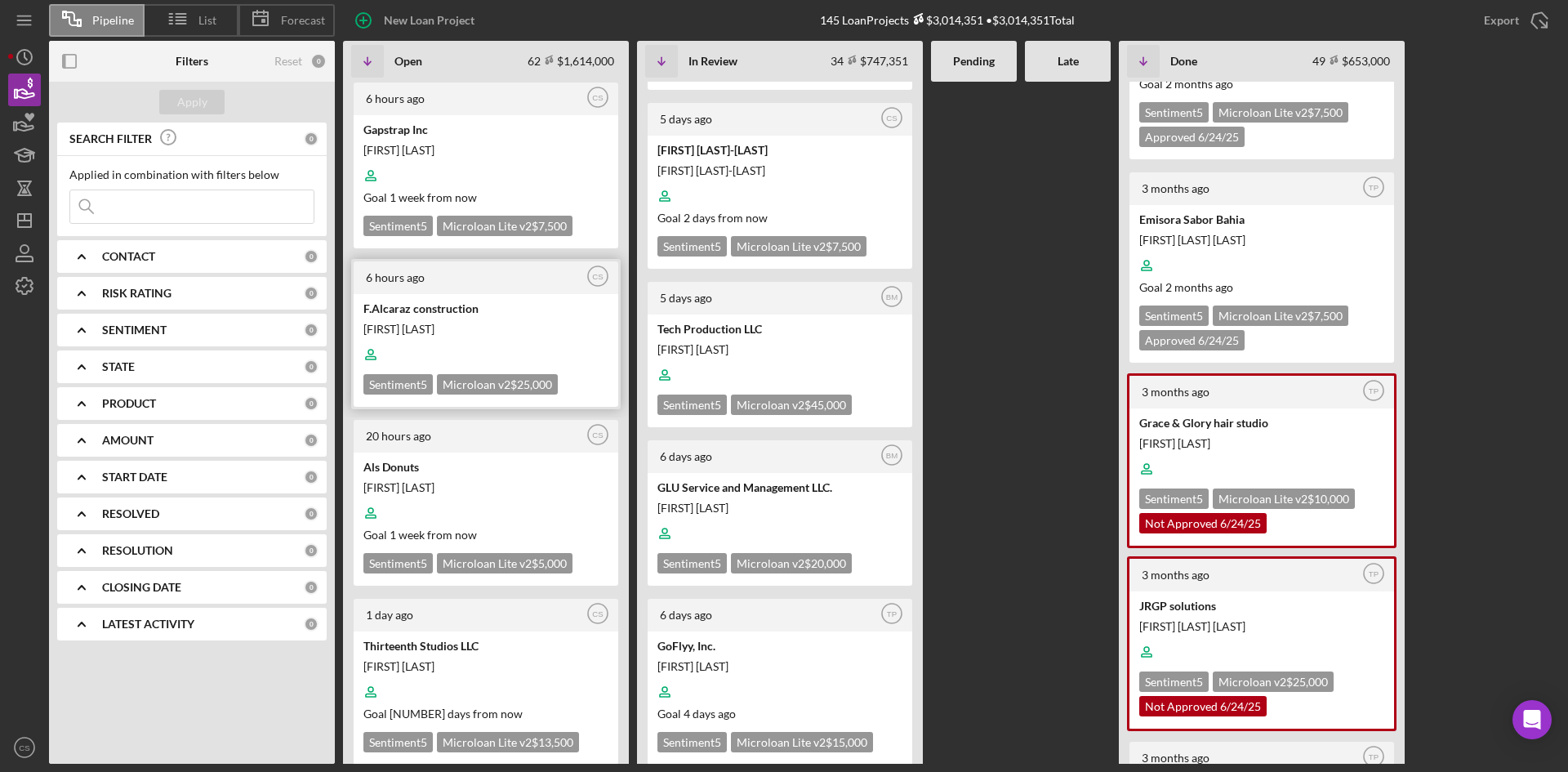 click on "[FIRST]  [LAST]" at bounding box center [484, 328] 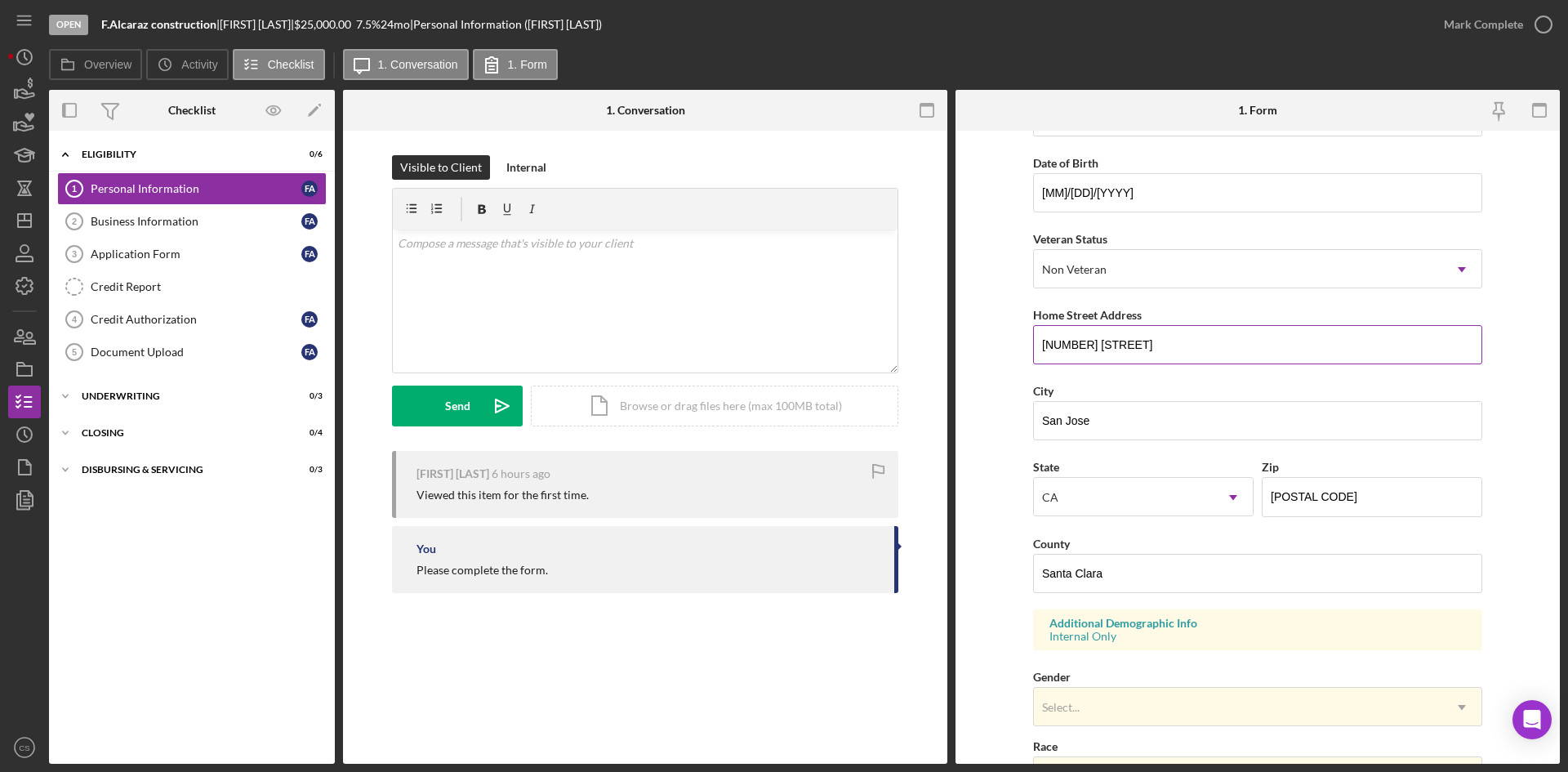 scroll, scrollTop: 0, scrollLeft: 0, axis: both 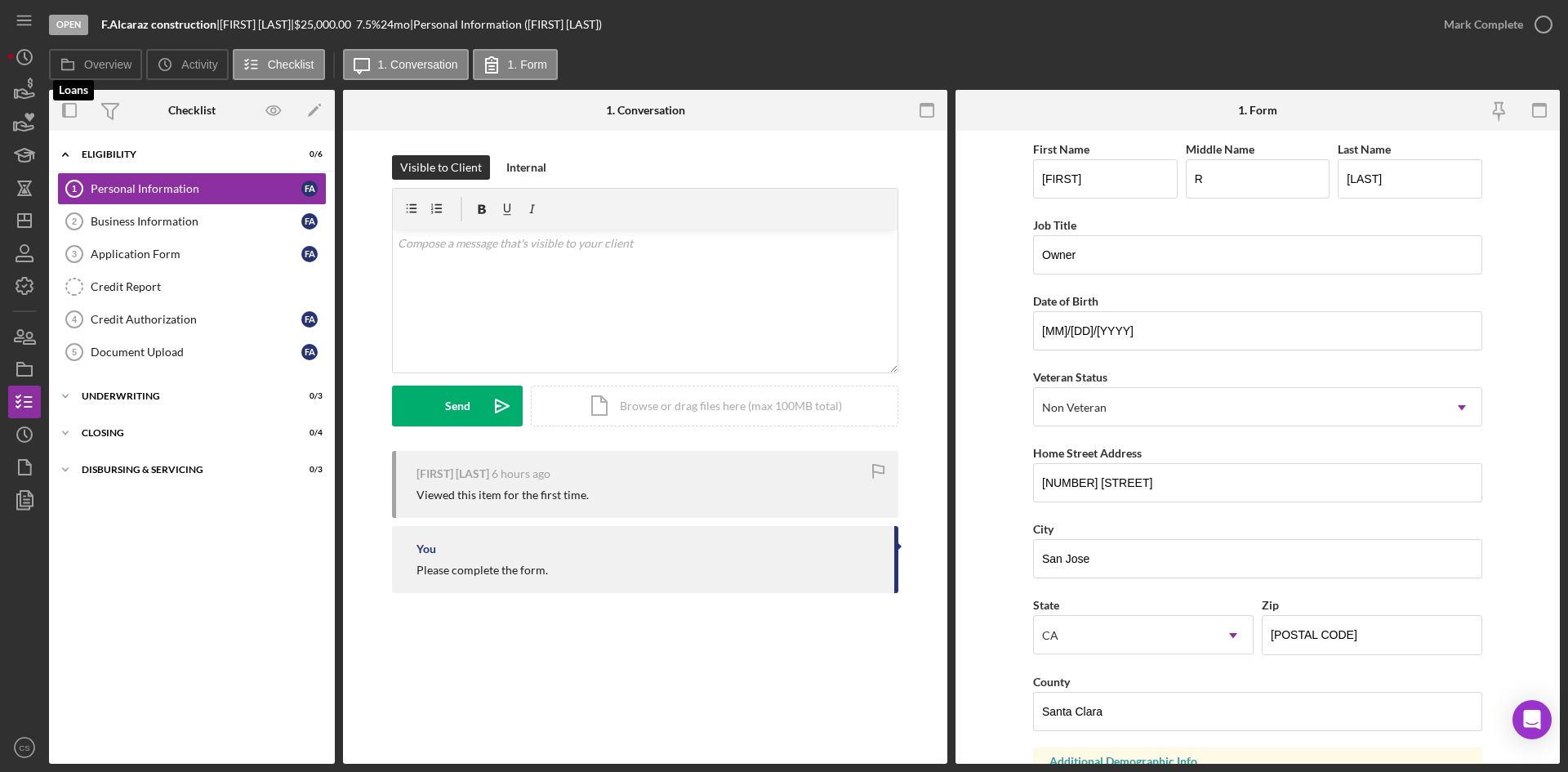 drag, startPoint x: 29, startPoint y: 87, endPoint x: 119, endPoint y: 127, distance: 98.48858 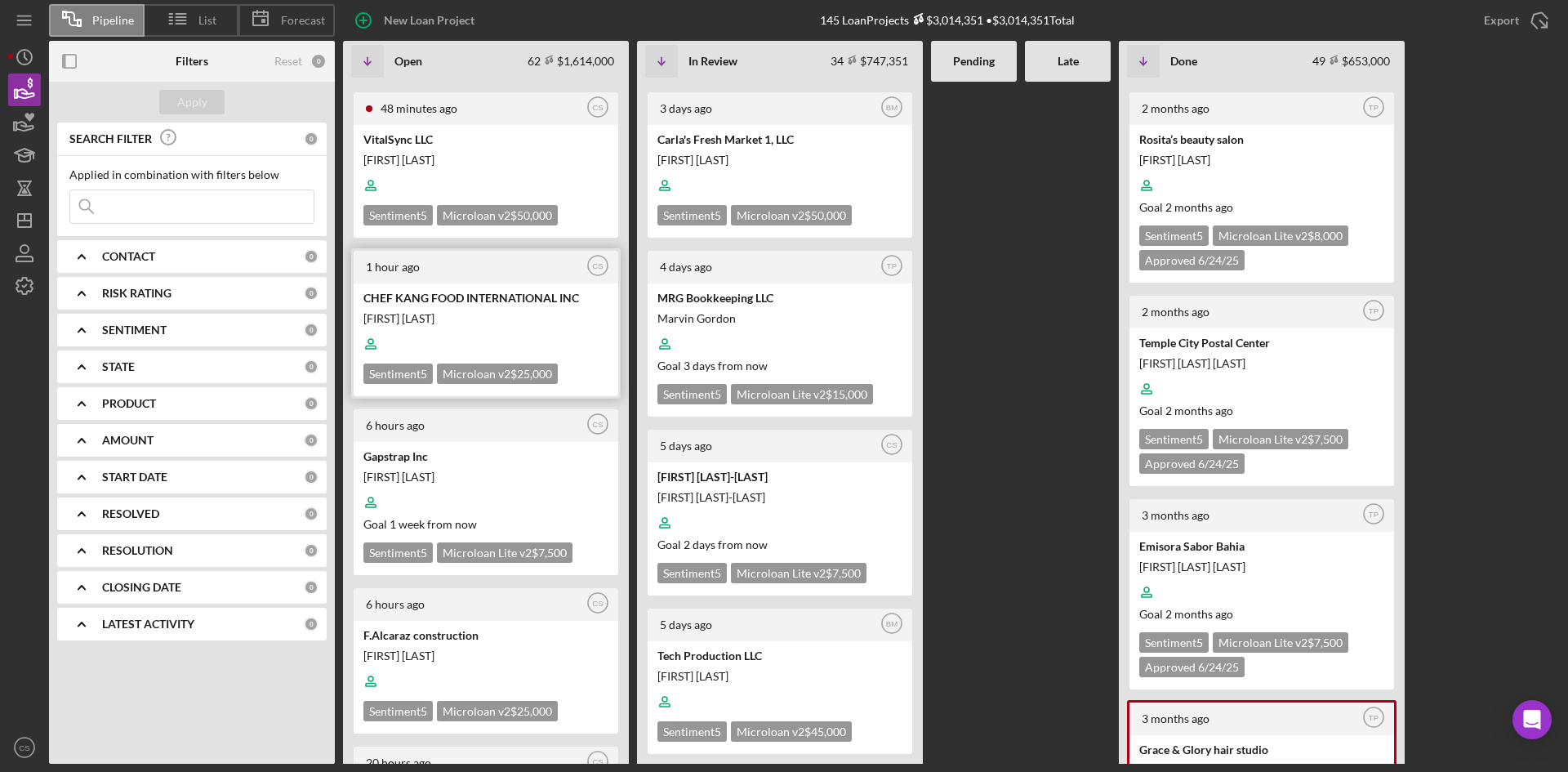 click on "[FIRST] [LAST]" at bounding box center (484, 318) 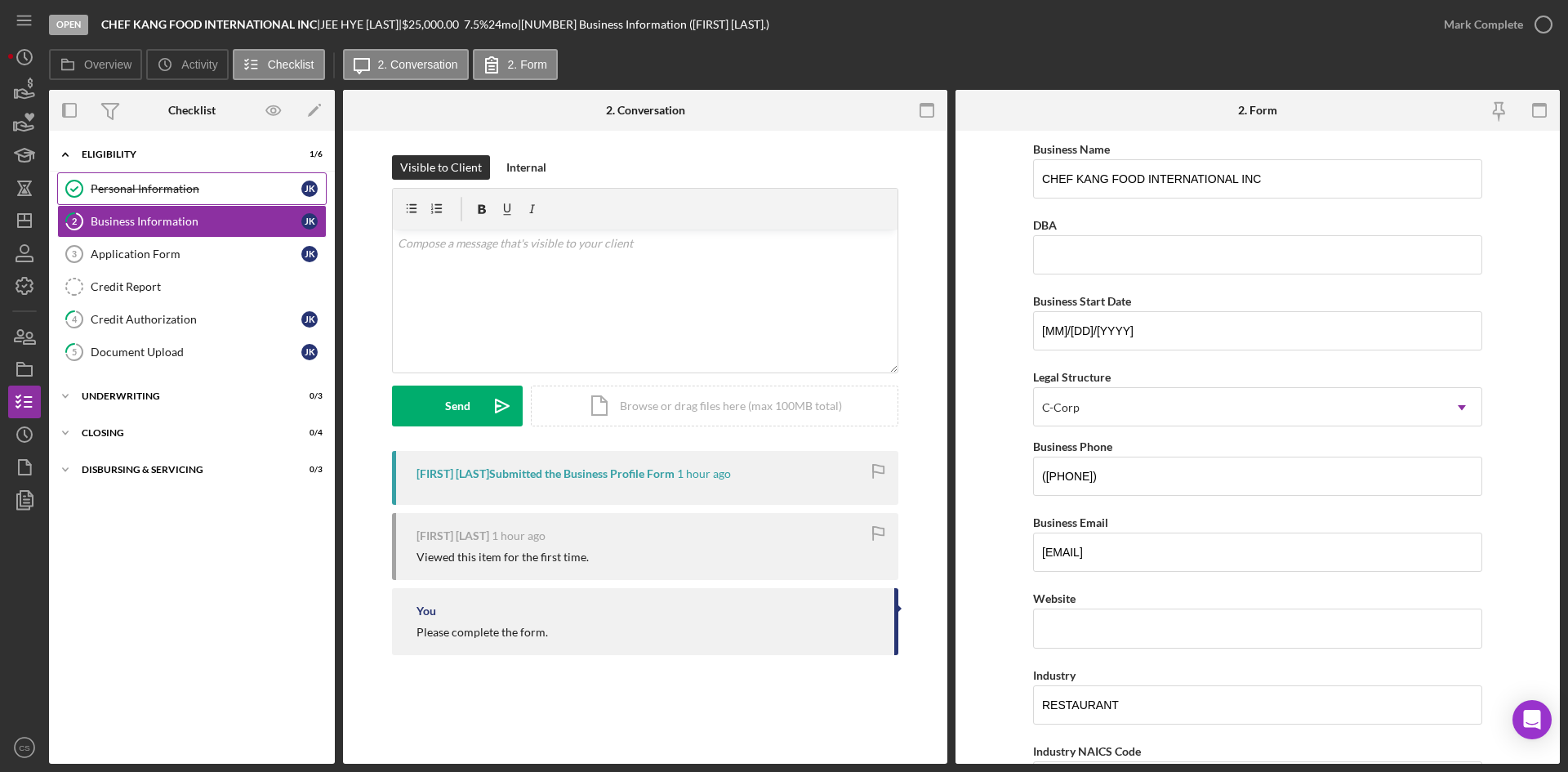 click on "Personal Information" at bounding box center [196, 189] 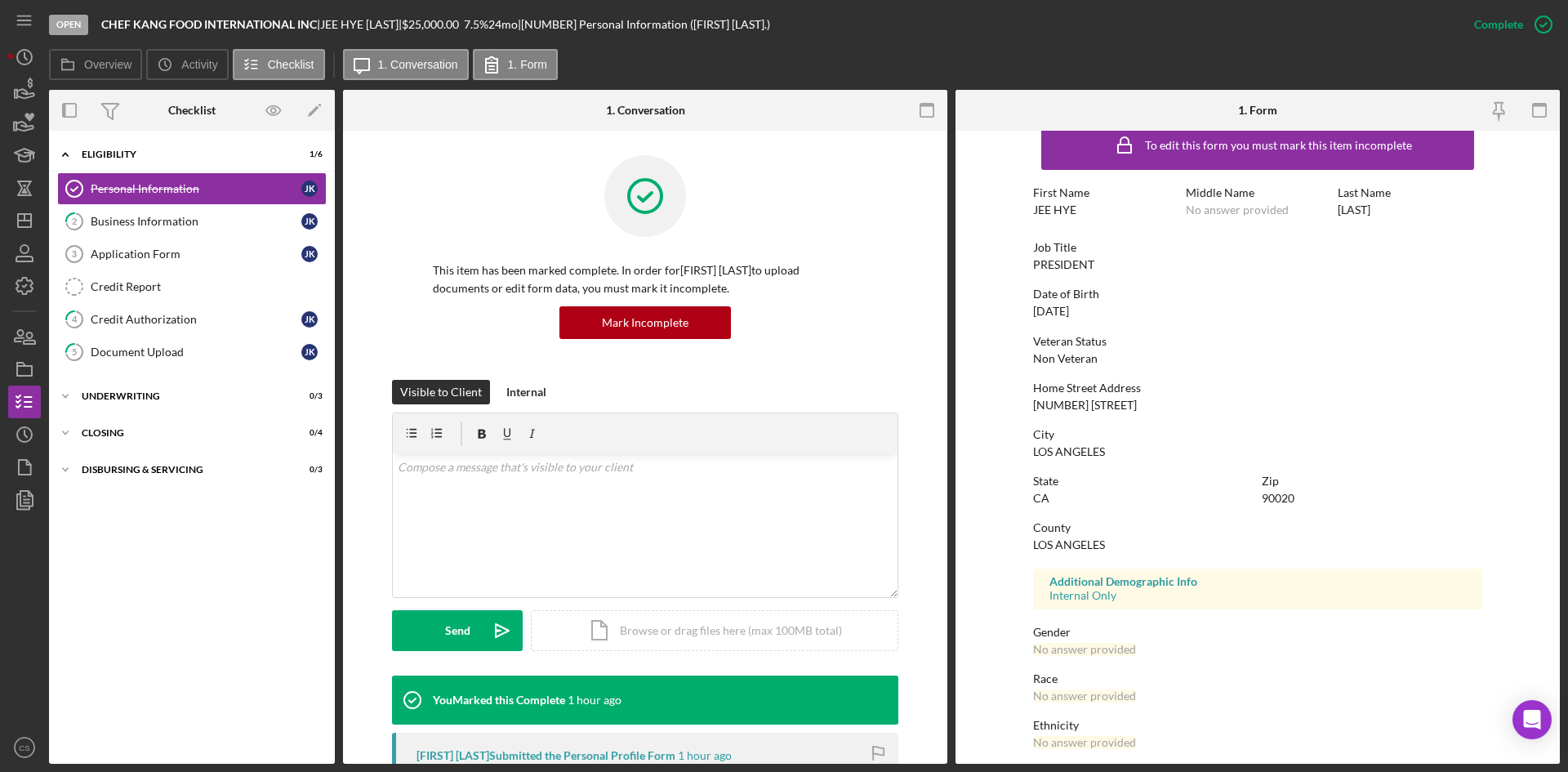 scroll, scrollTop: 0, scrollLeft: 0, axis: both 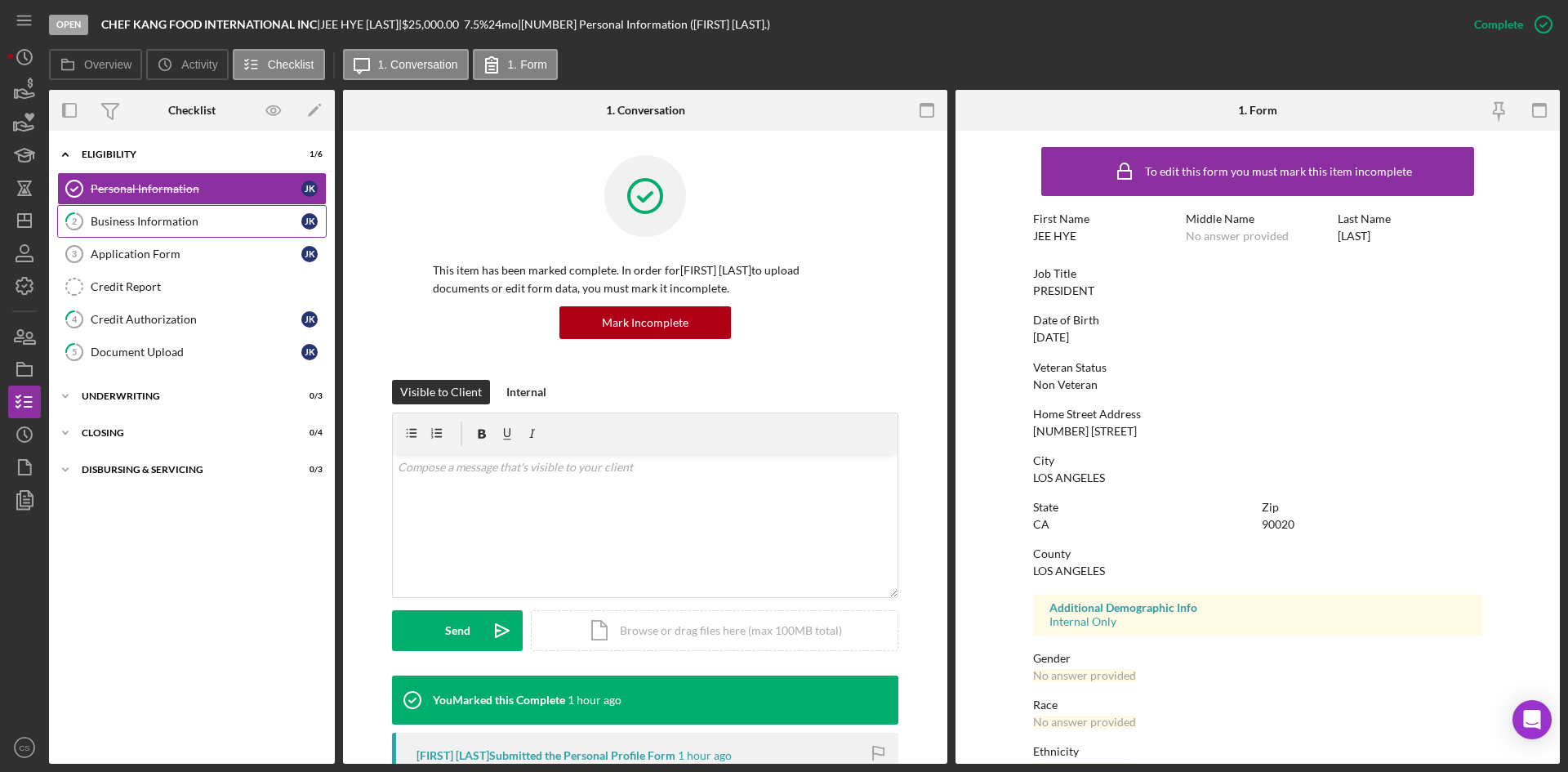 click on "2 Business Information J K" at bounding box center (192, 221) 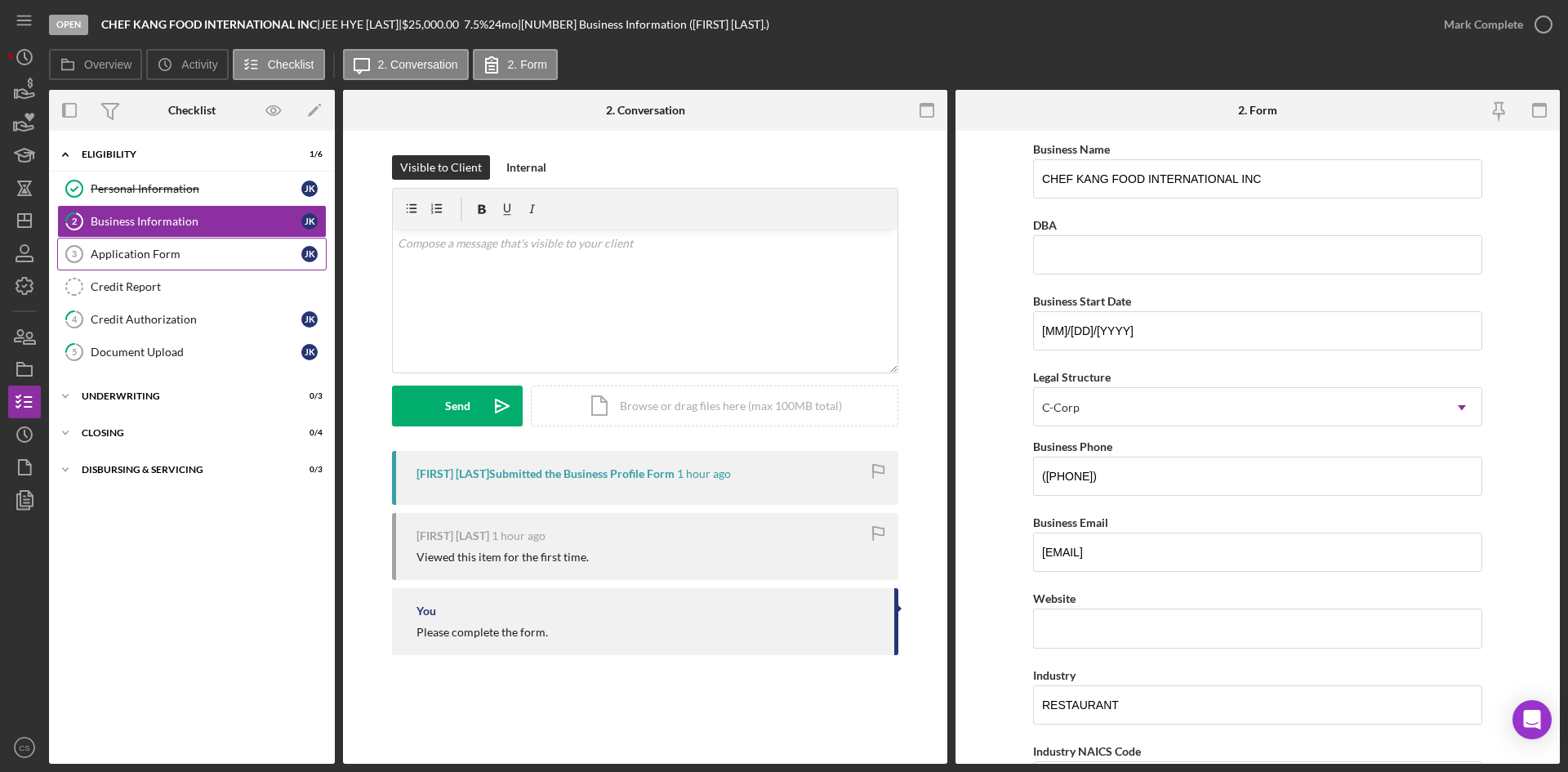 click on "Application Form" at bounding box center (196, 254) 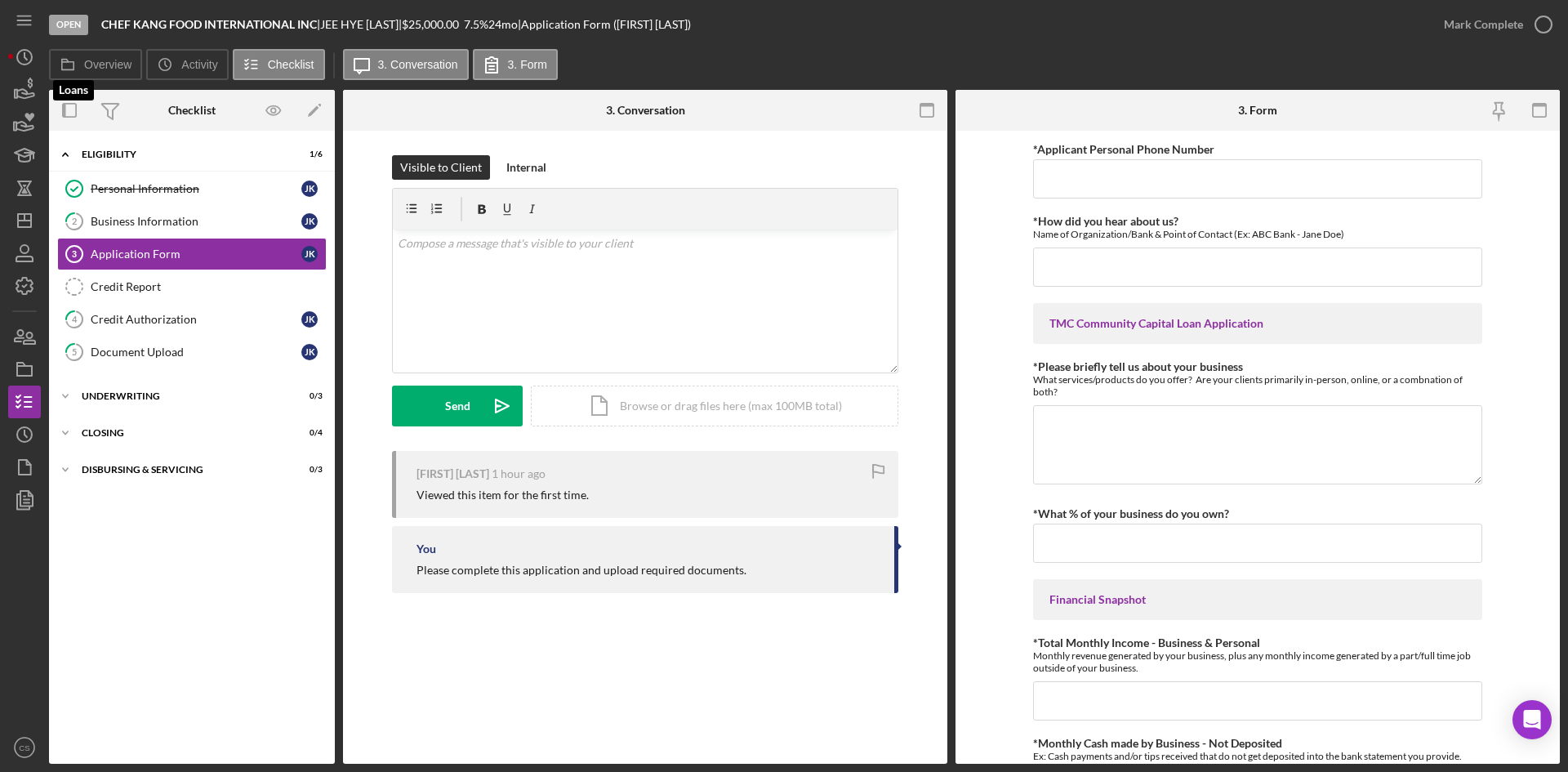 drag, startPoint x: 21, startPoint y: 90, endPoint x: 164, endPoint y: 145, distance: 153.21227 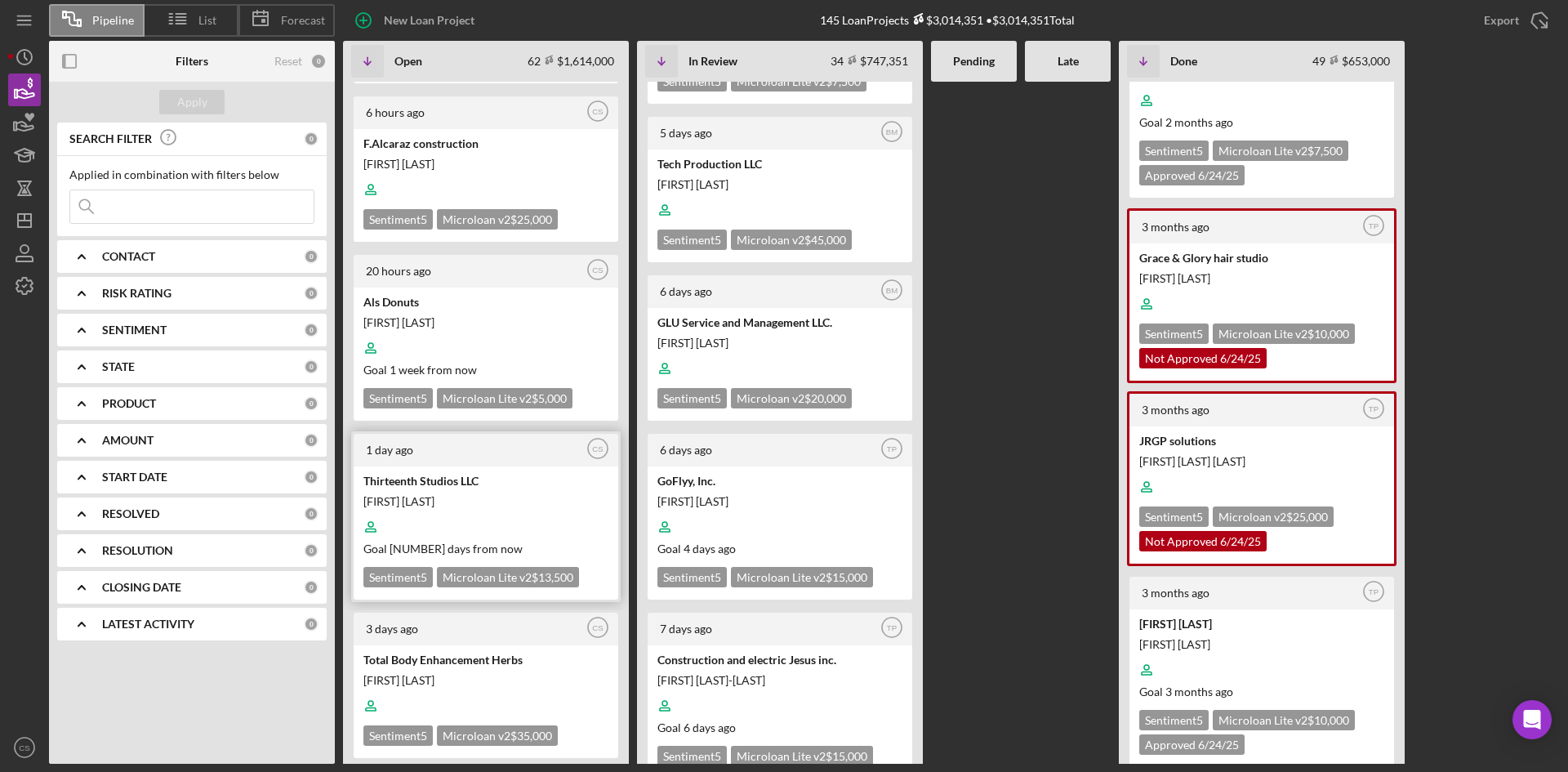 scroll, scrollTop: 654, scrollLeft: 0, axis: vertical 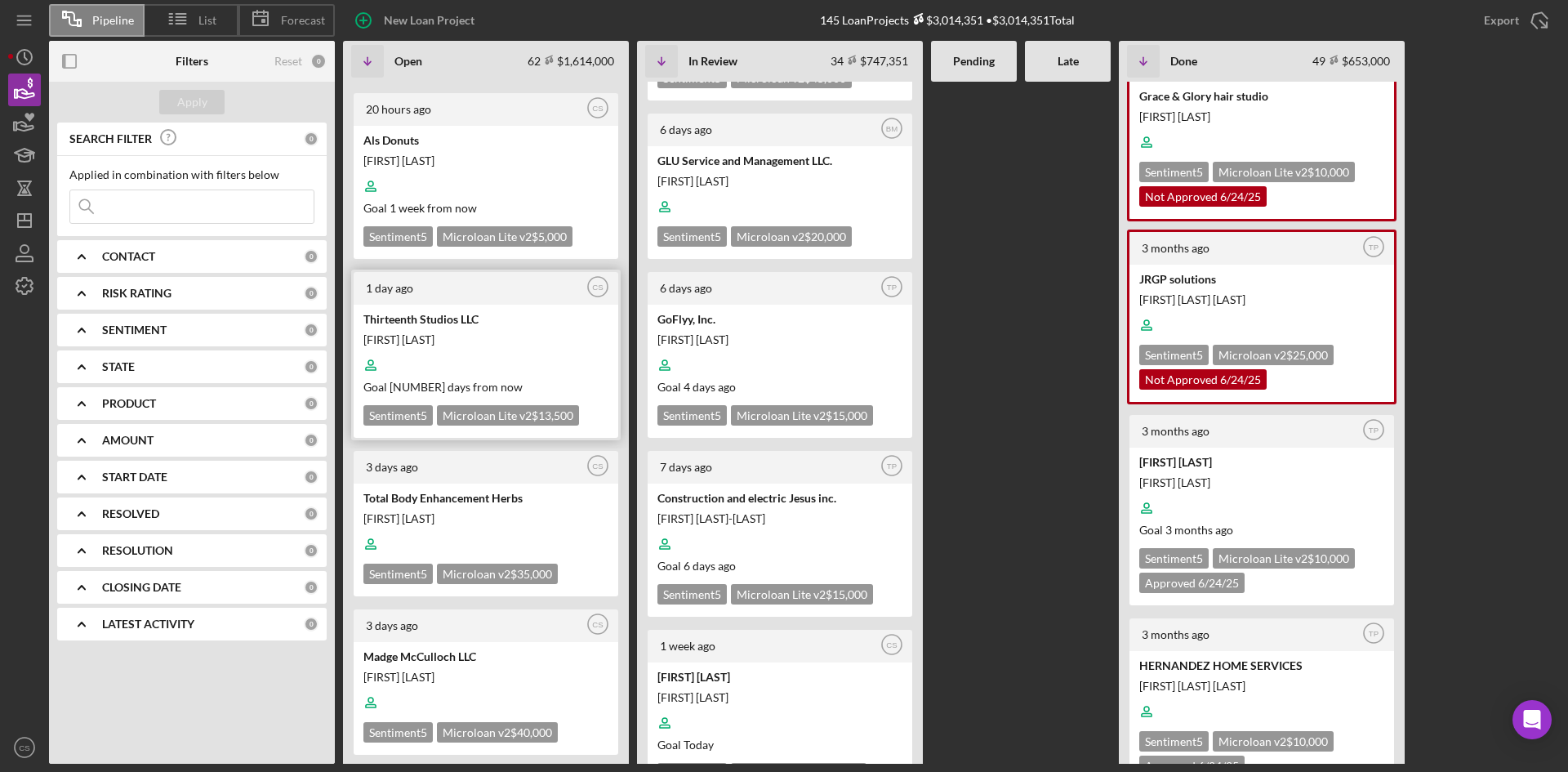 click on "[FIRST] [LAST]" at bounding box center [484, 339] 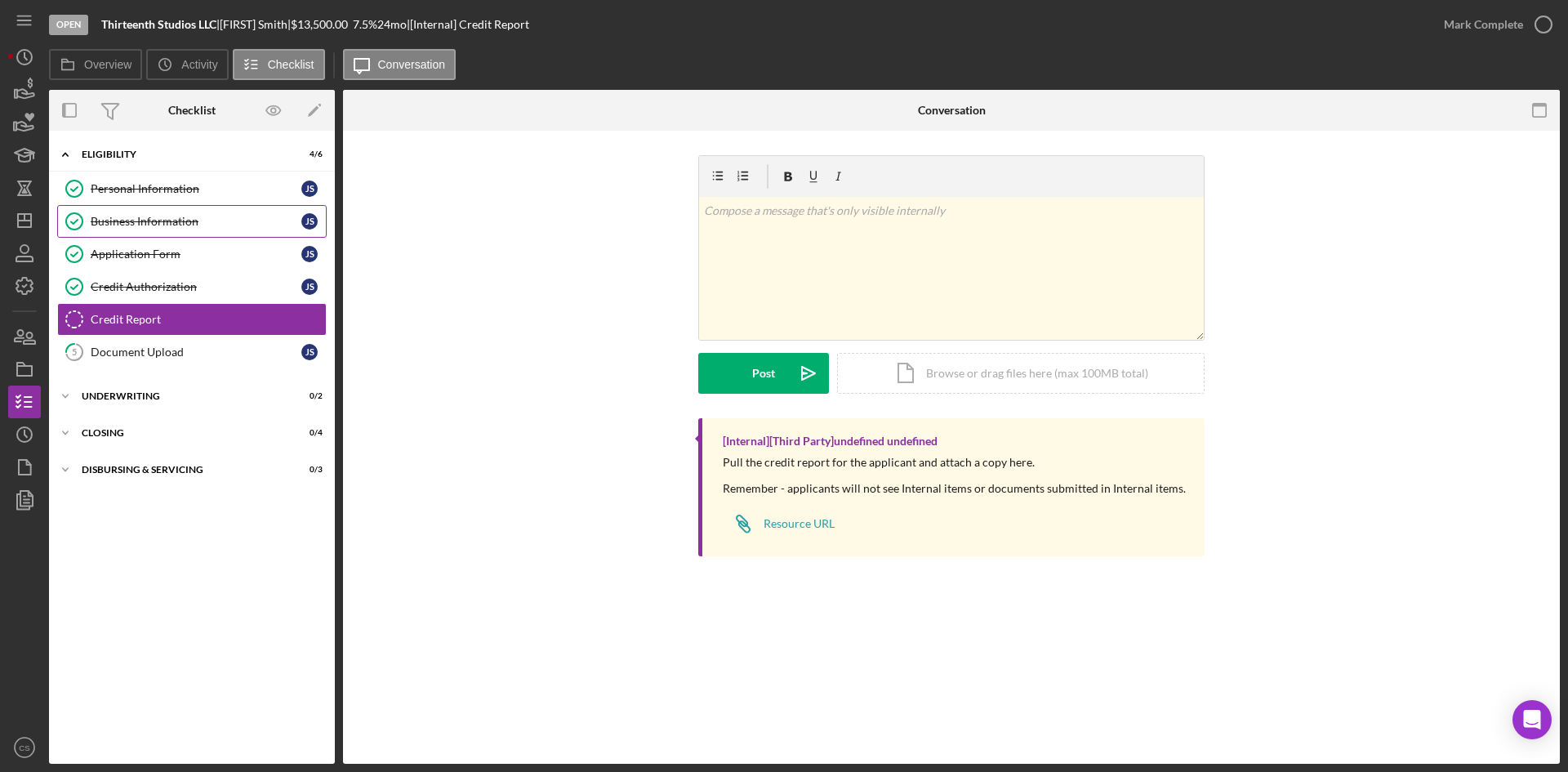 click on "Business Information Business Information J S" at bounding box center [192, 221] 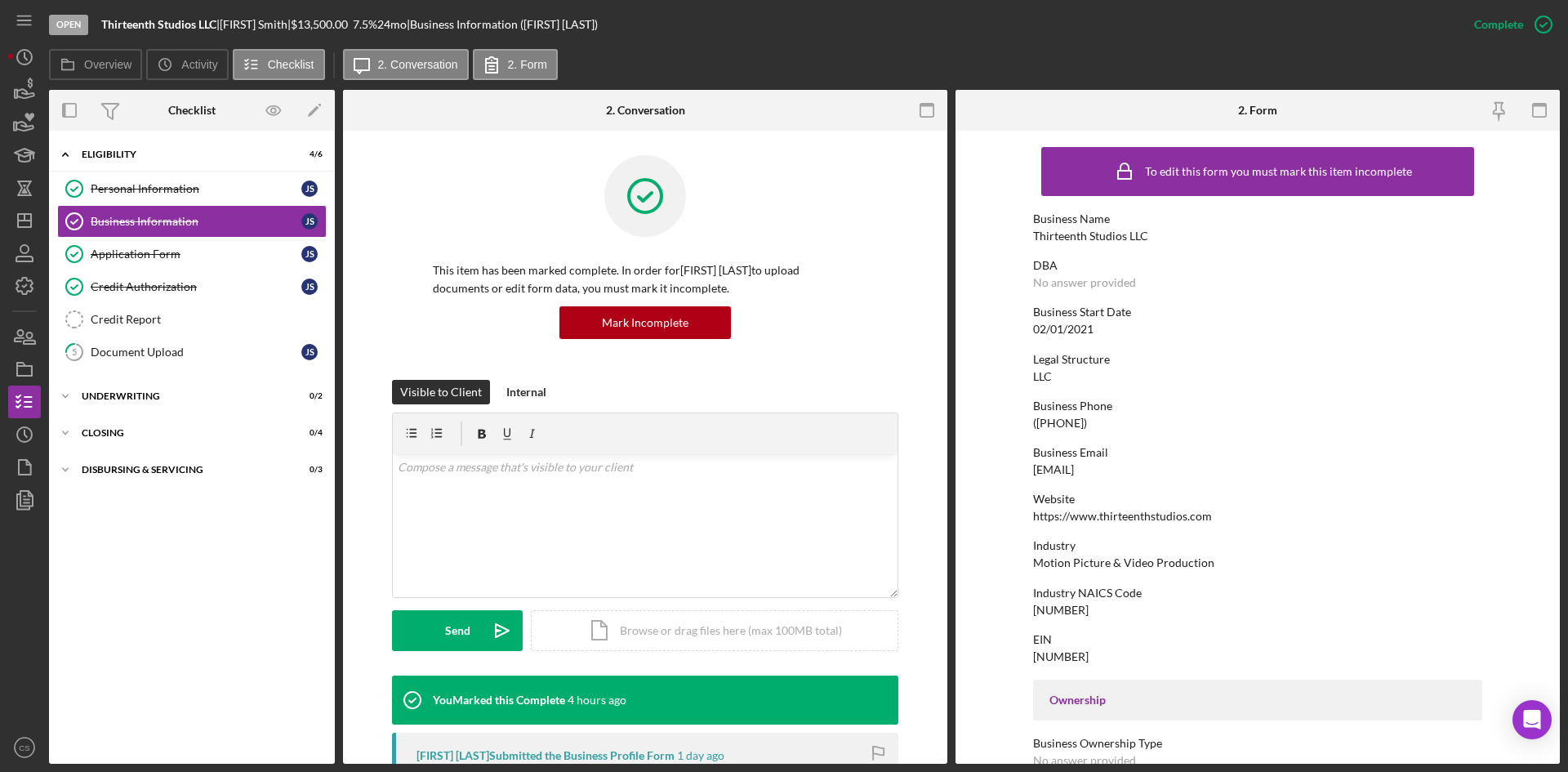 scroll, scrollTop: 82, scrollLeft: 0, axis: vertical 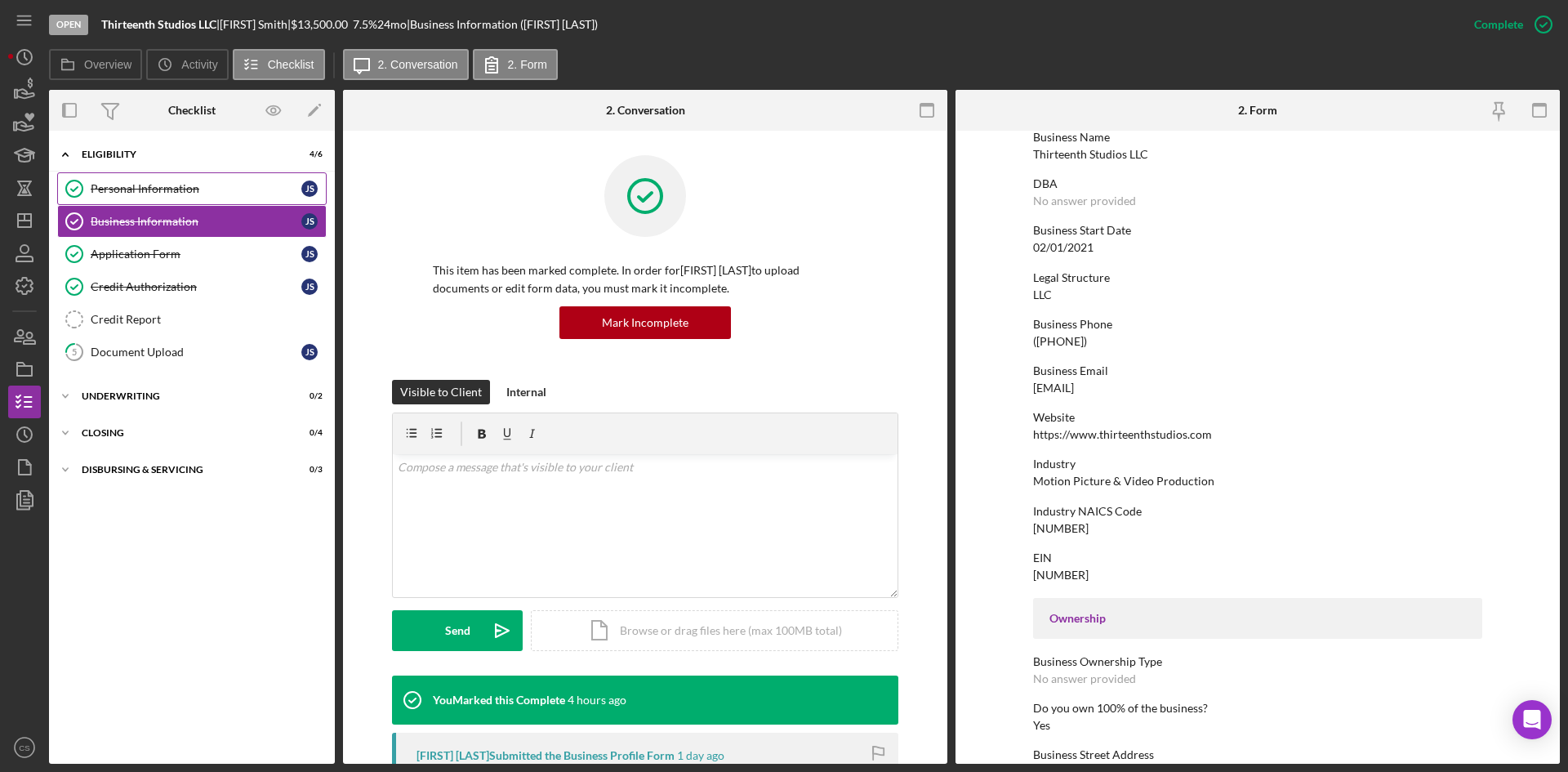 click on "Personal Information Personal Information J S" at bounding box center (192, 189) 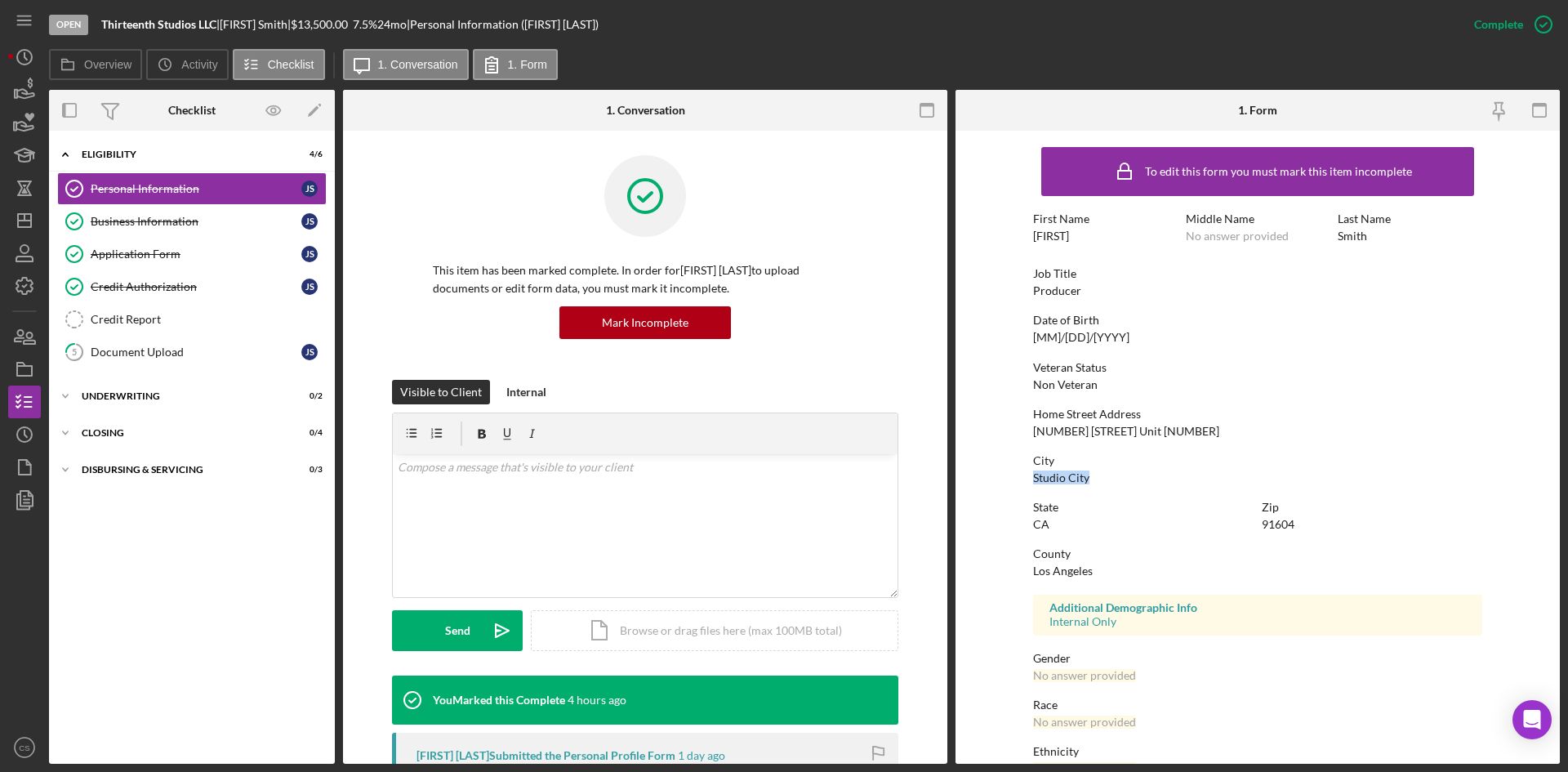 drag, startPoint x: 1104, startPoint y: 475, endPoint x: 1022, endPoint y: 471, distance: 82.0975 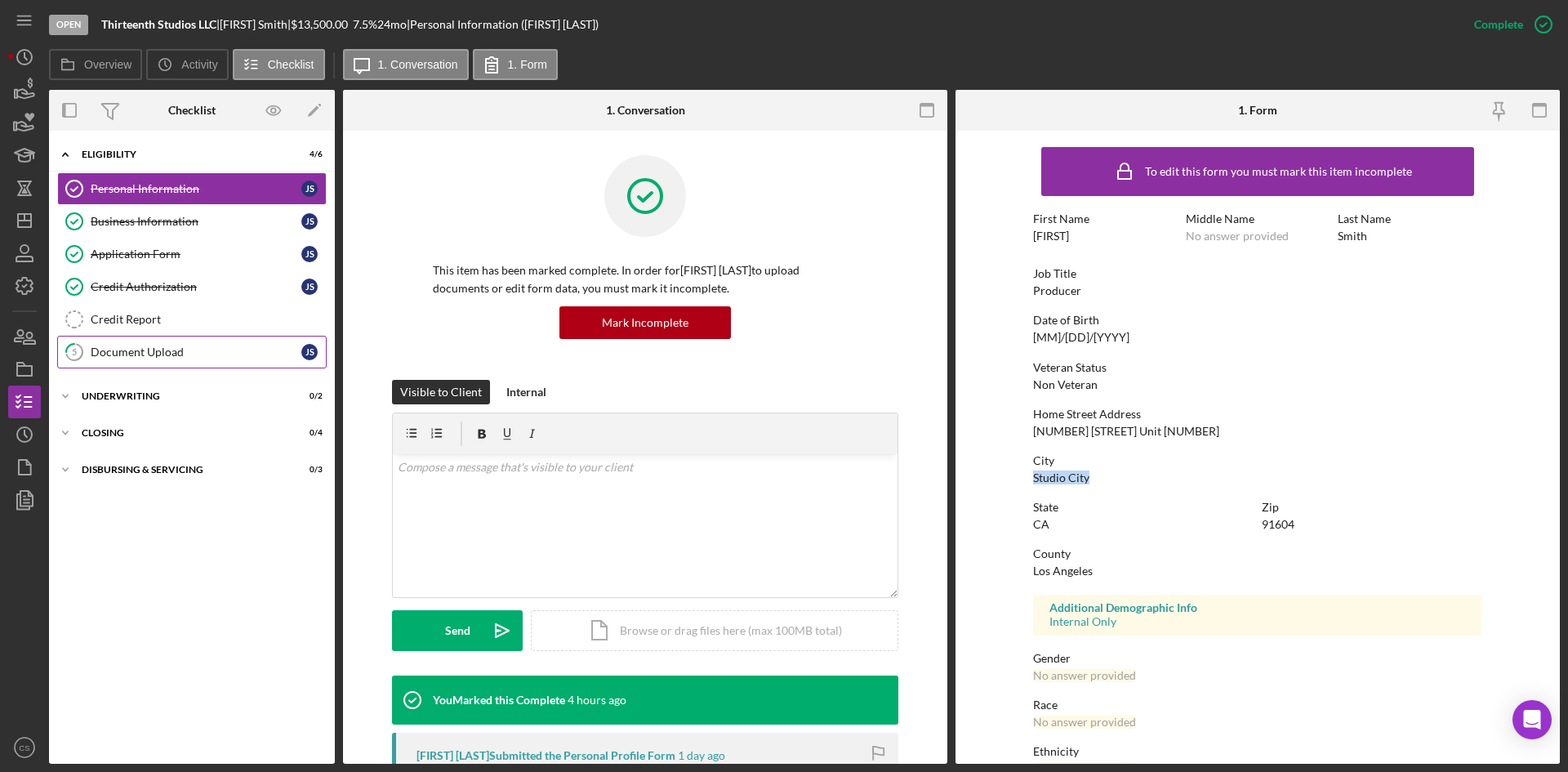 click on "Document Upload" at bounding box center [196, 352] 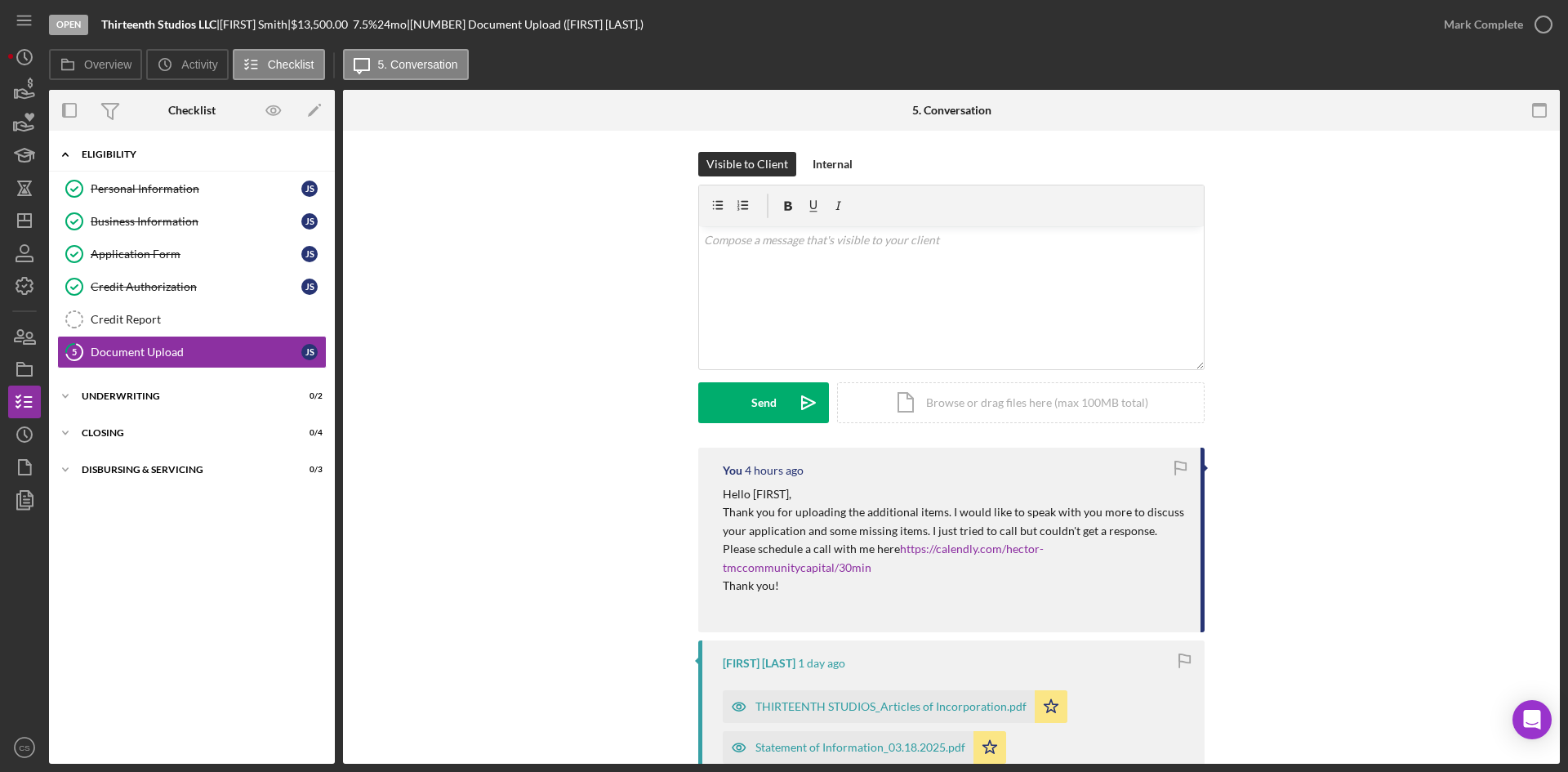 scroll, scrollTop: 0, scrollLeft: 0, axis: both 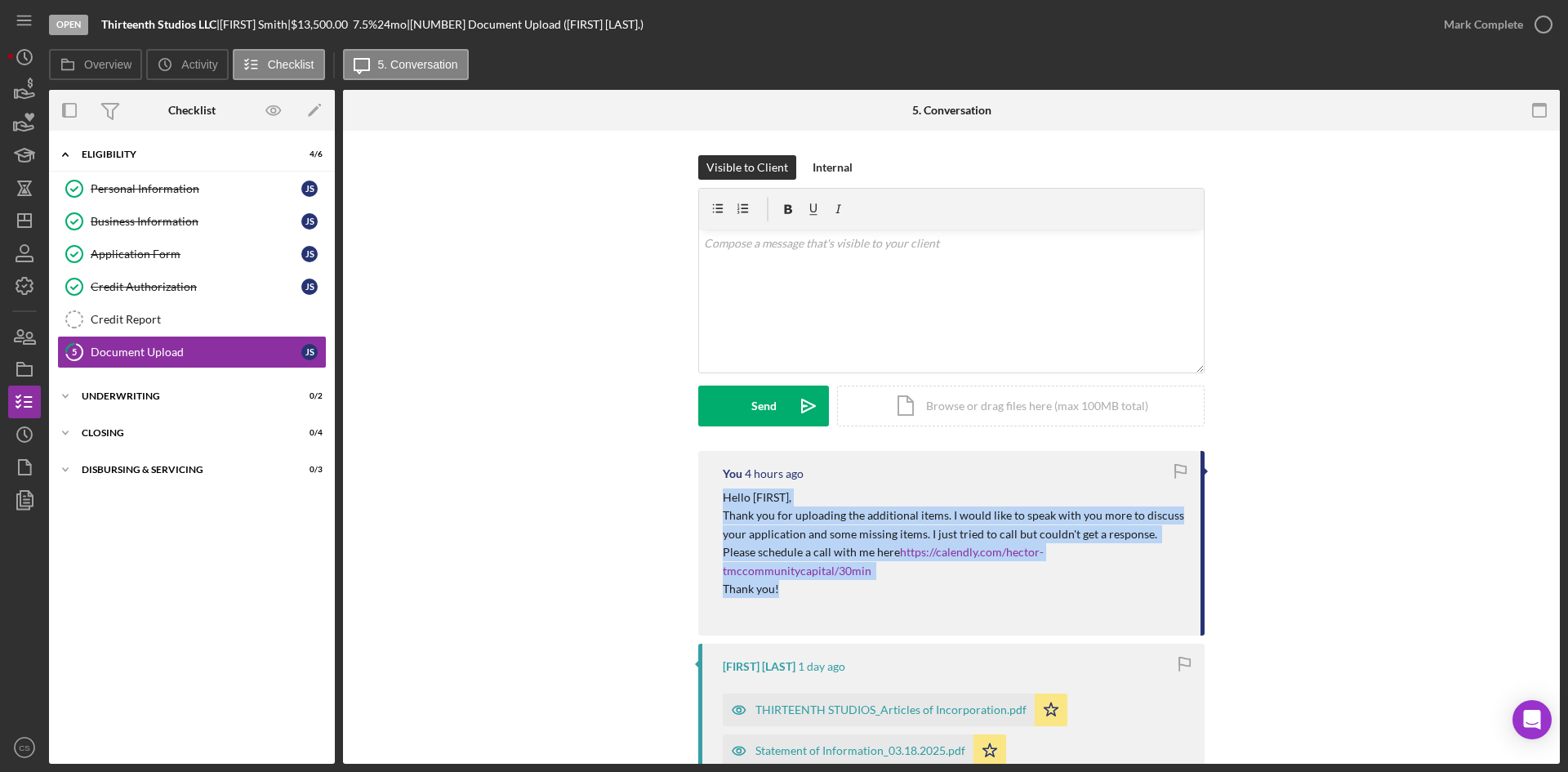 drag, startPoint x: 715, startPoint y: 498, endPoint x: 1129, endPoint y: 578, distance: 421.6586 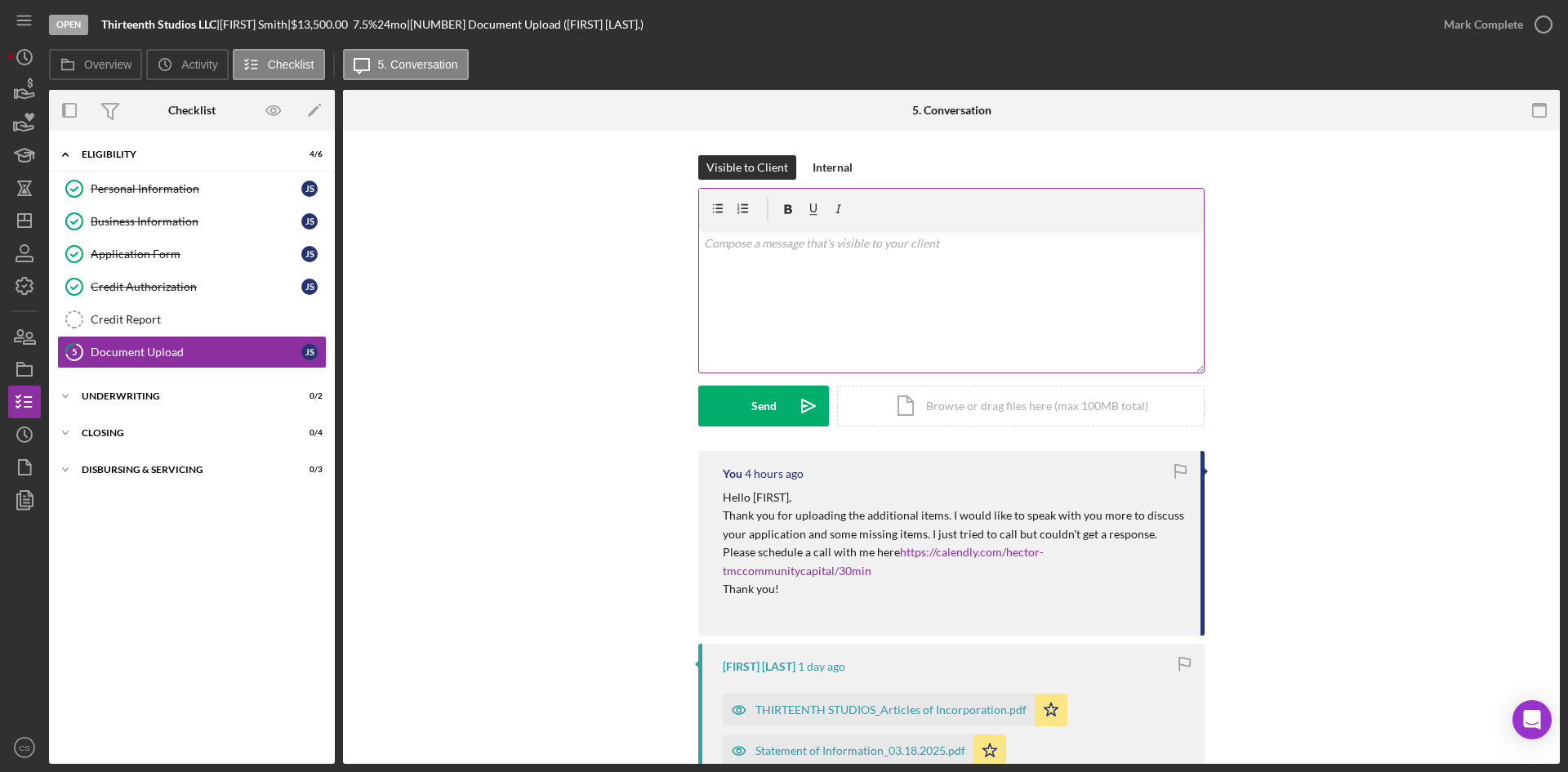 click on "v Color teal Color pink Remove color Add row above Add row below Add column before Add column after Merge cells Split cells Remove column Remove row Remove table" at bounding box center (951, 301) 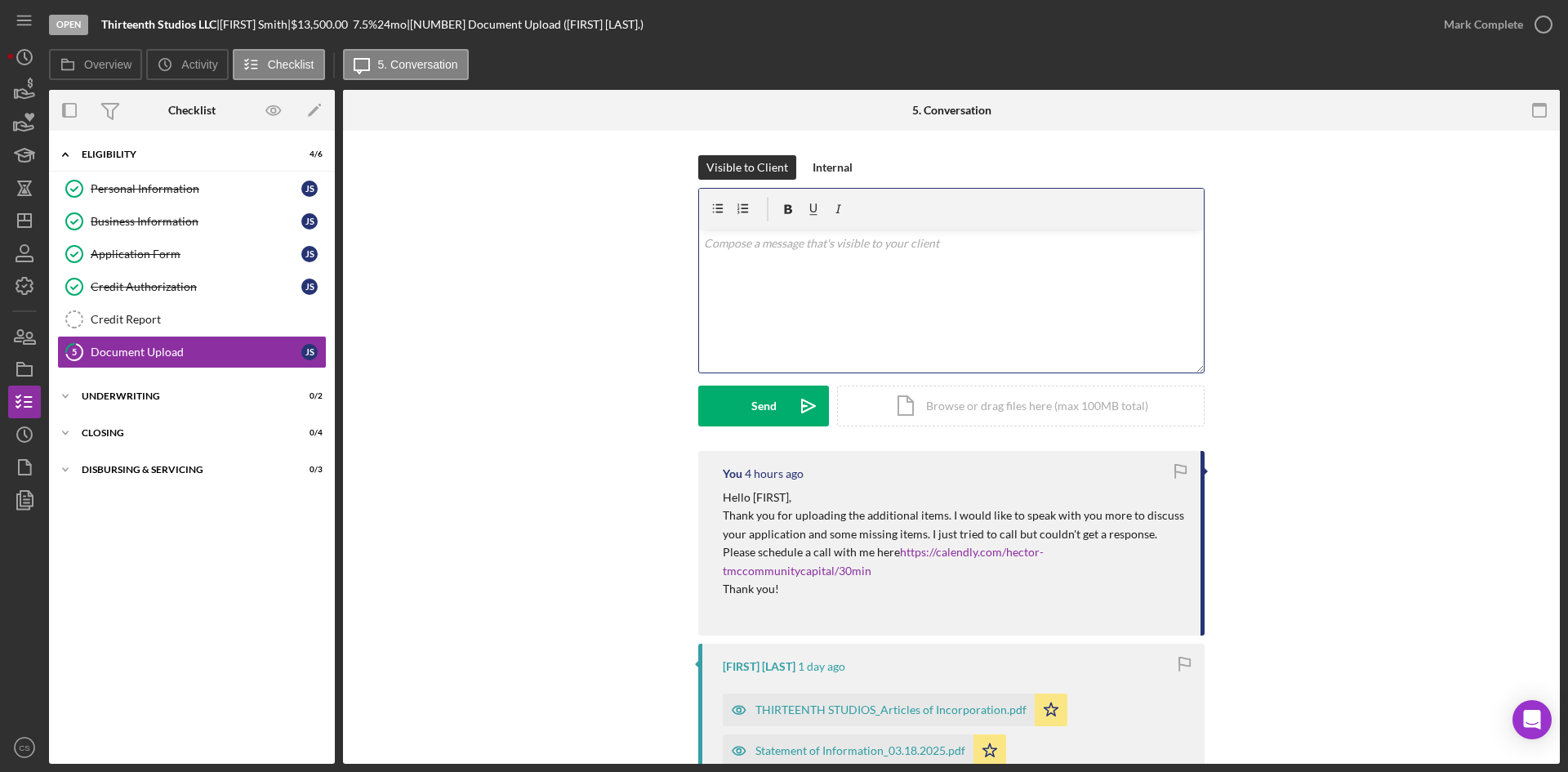 click on "Visible to Client Internal v Color teal Color pink Remove color Add row above Add row below Add column before Add column after Merge cells Split cells Remove column Remove row Remove table Send Icon/icon-invite-send Icon/Document Browse or drag files here (max 100MB total) Tap to choose files or take a photo Cancel Send Icon/icon-invite-send" at bounding box center (951, 303) 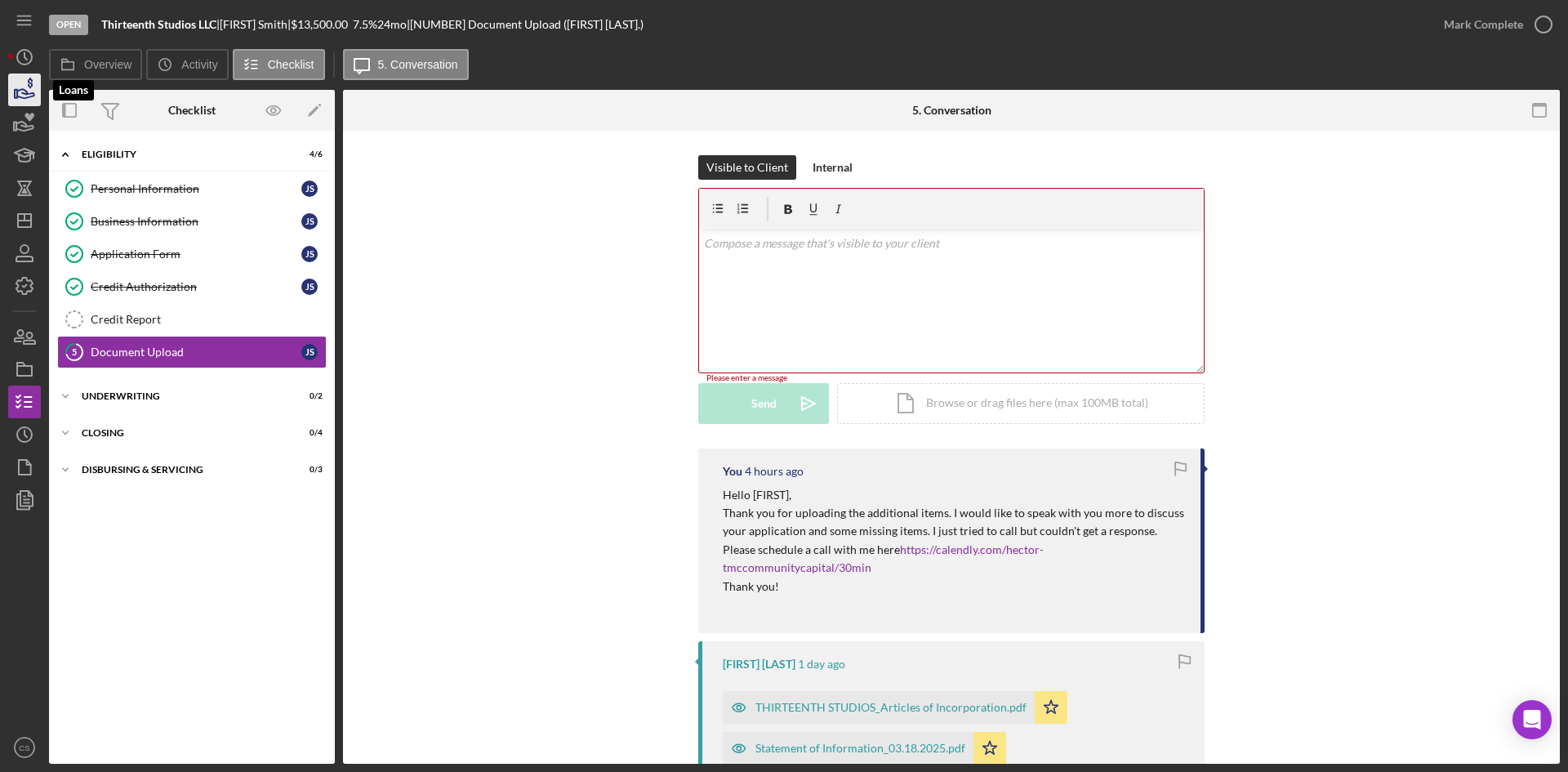 click 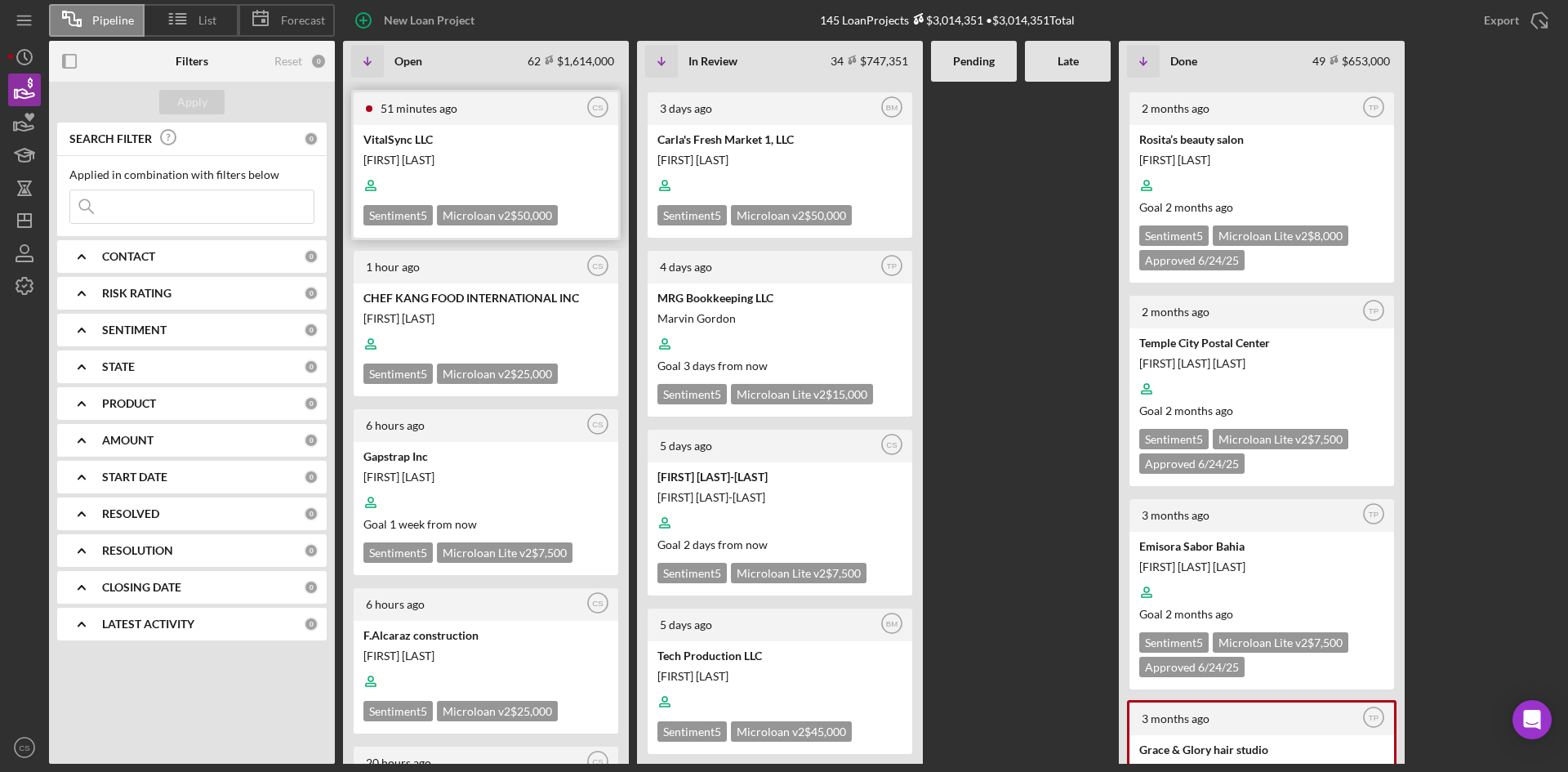 click on "VitalSync LLC" at bounding box center [484, 139] 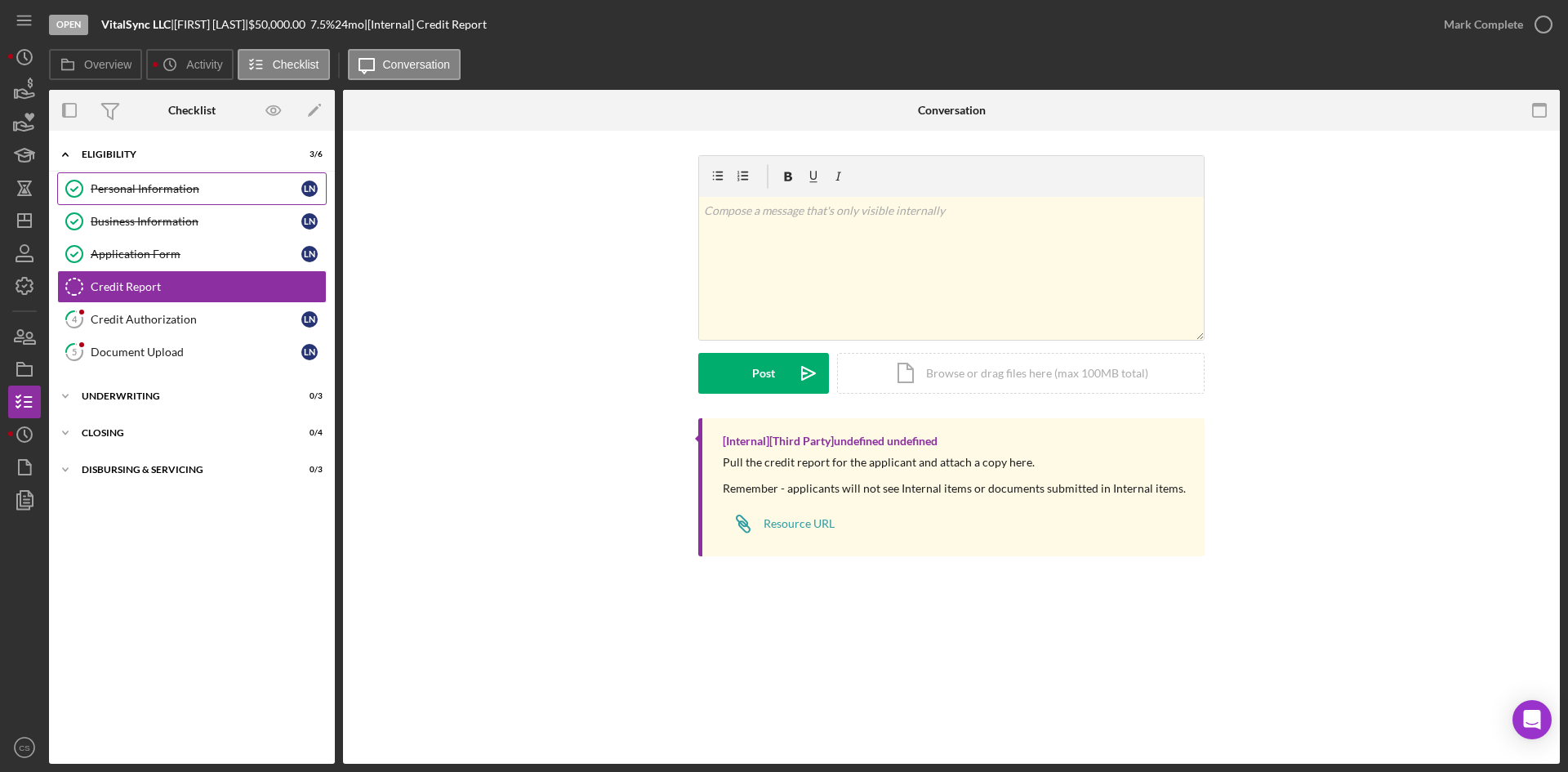 click on "Personal Information Personal Information L N" at bounding box center (192, 189) 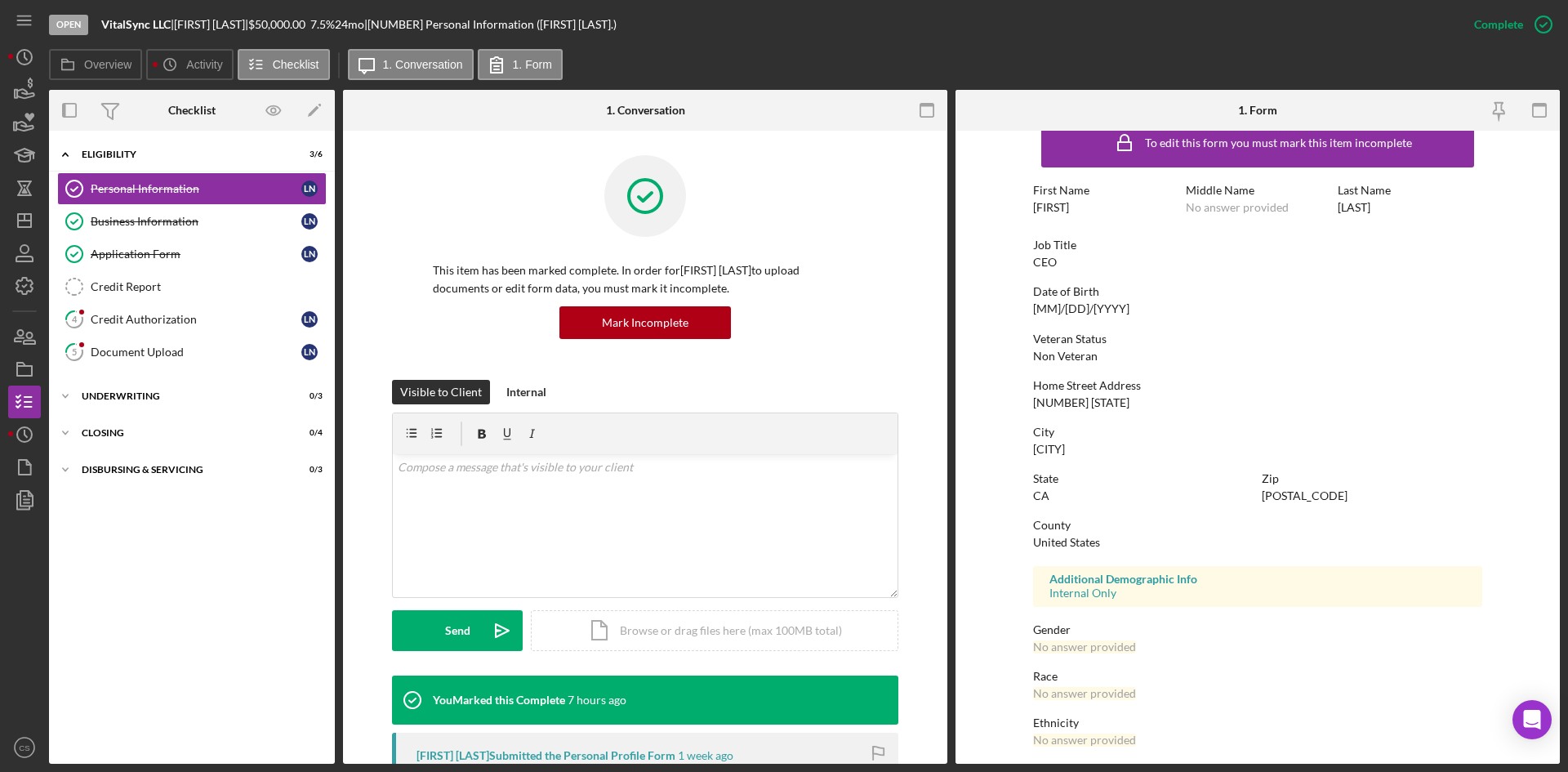 scroll, scrollTop: 0, scrollLeft: 0, axis: both 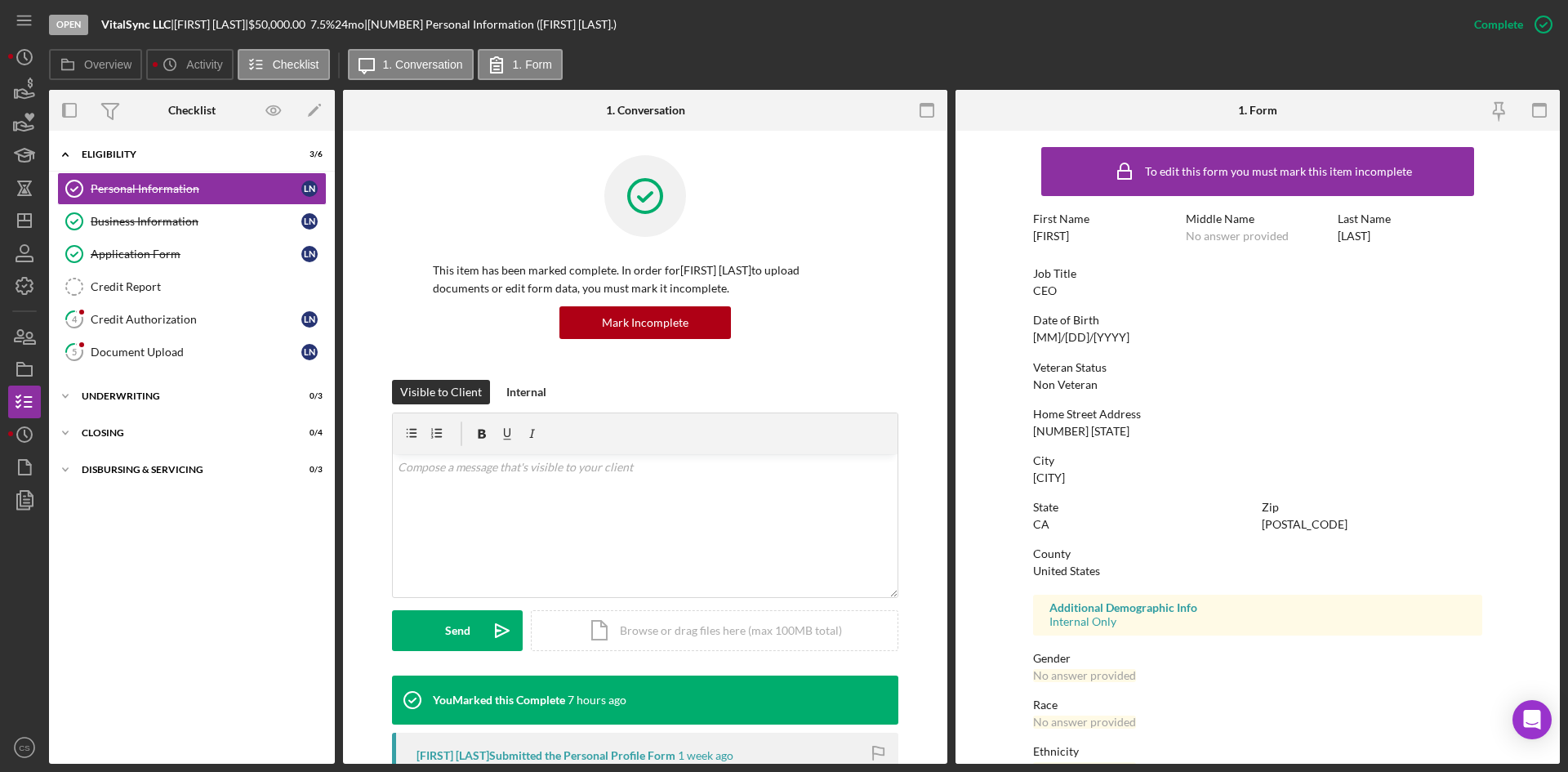 drag, startPoint x: 752, startPoint y: 181, endPoint x: 760, endPoint y: 194, distance: 15.26434 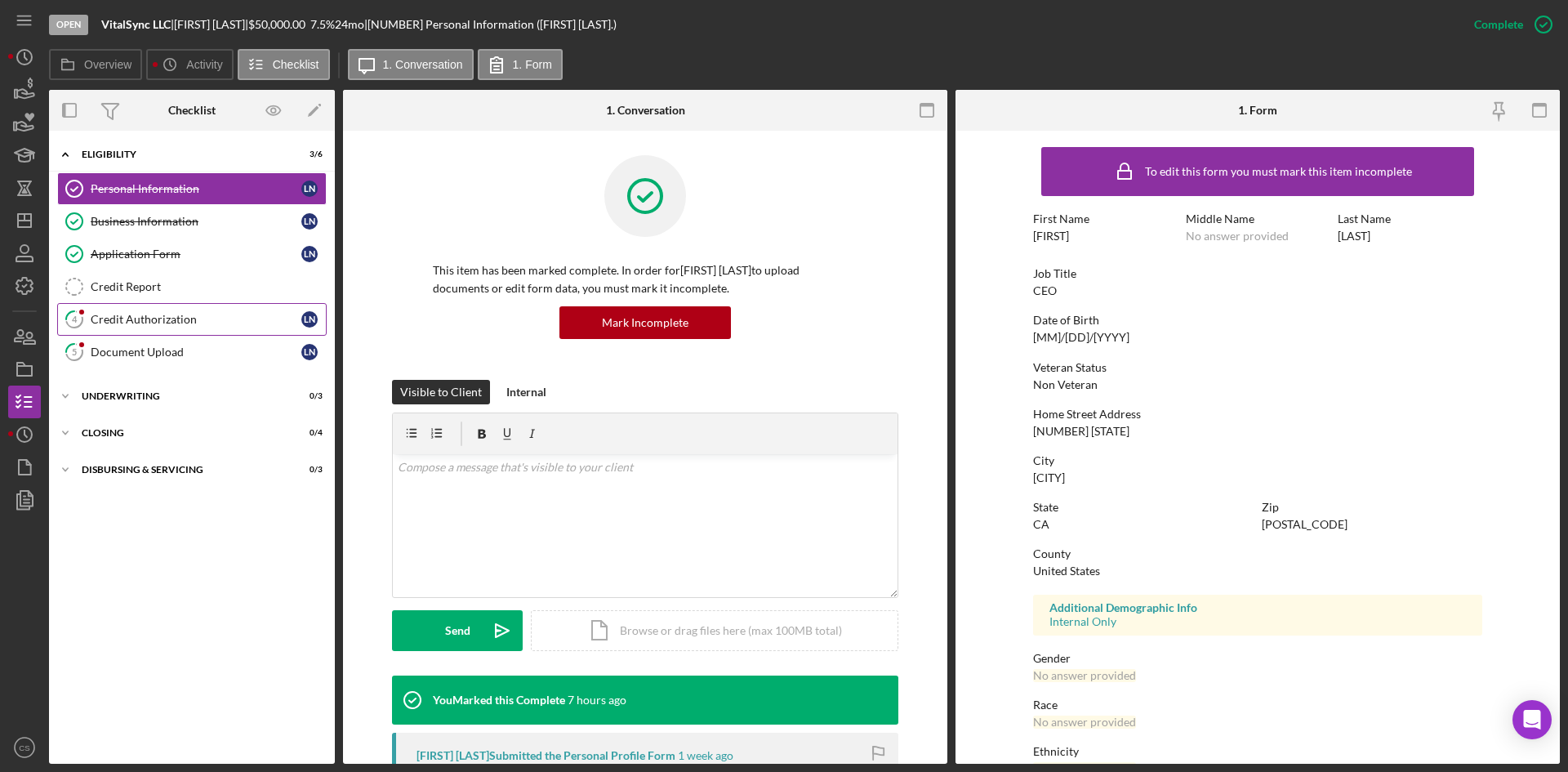 click on "Credit Authorization" at bounding box center [196, 319] 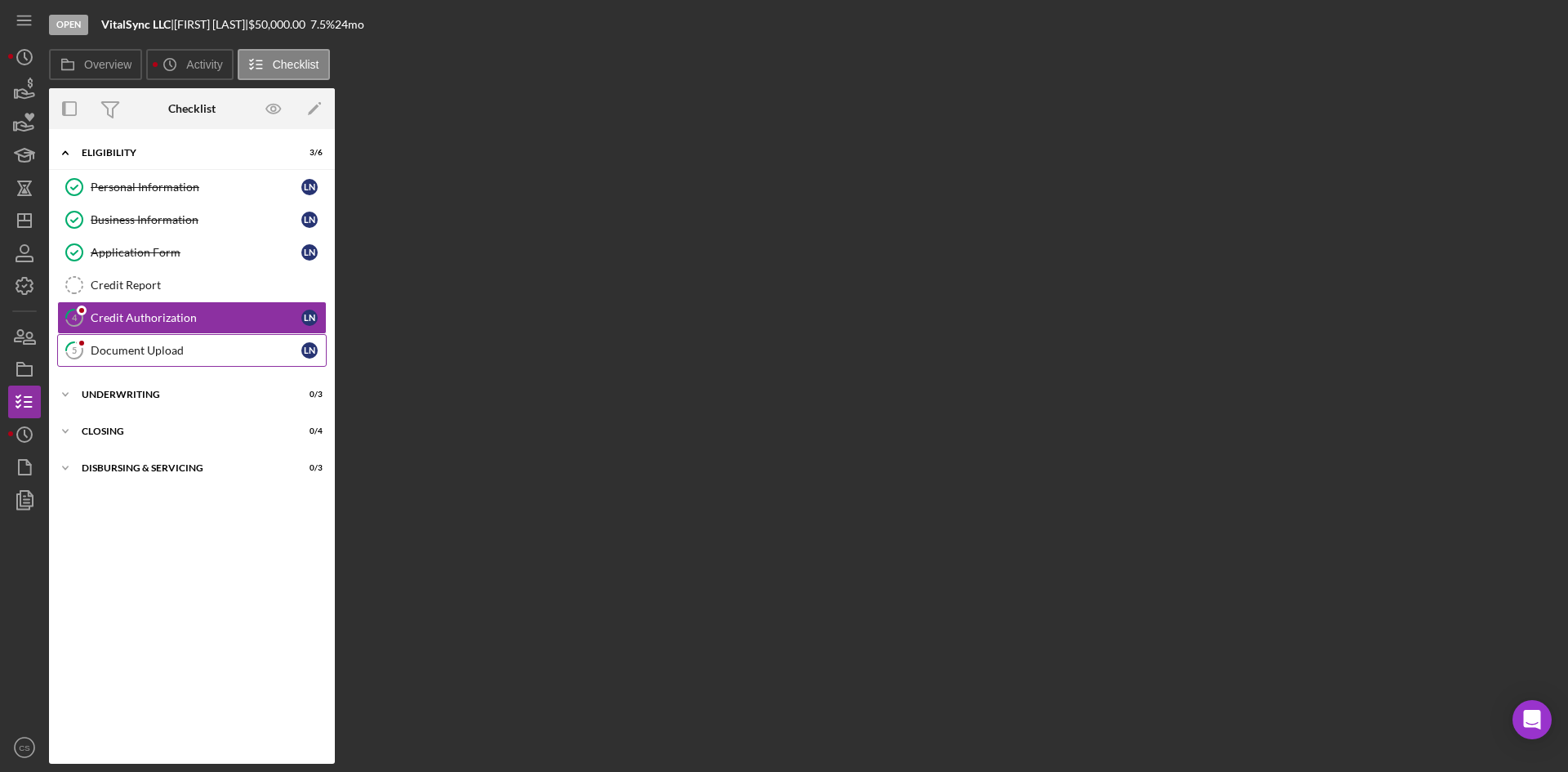 click on "5 Document Upload L N" at bounding box center [192, 350] 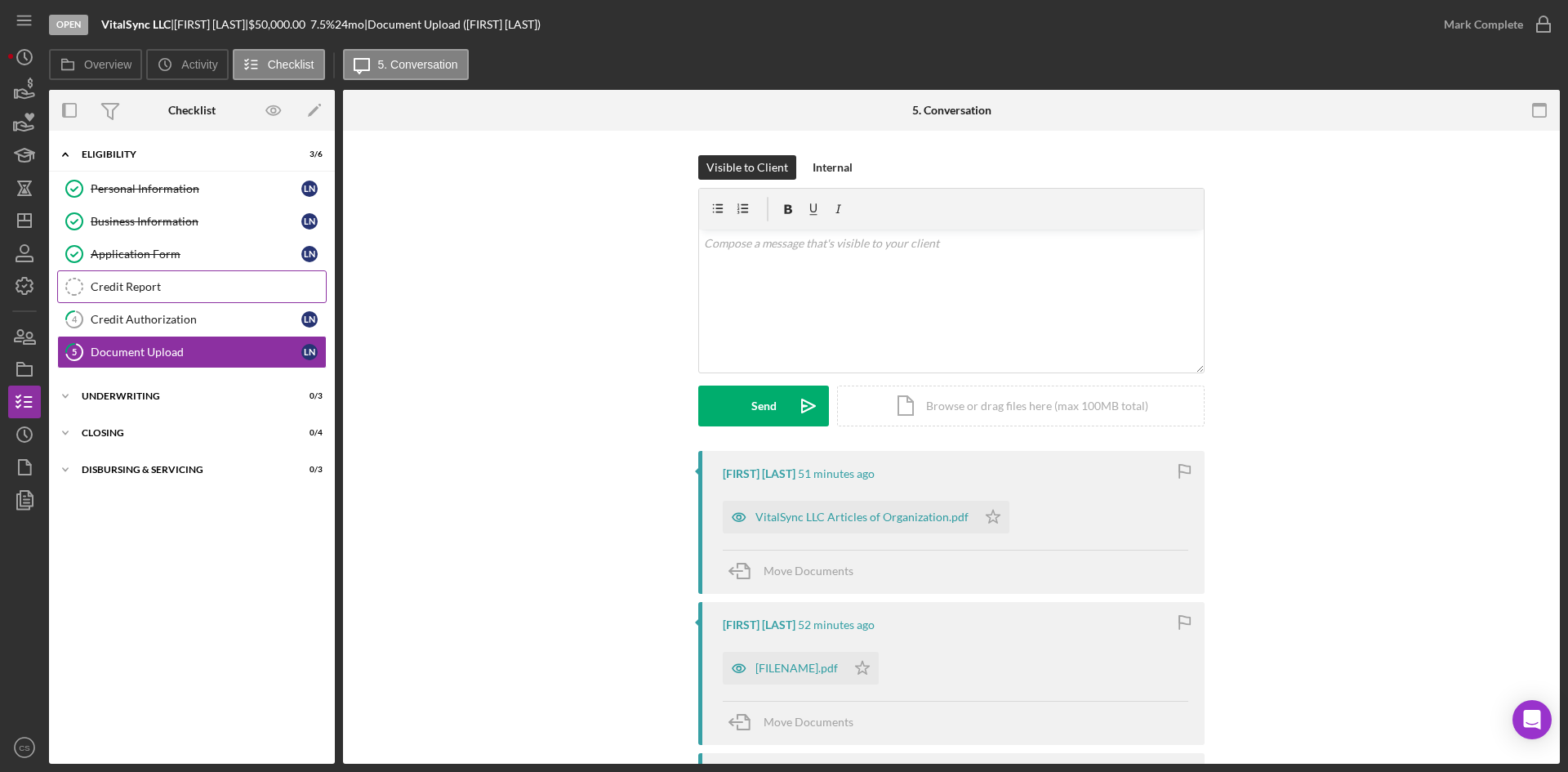 click on "Credit Report" at bounding box center [208, 287] 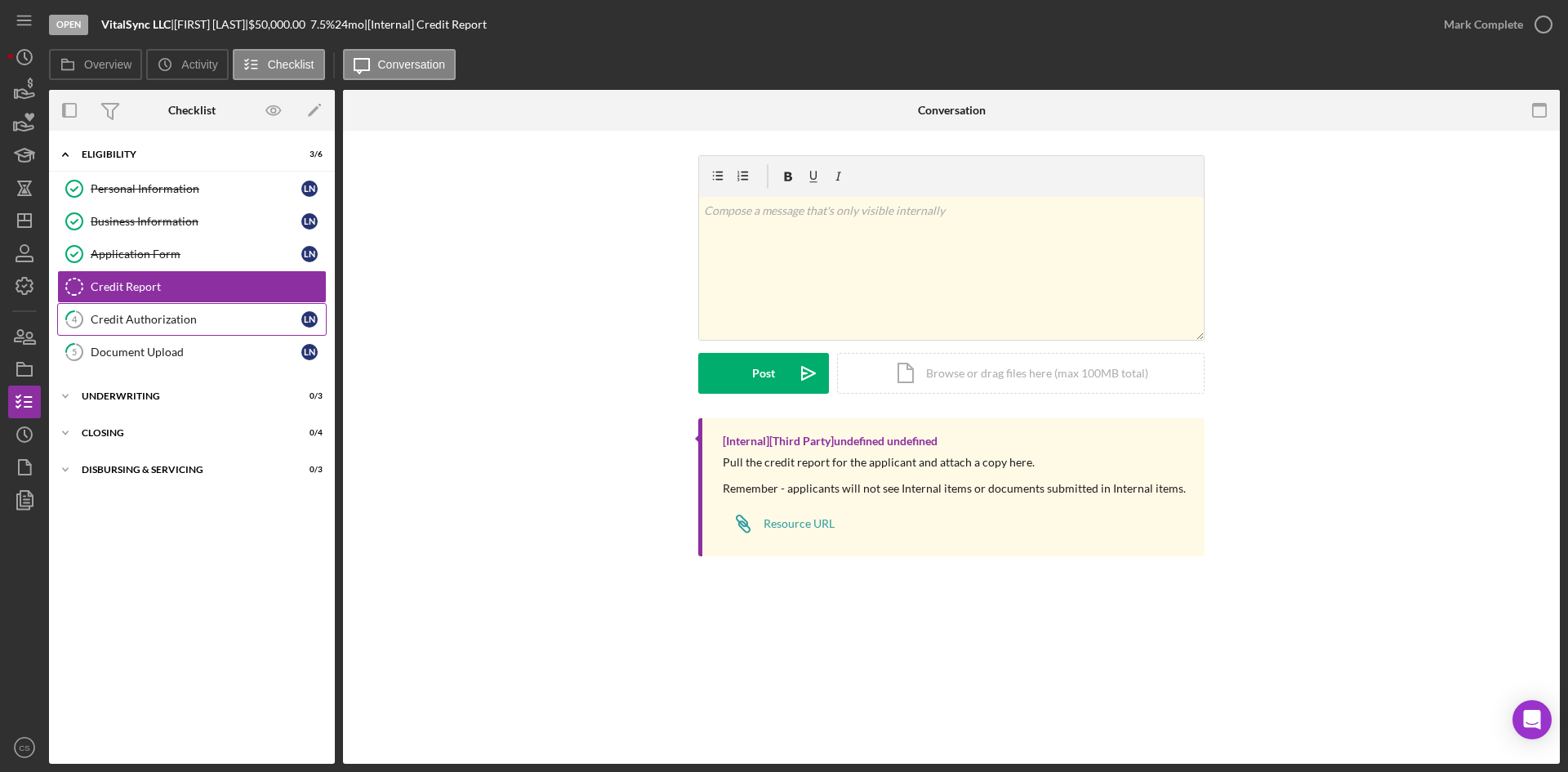 click on "Credit Authorization" at bounding box center [196, 319] 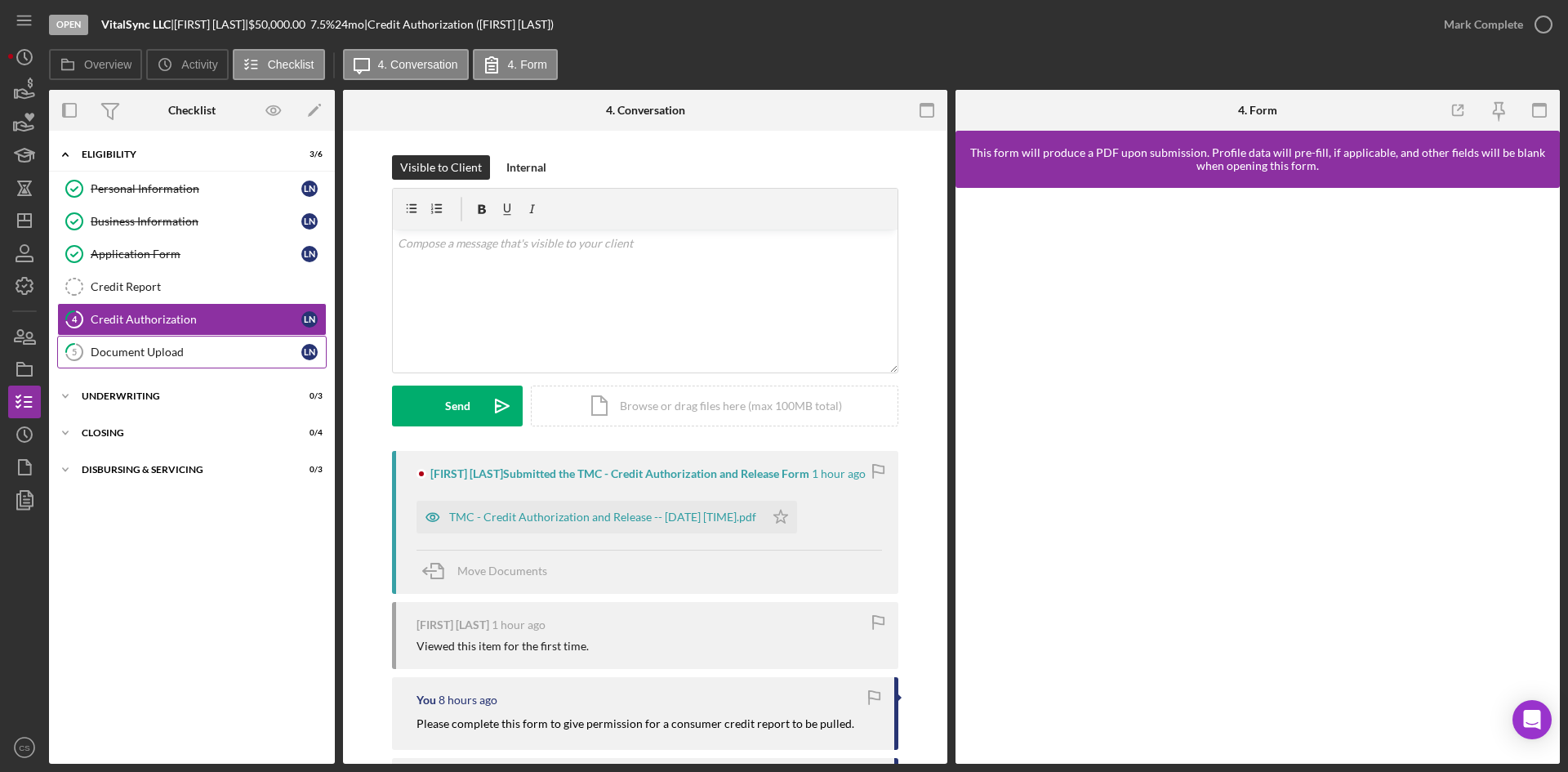 click on "Document Upload" at bounding box center (196, 352) 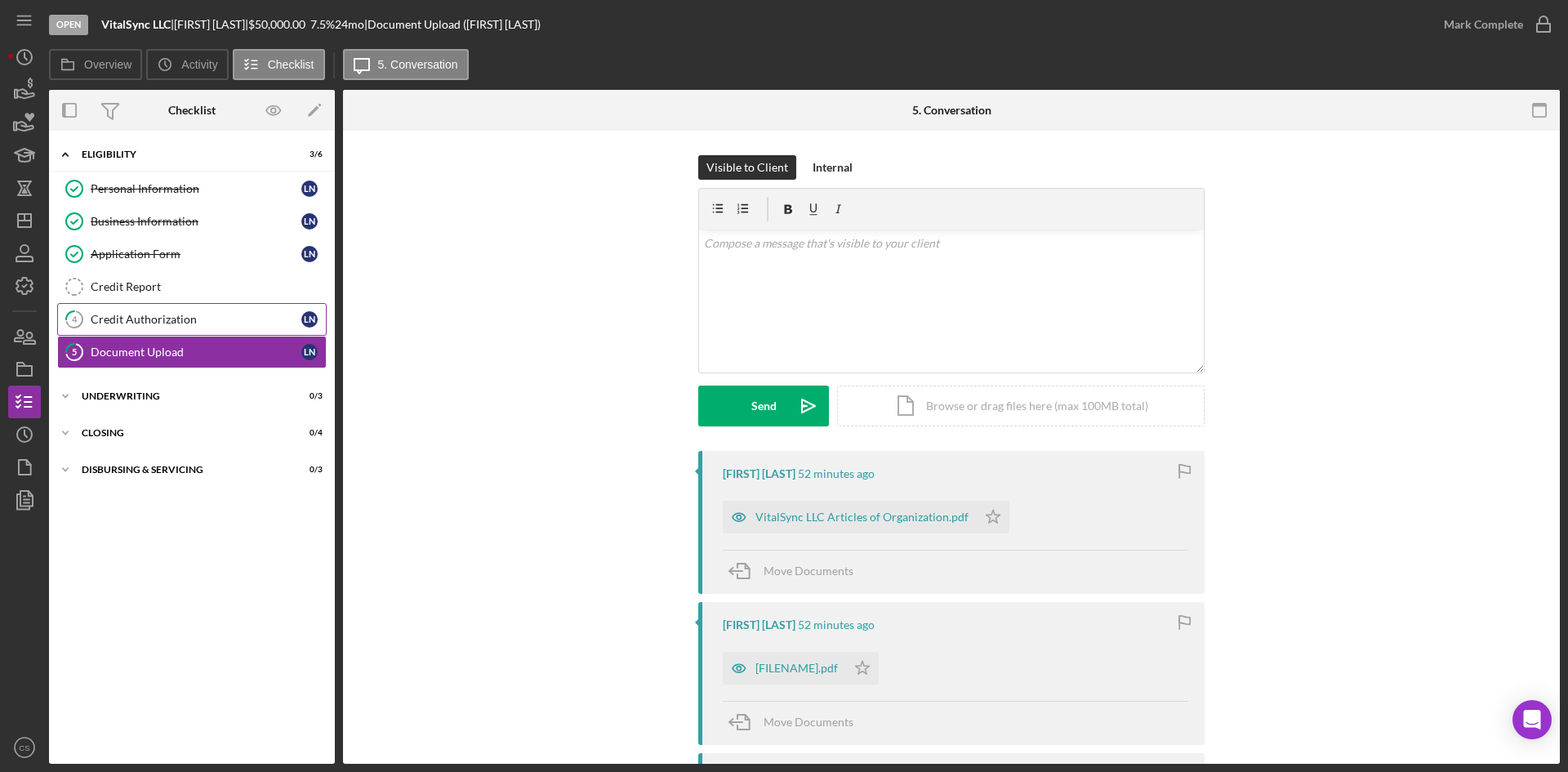 click on "Credit Authorization" at bounding box center (196, 319) 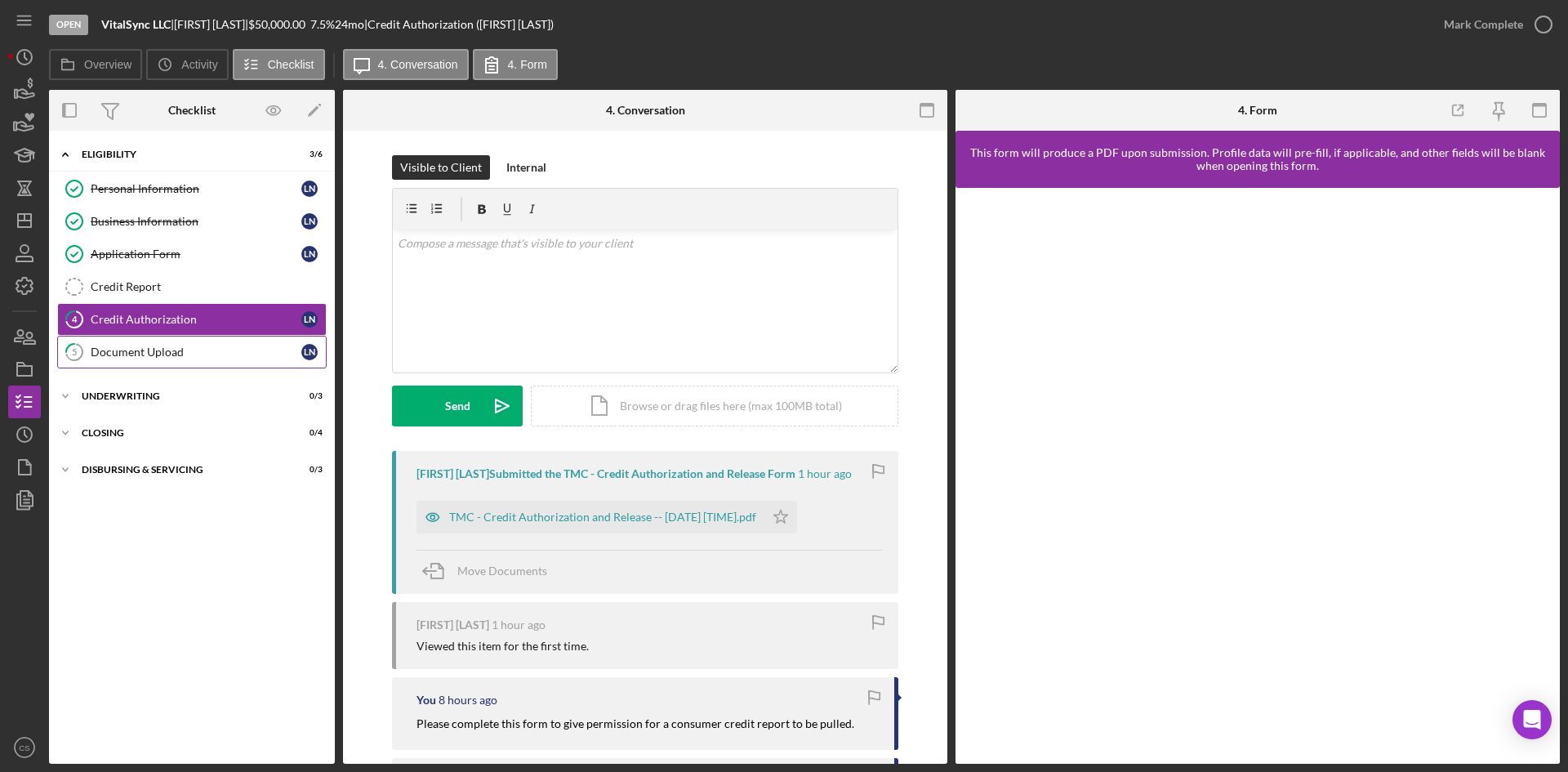 click on "Document Upload" at bounding box center (196, 352) 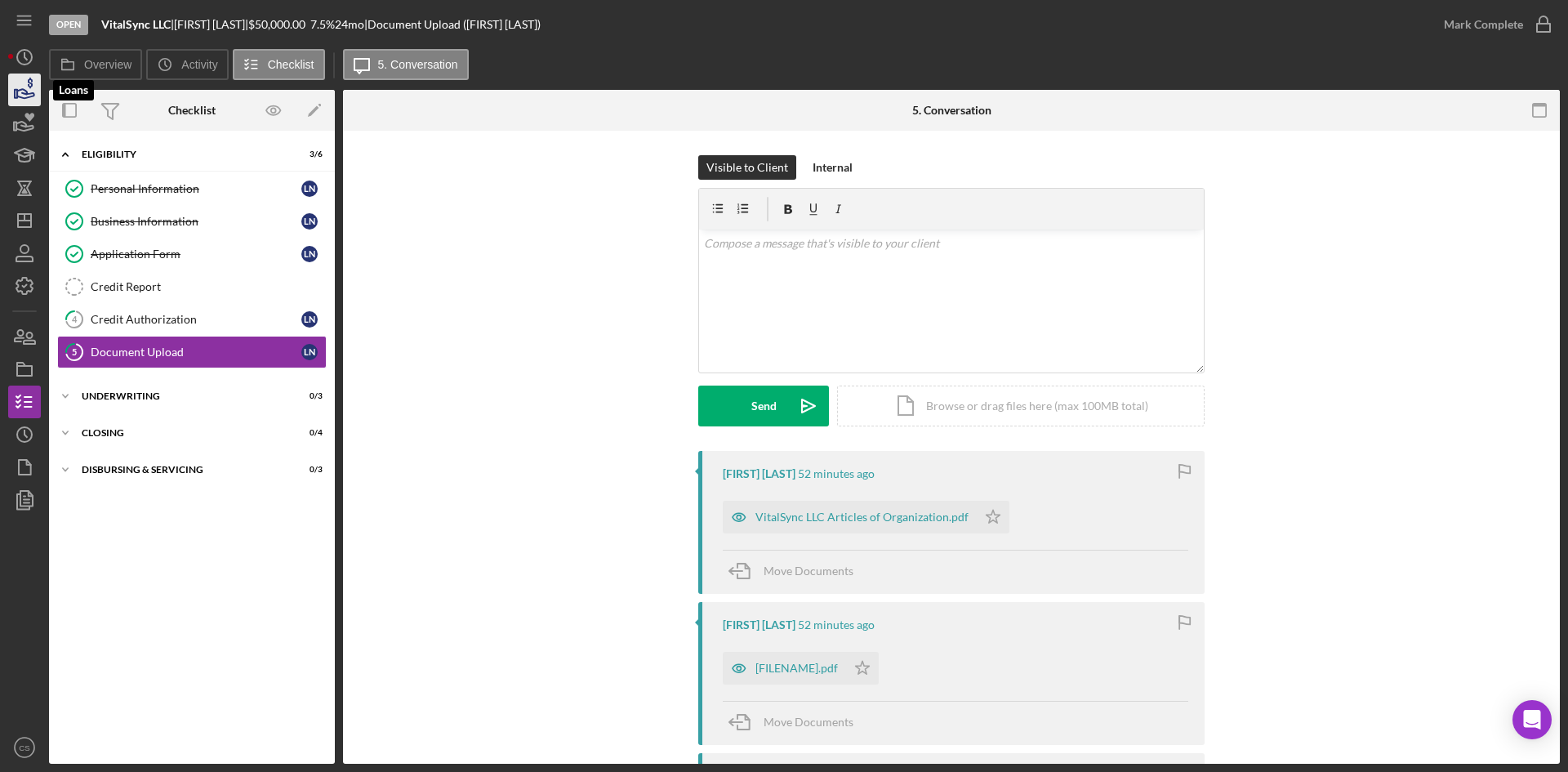click 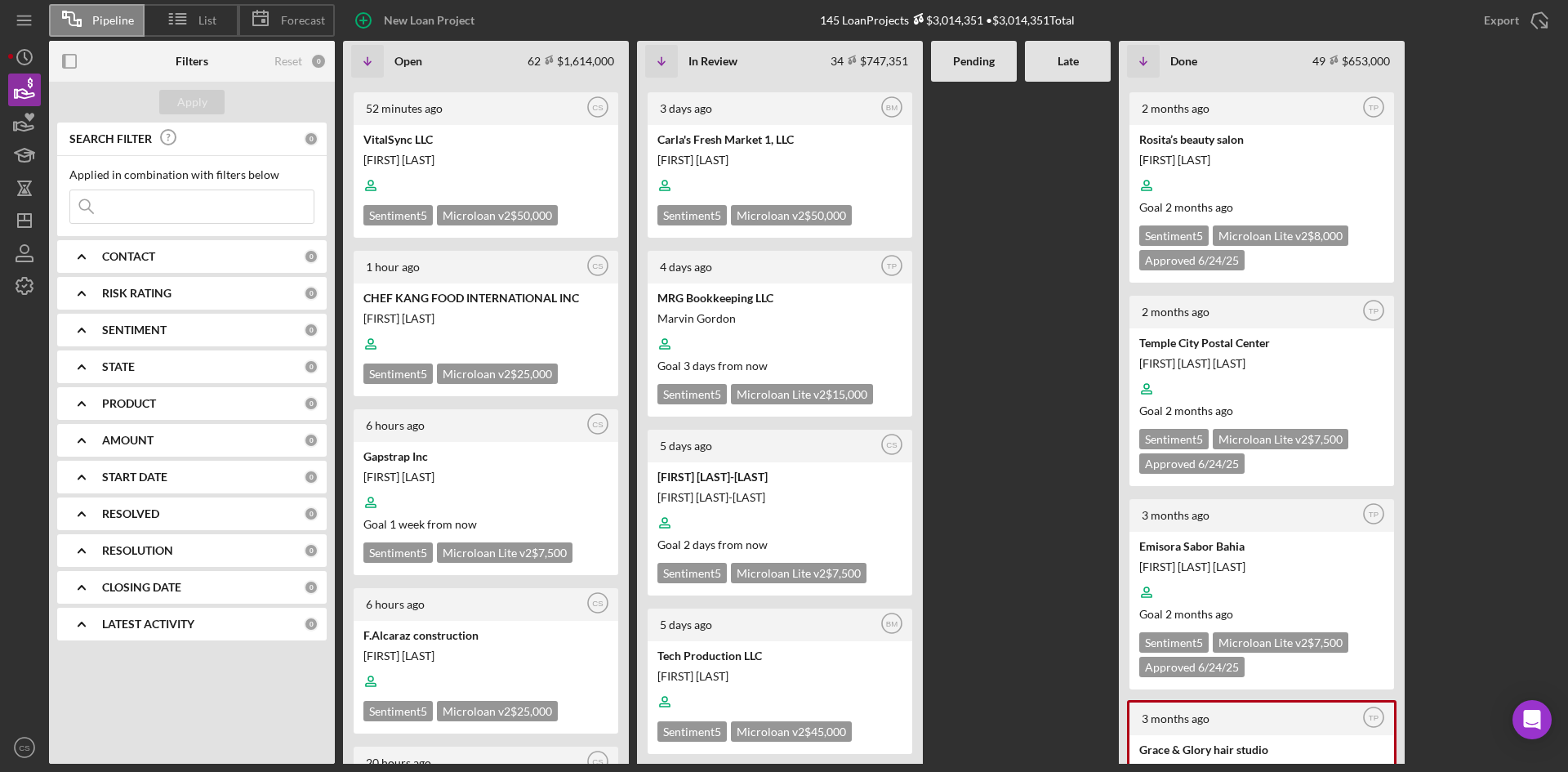 drag, startPoint x: 195, startPoint y: 196, endPoint x: 204, endPoint y: 203, distance: 11.401754 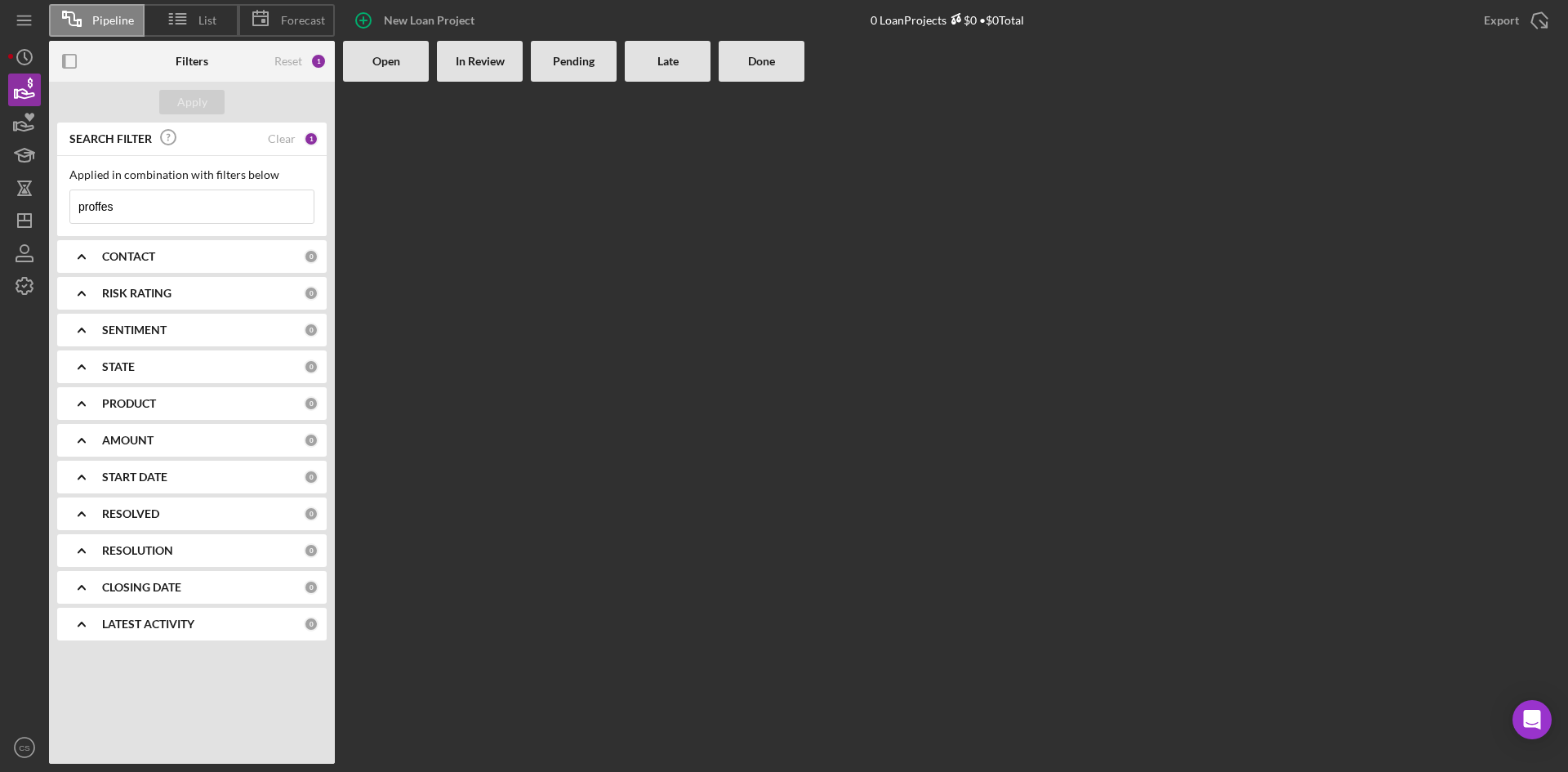 click on "proffes" at bounding box center (192, 207) 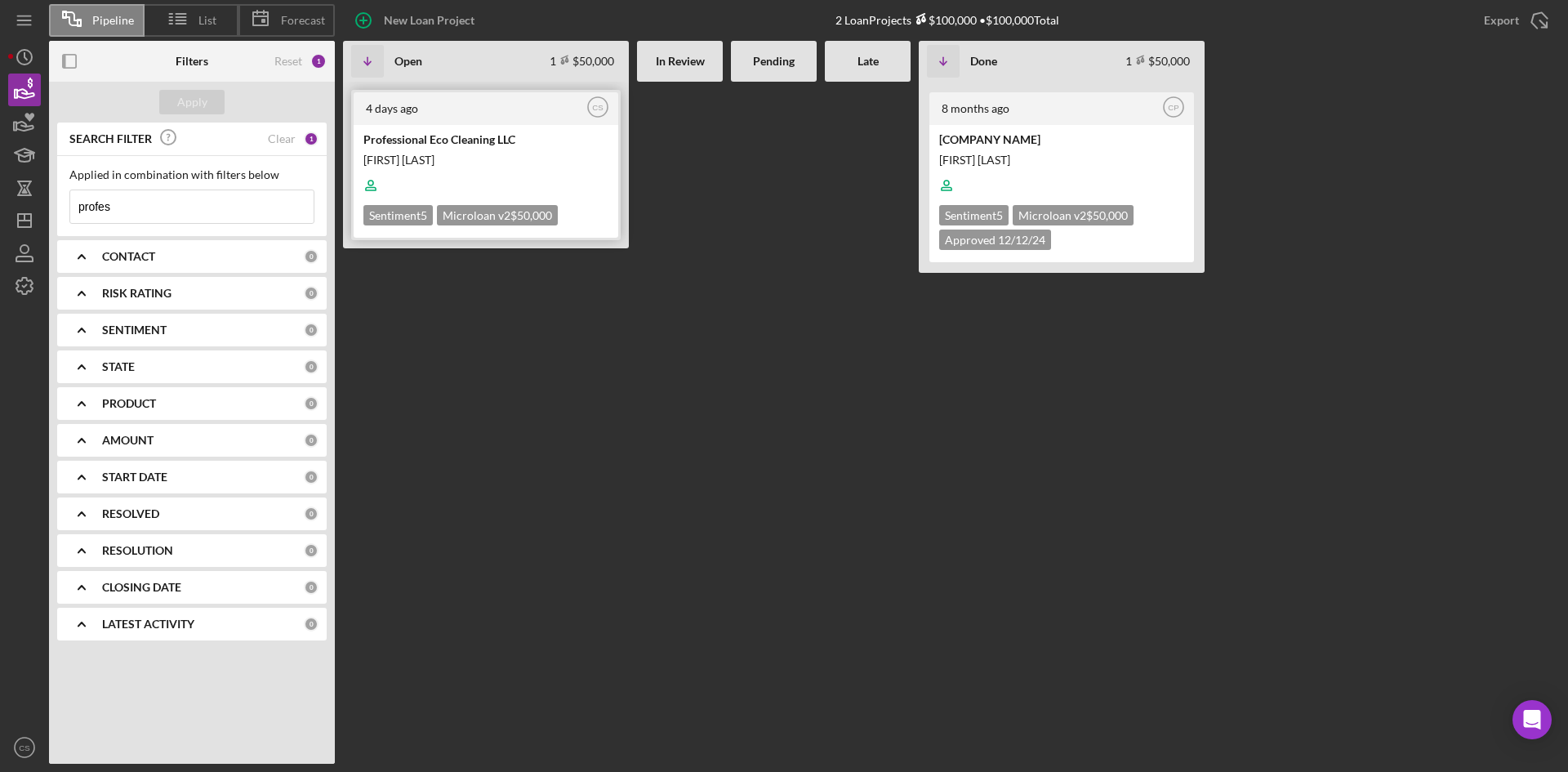 type on "profes" 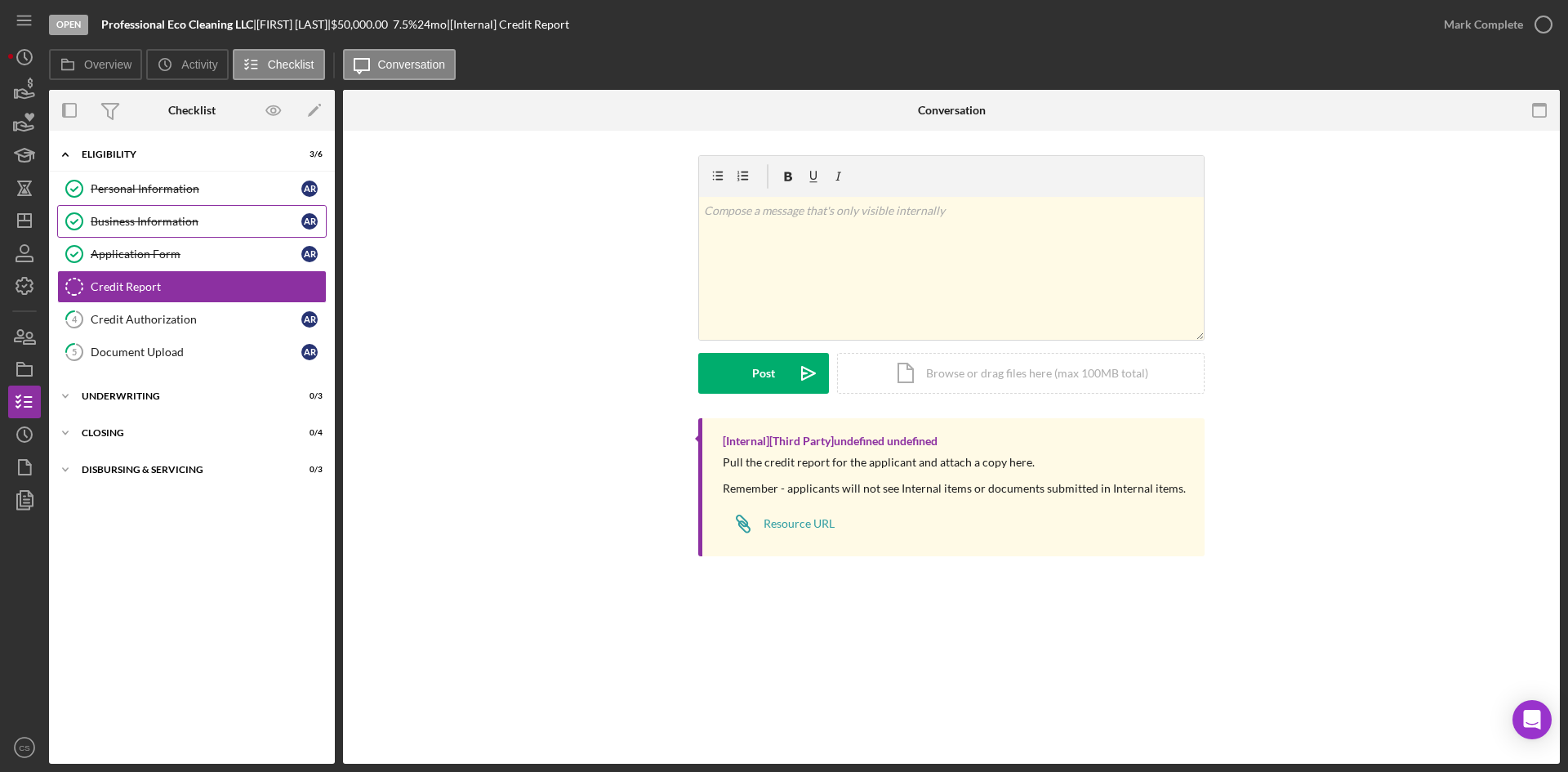 click on "Business Information" at bounding box center (196, 221) 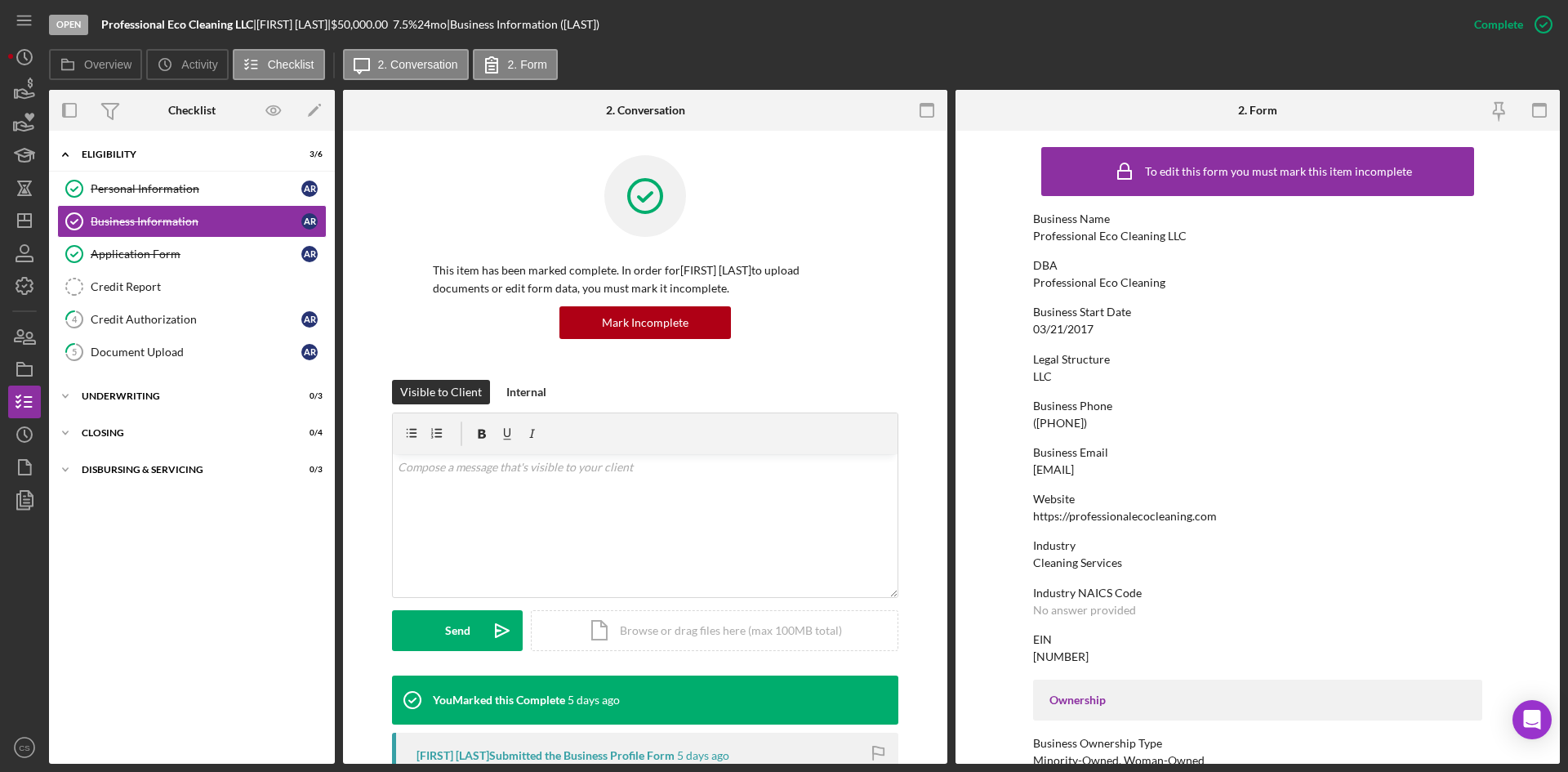 drag, startPoint x: 1234, startPoint y: 469, endPoint x: 1013, endPoint y: 471, distance: 221.009 